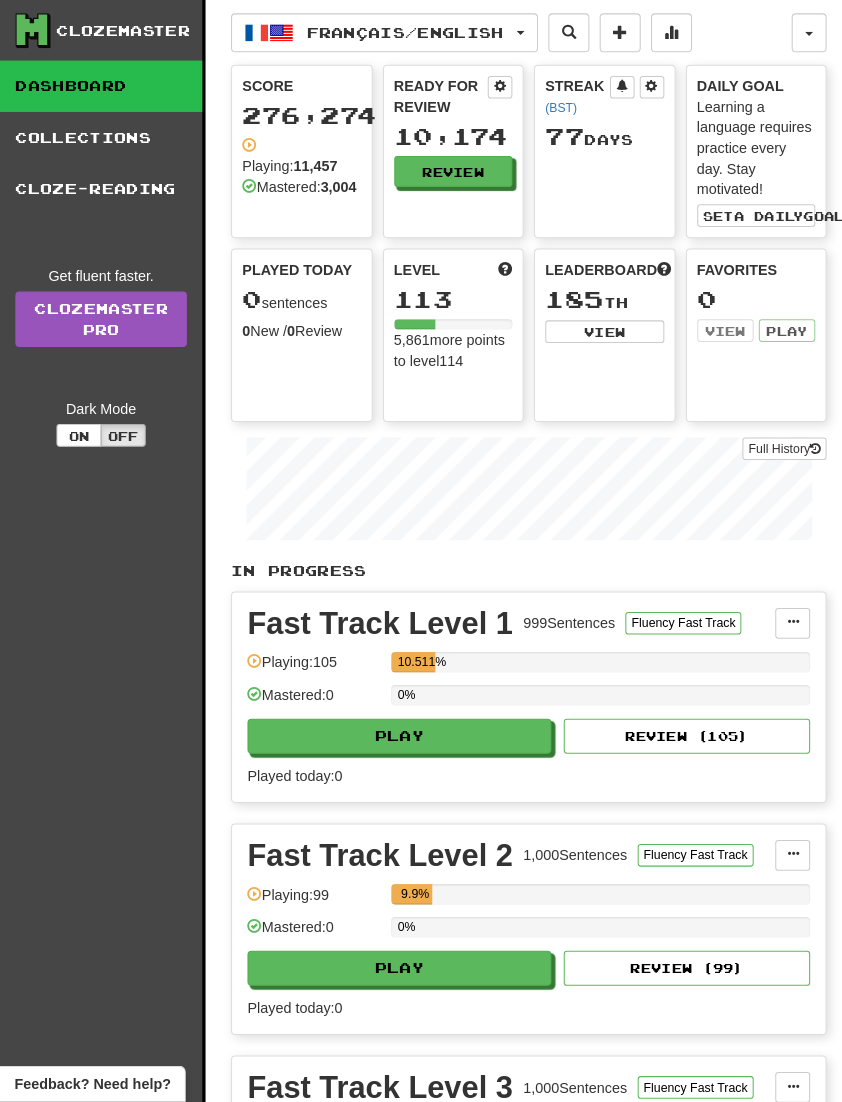 scroll, scrollTop: 3, scrollLeft: 0, axis: vertical 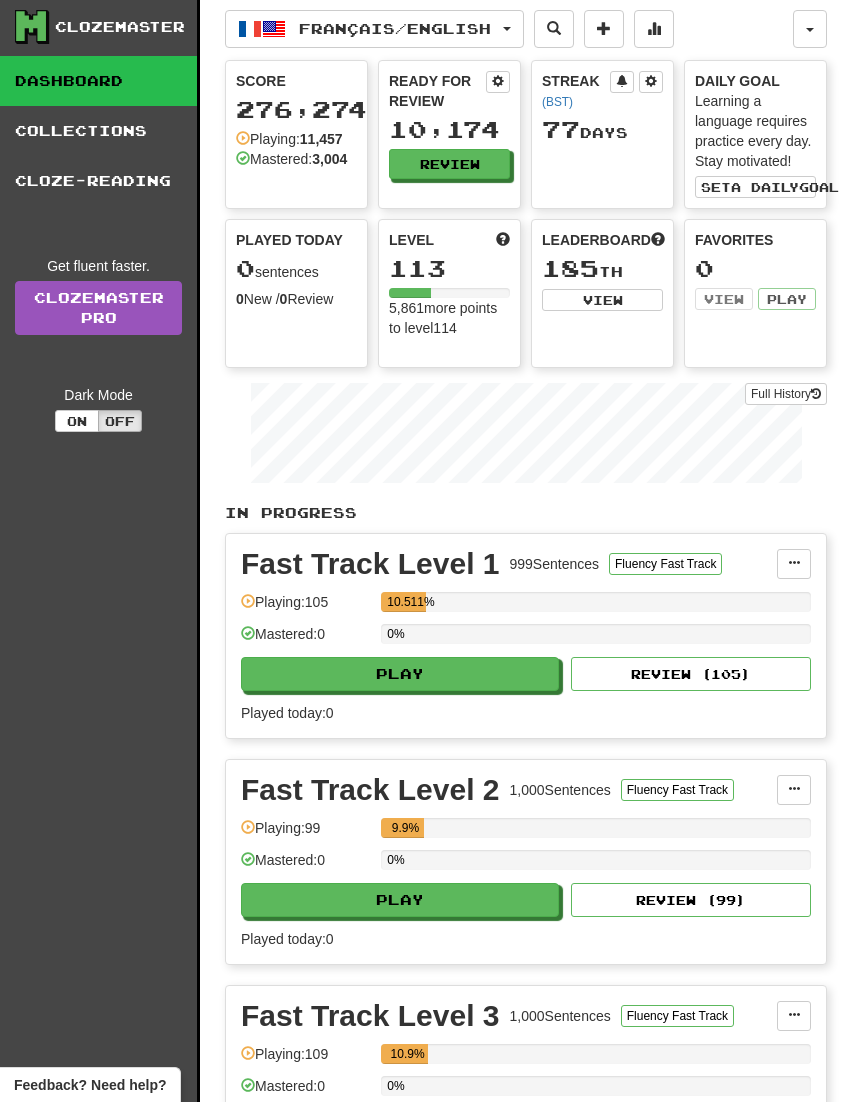 click on "Français  /  English" at bounding box center [374, 29] 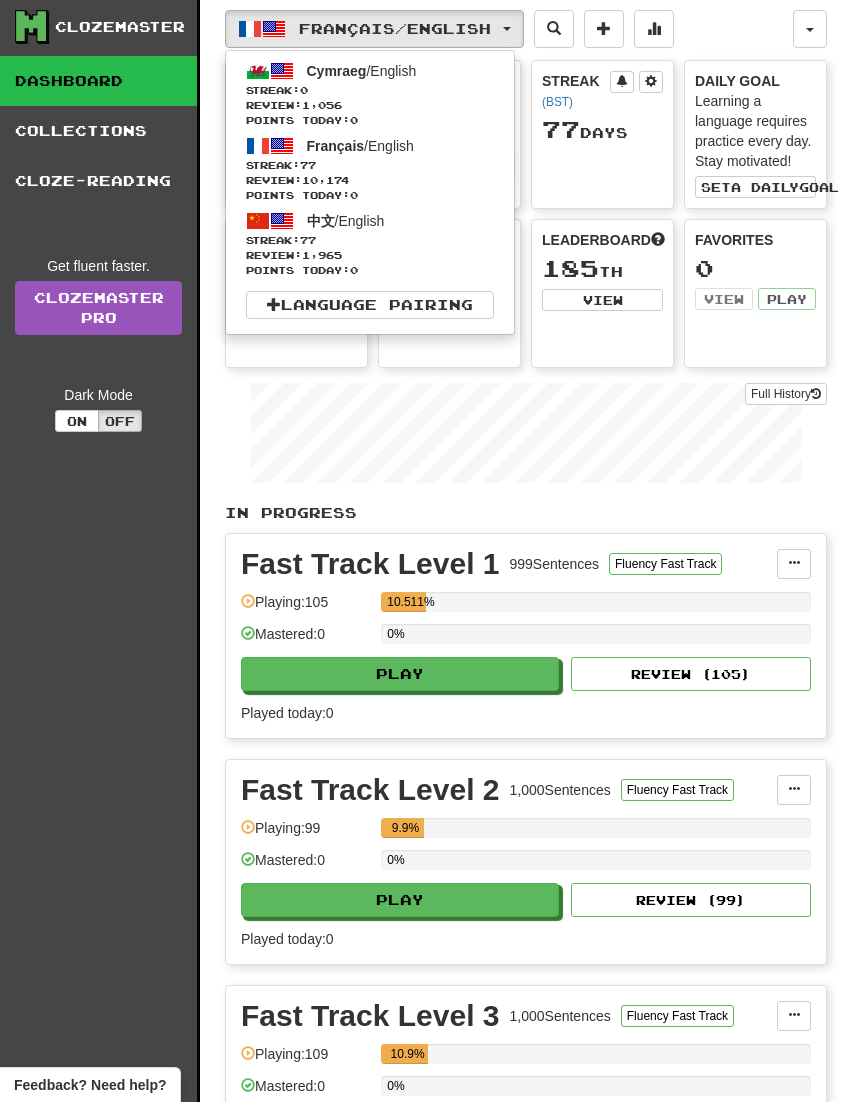 click on "Review:  1,965" at bounding box center [370, 255] 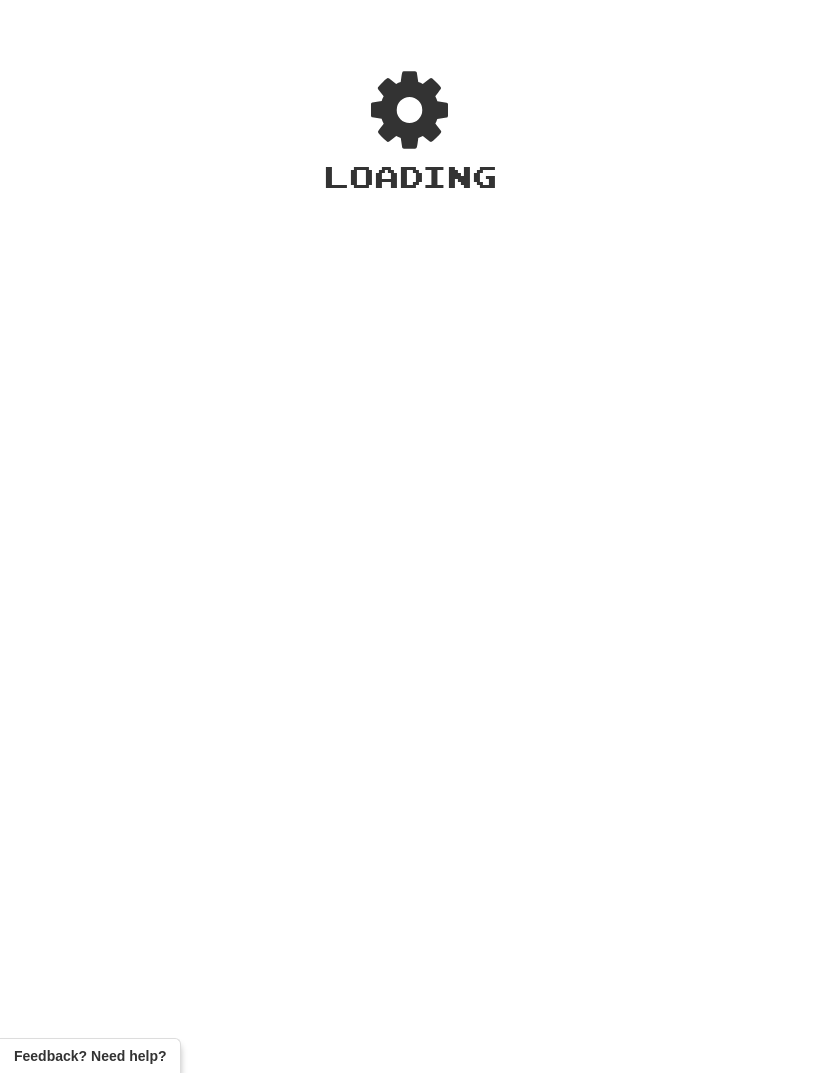 scroll, scrollTop: 0, scrollLeft: 0, axis: both 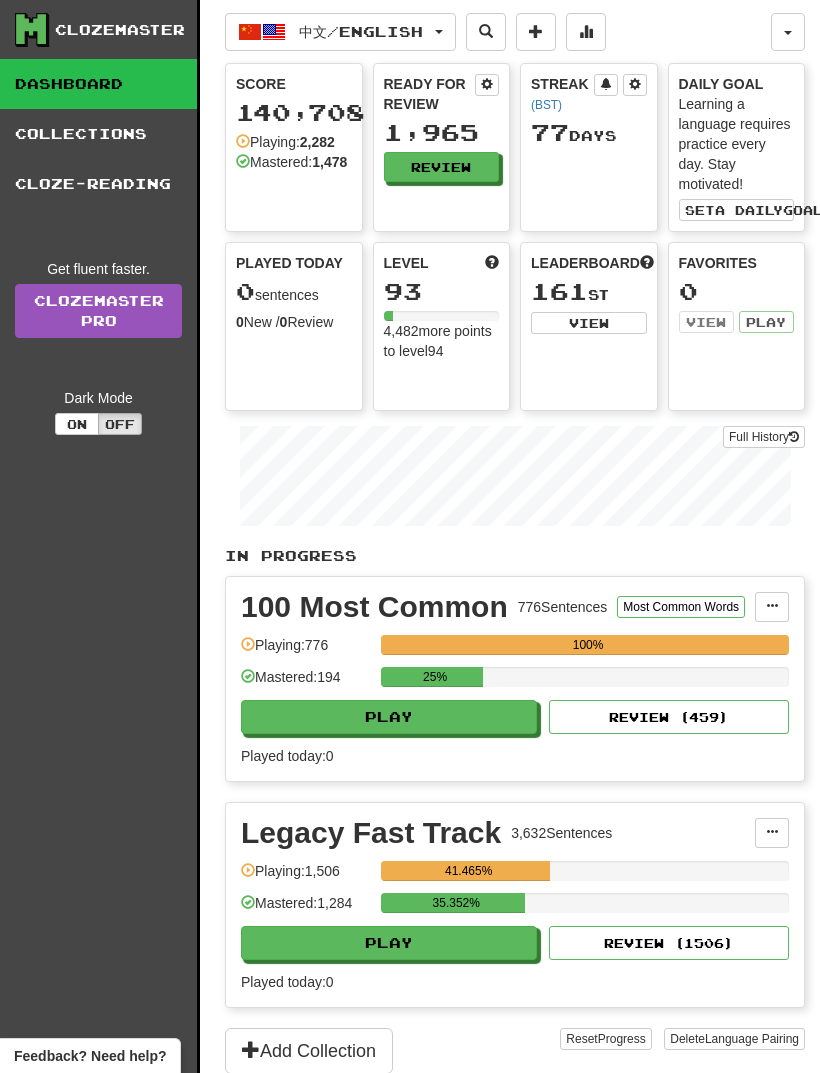 click on "Play" at bounding box center [389, 717] 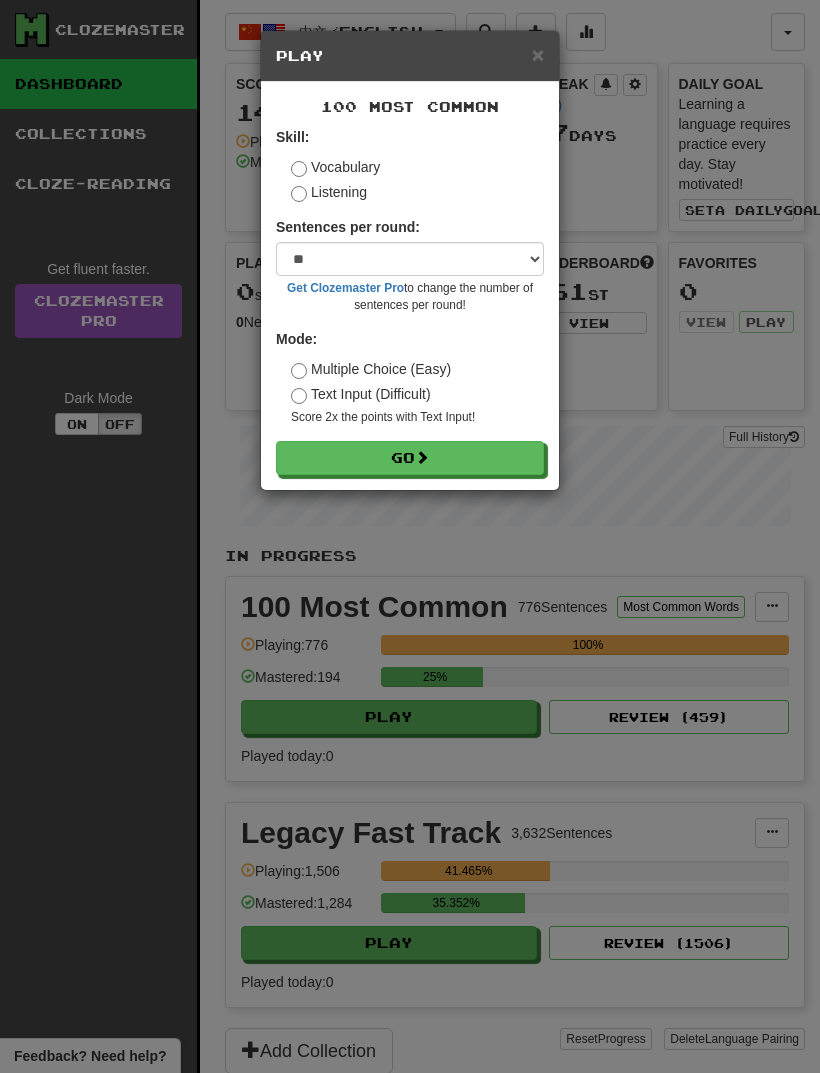 click on "Go" at bounding box center [410, 458] 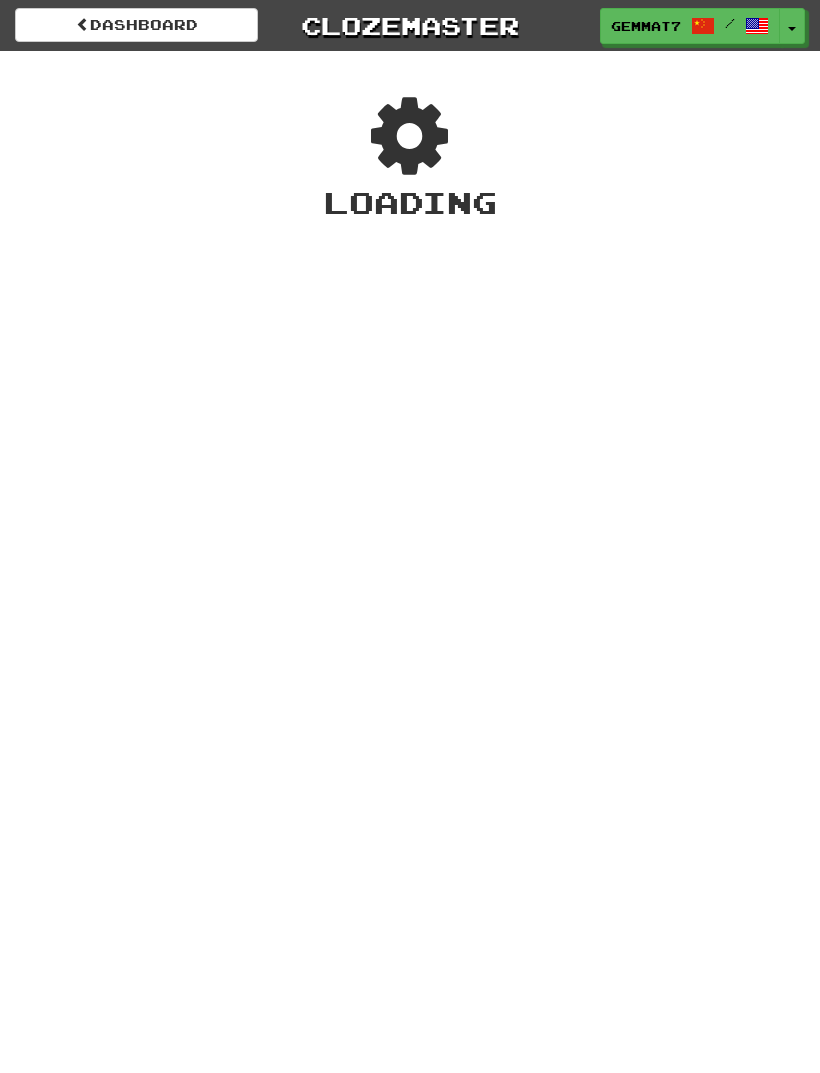 scroll, scrollTop: 0, scrollLeft: 0, axis: both 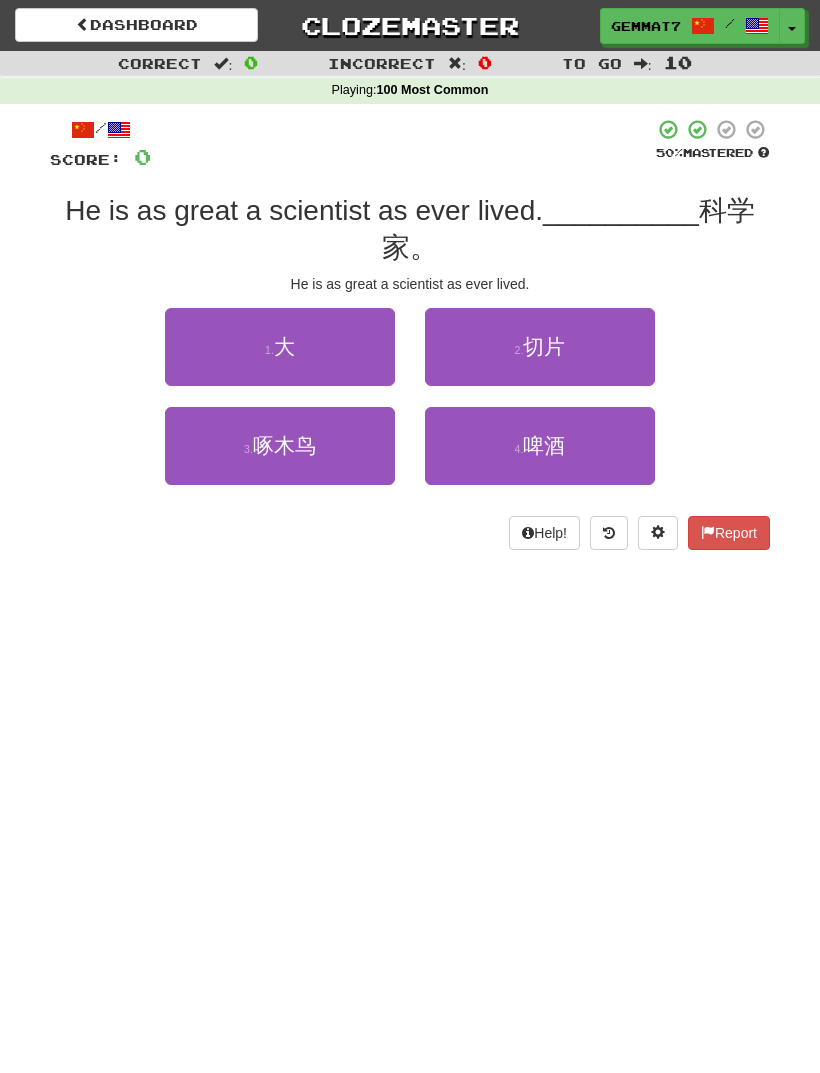 click on "1 .  大" at bounding box center [280, 347] 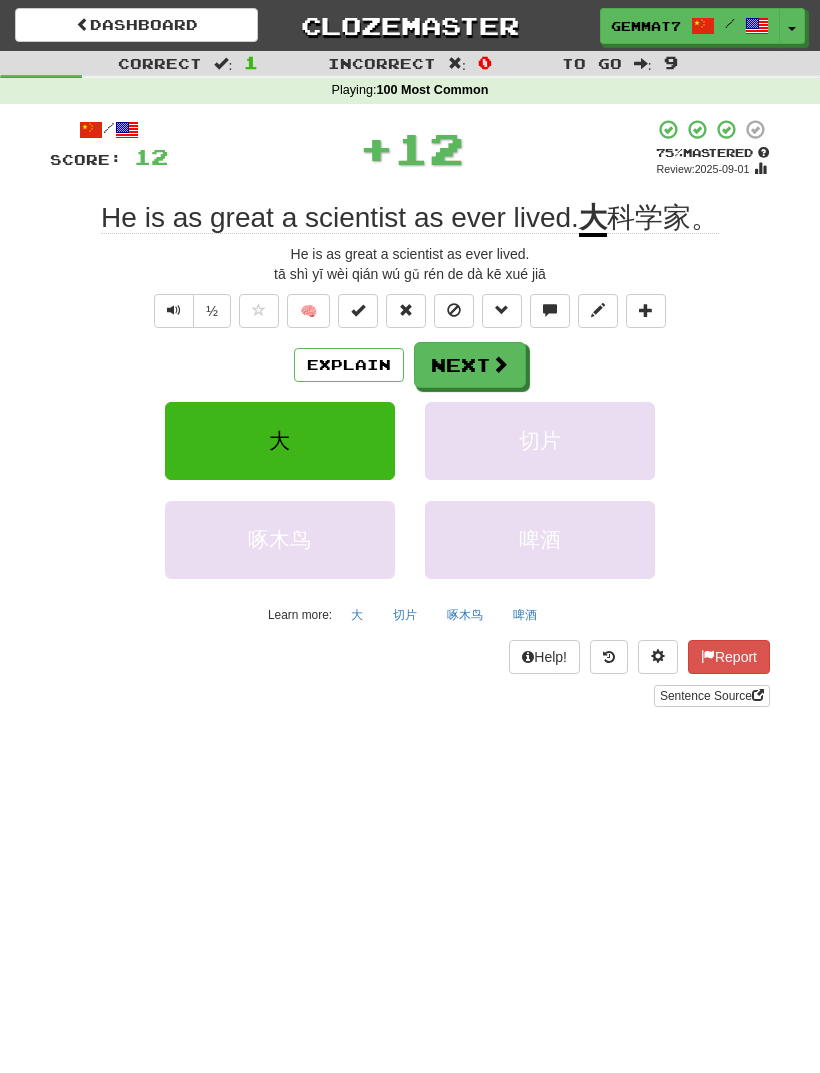 click on "Next" at bounding box center [470, 365] 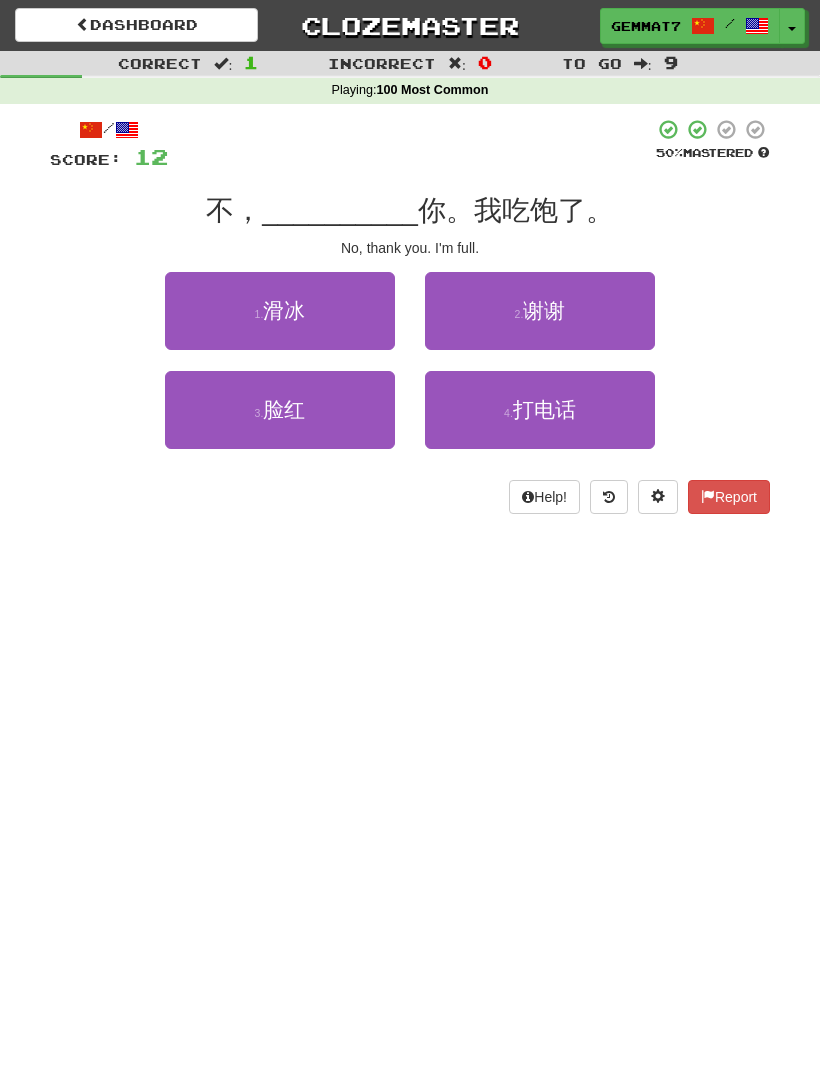 click on "1 .  滑冰" at bounding box center (280, 311) 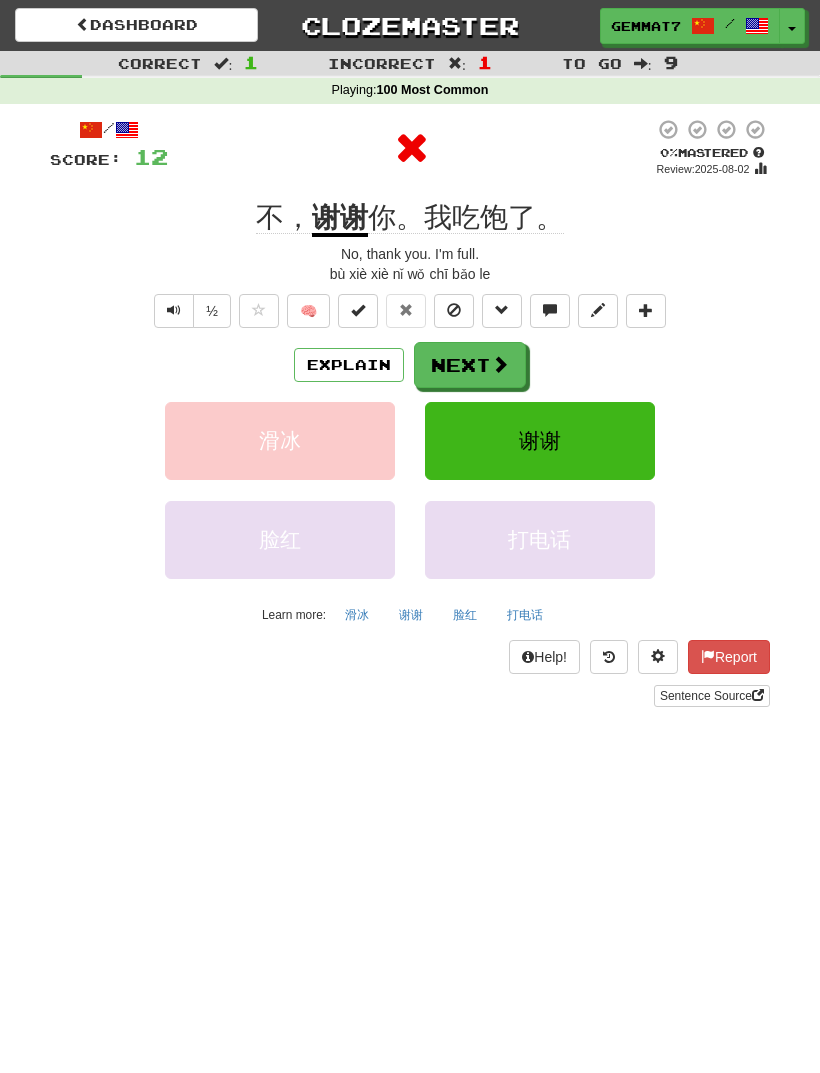 click on "Next" at bounding box center [470, 365] 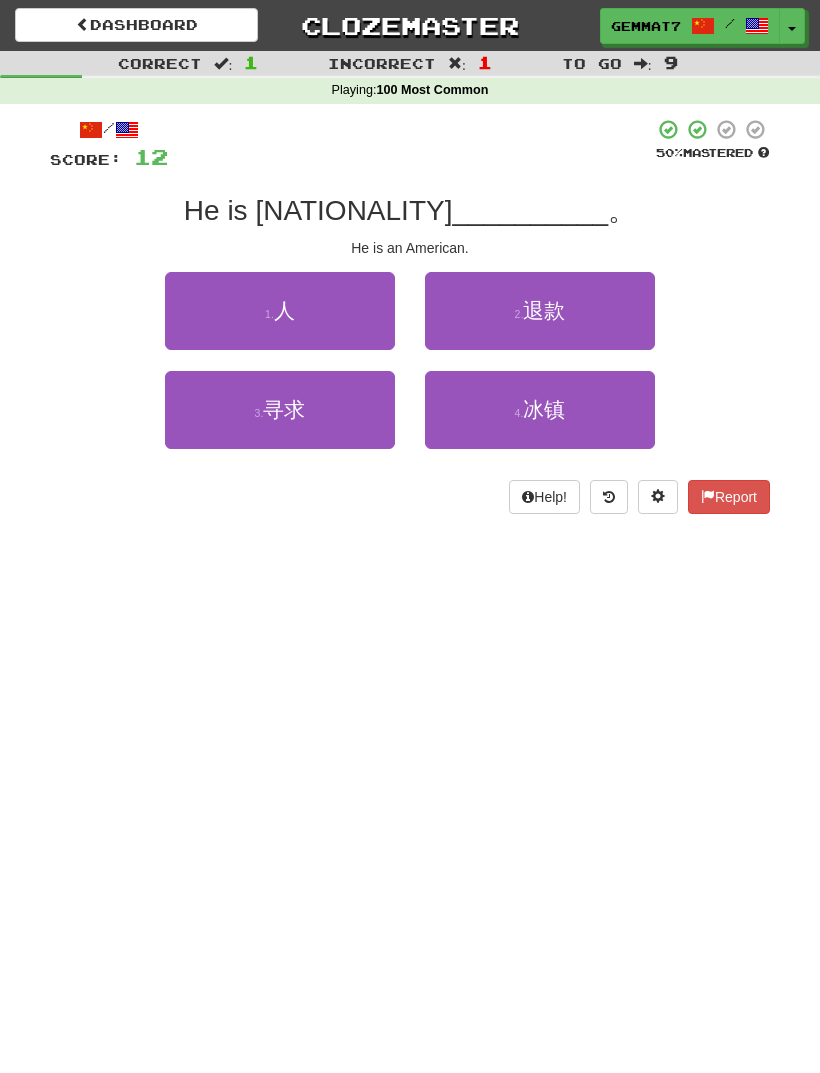 click on "1 .  人" at bounding box center (280, 311) 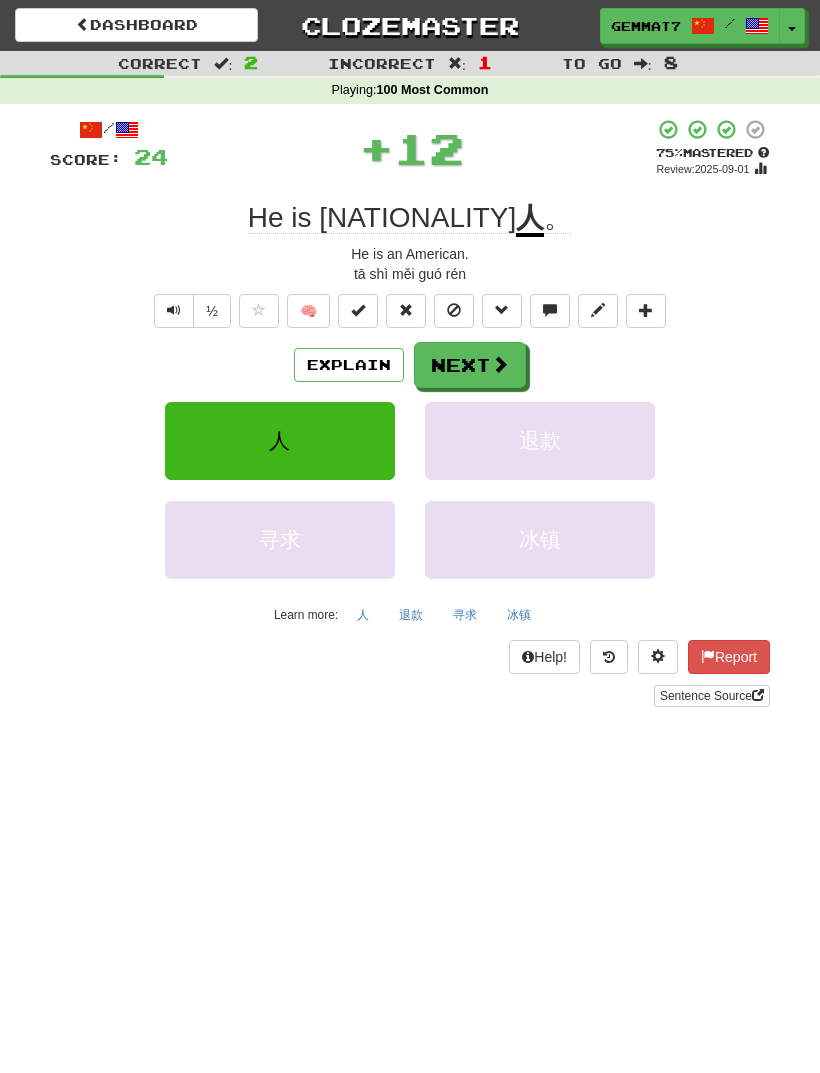 click on "Next" at bounding box center [470, 365] 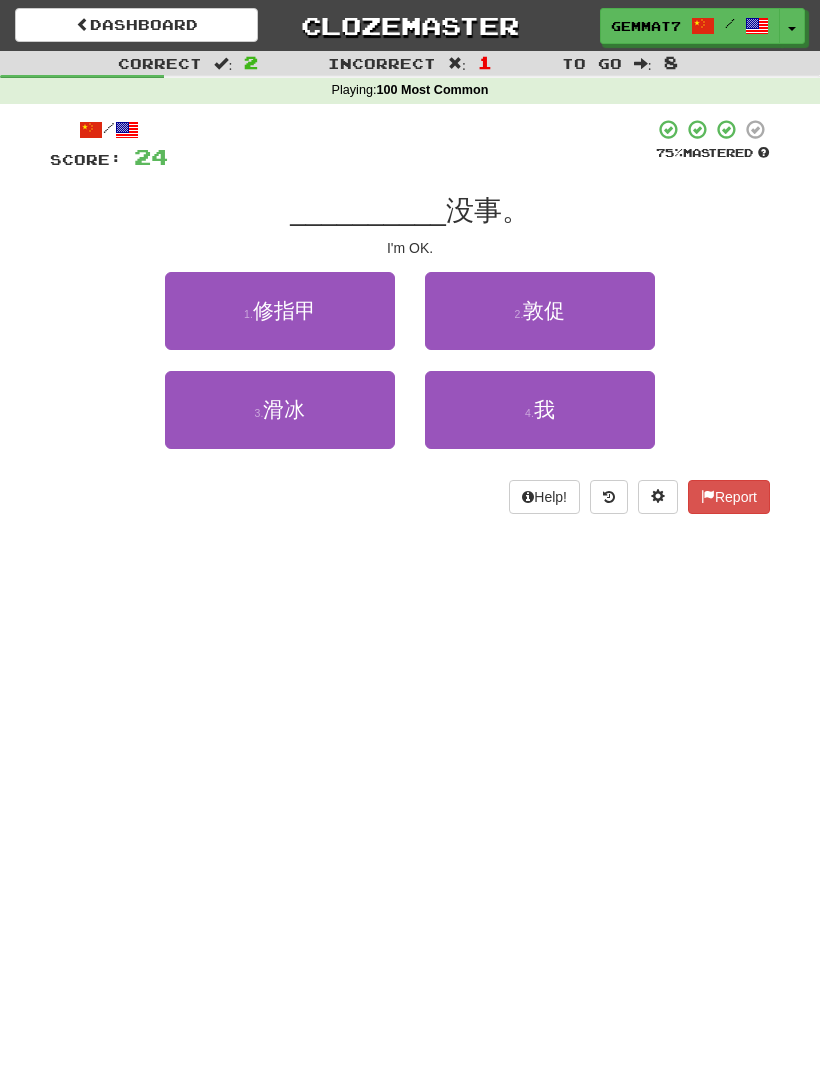 click on "4 .  我" at bounding box center [540, 410] 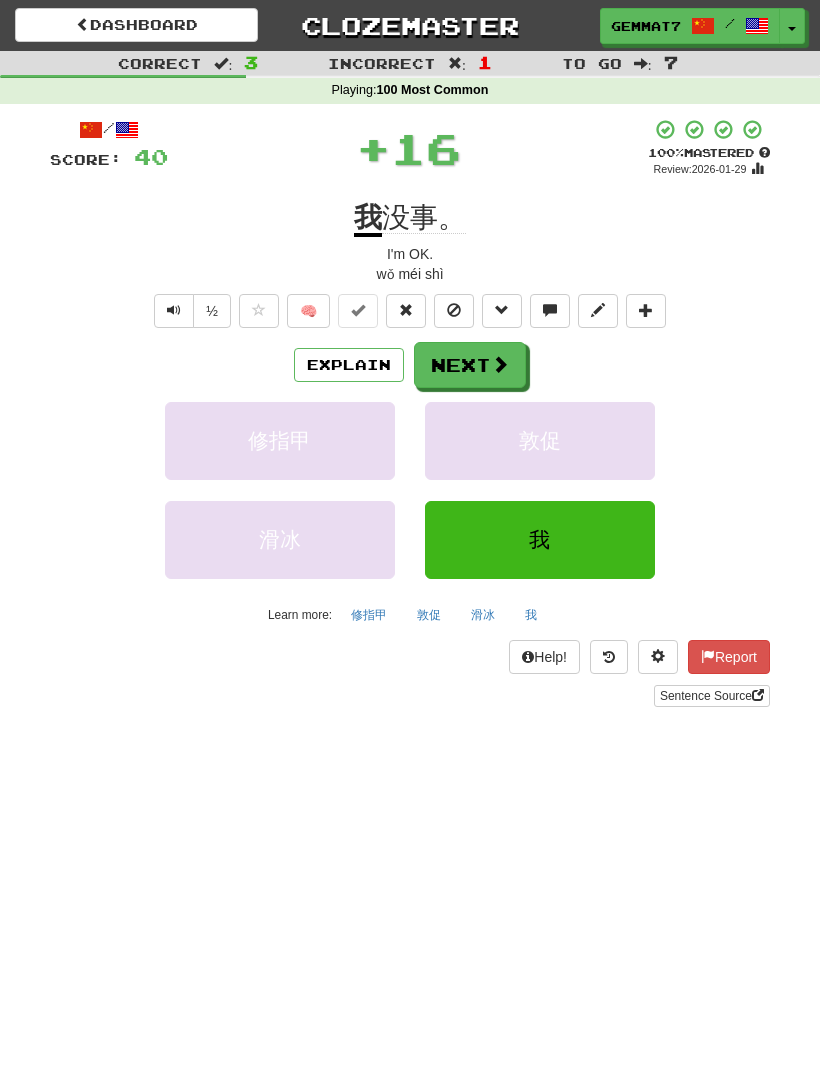 click on "Next" at bounding box center (470, 365) 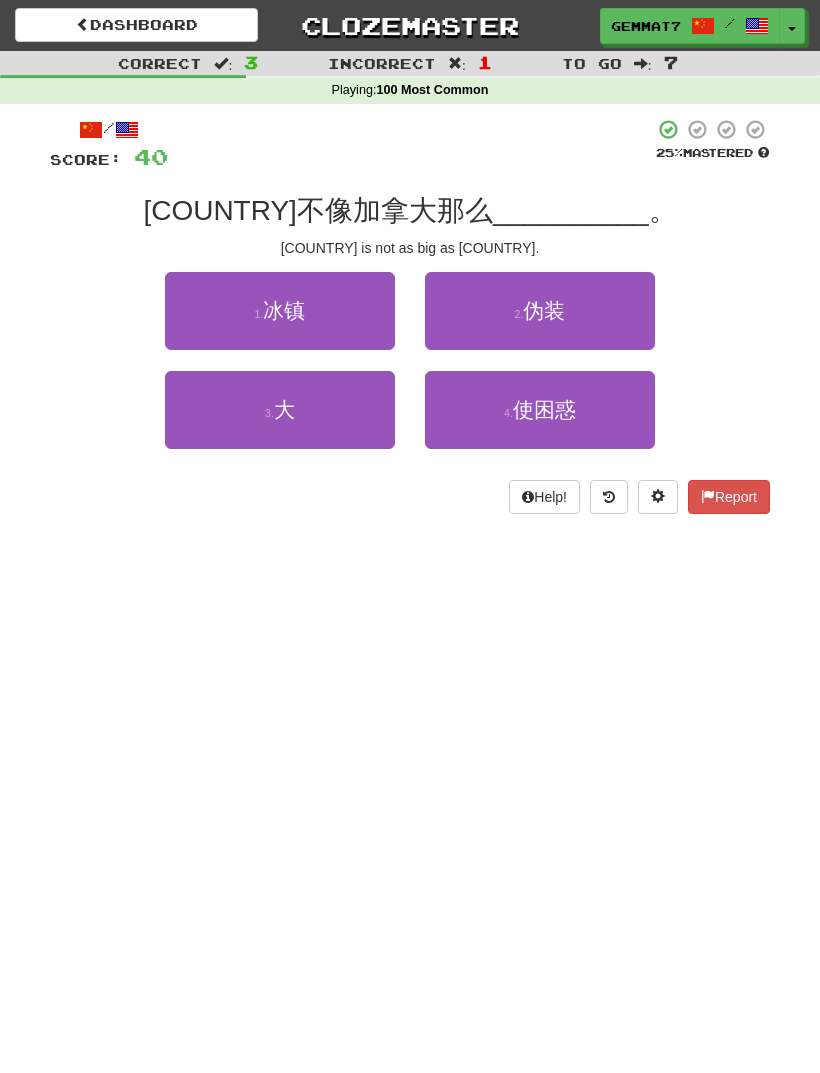 click on "3 .  大" at bounding box center [280, 410] 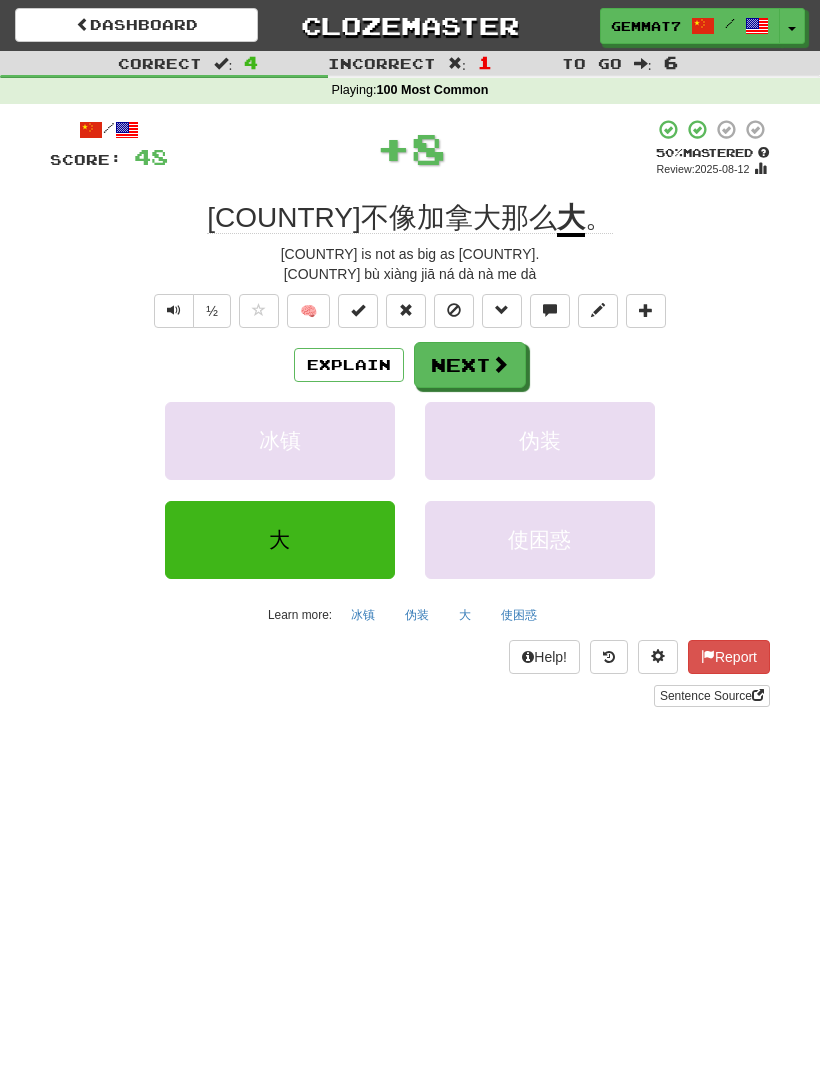 click on "Next" at bounding box center (470, 365) 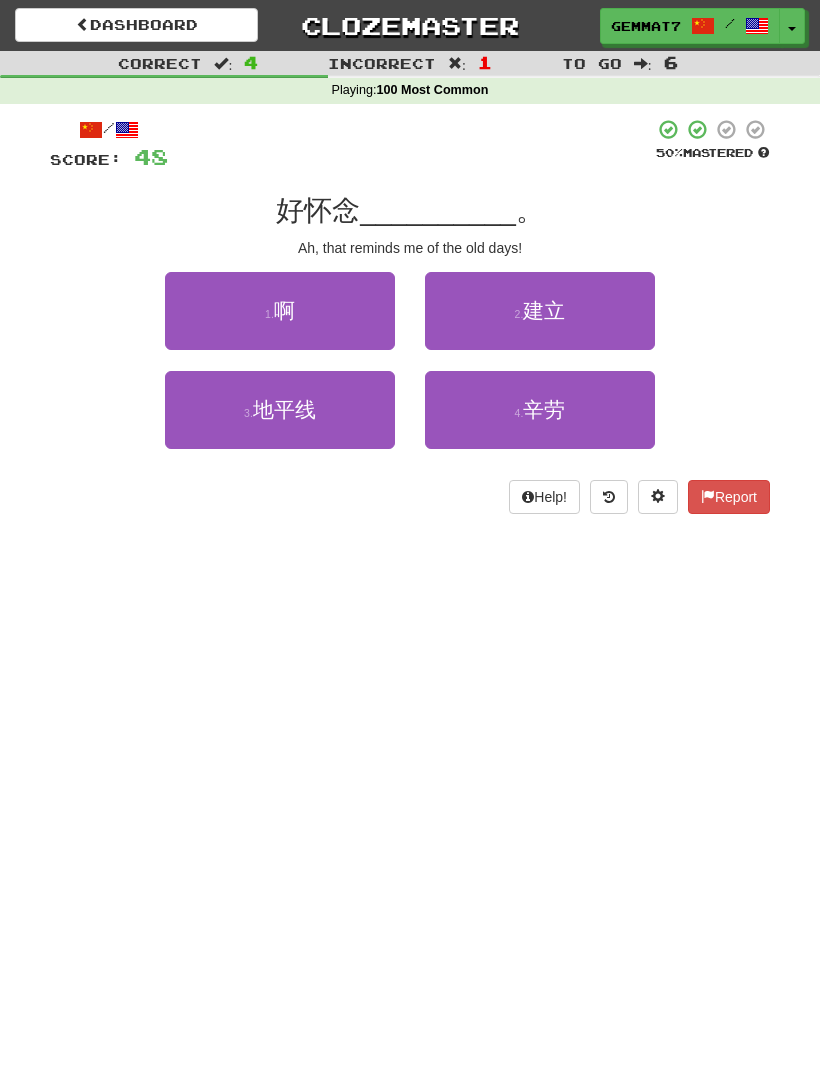 click on "1 .  啊" at bounding box center [280, 311] 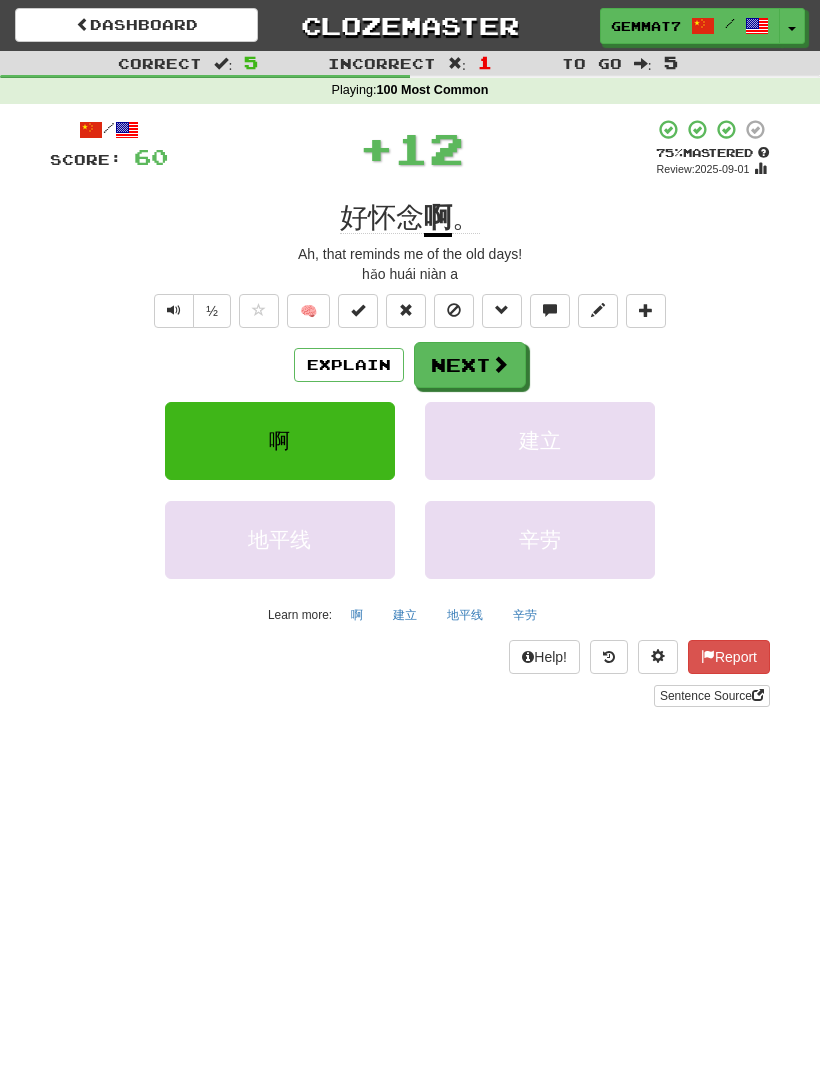 click on "Next" at bounding box center [470, 365] 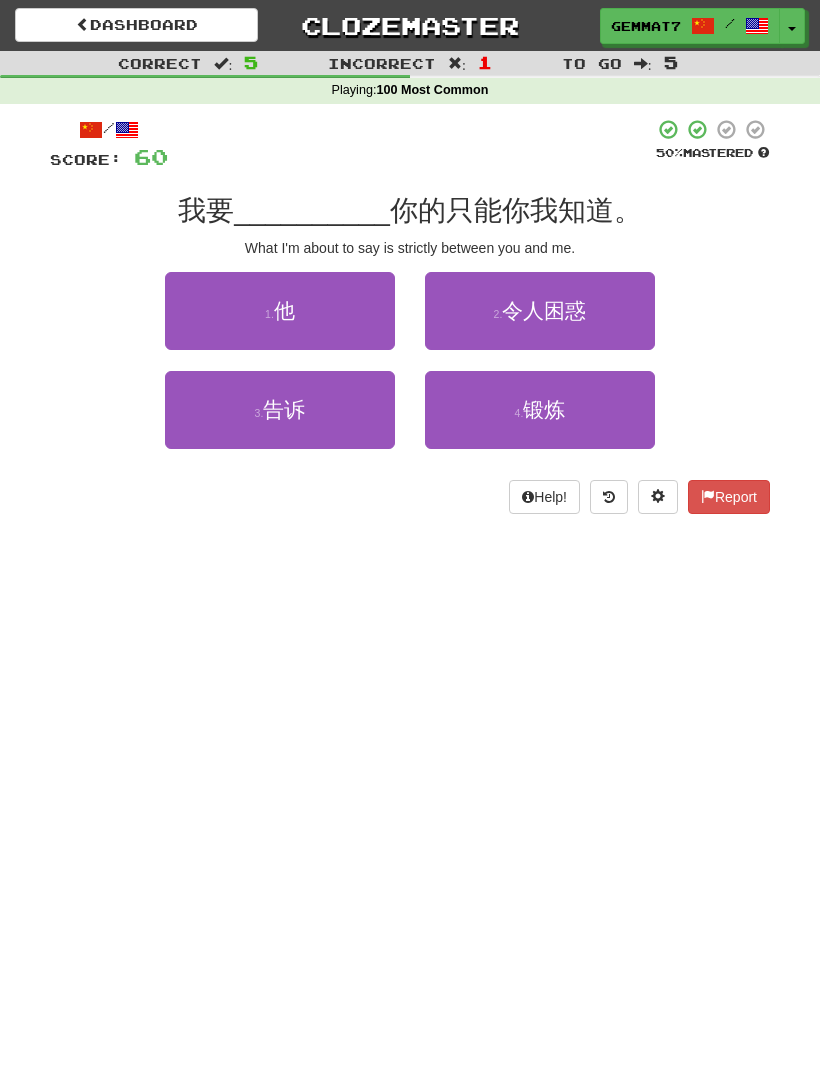 click on "1 .  他" at bounding box center (280, 311) 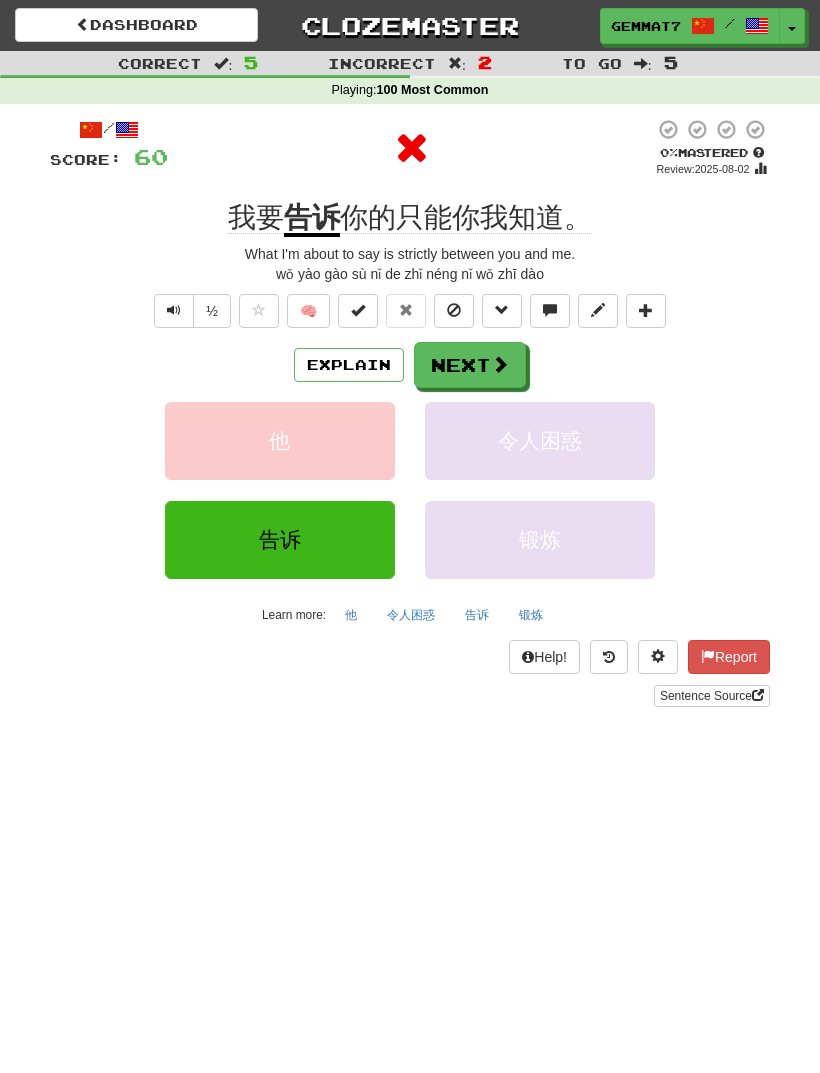 click on "Next" at bounding box center (470, 365) 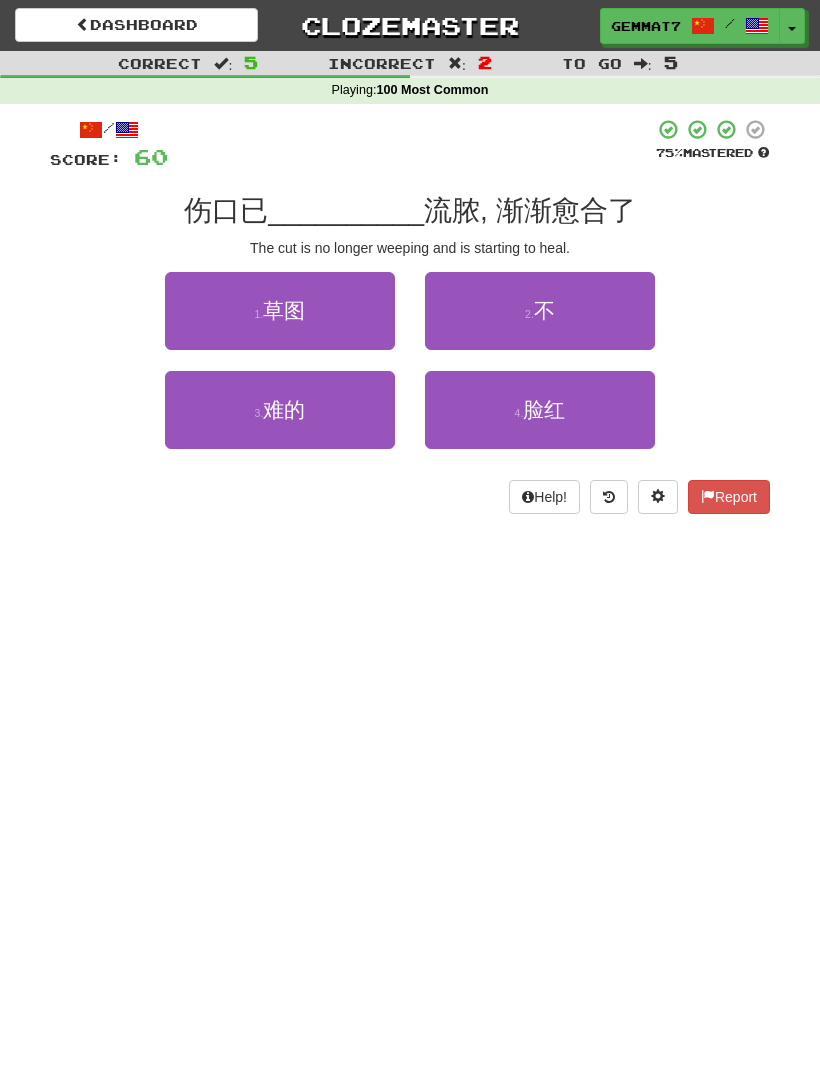 click on "2 .  不" at bounding box center [540, 311] 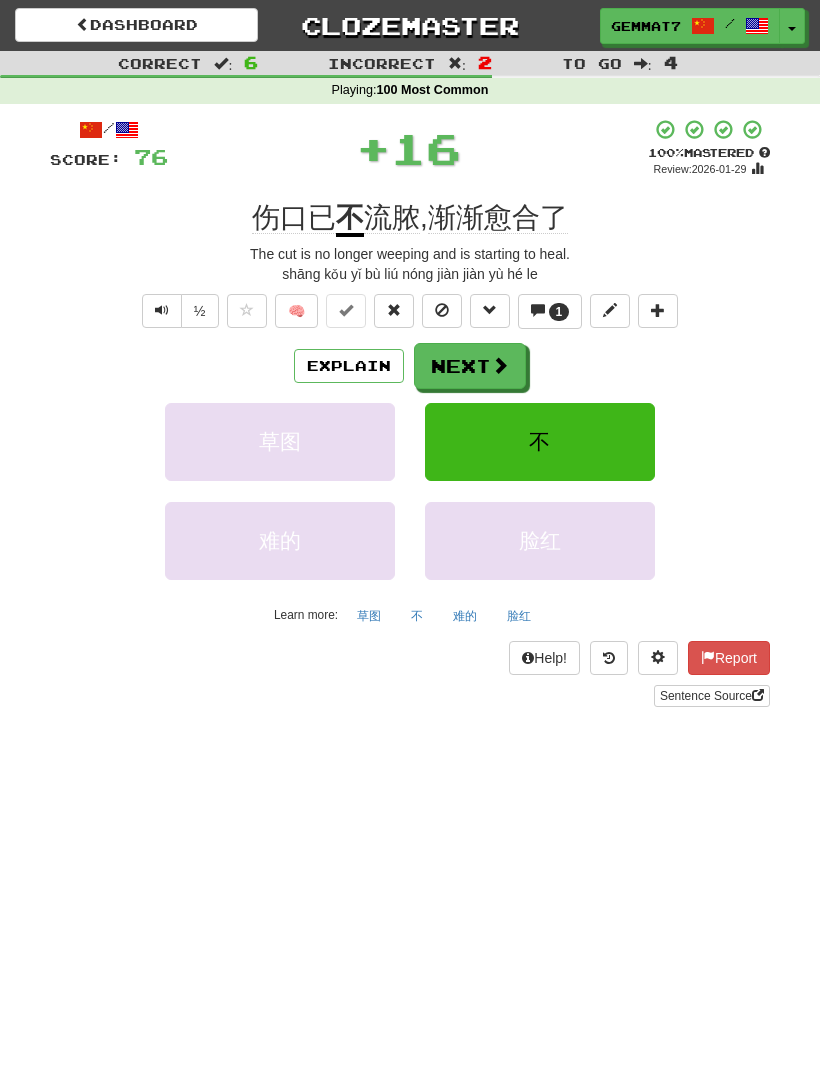 click on "Next" at bounding box center (470, 366) 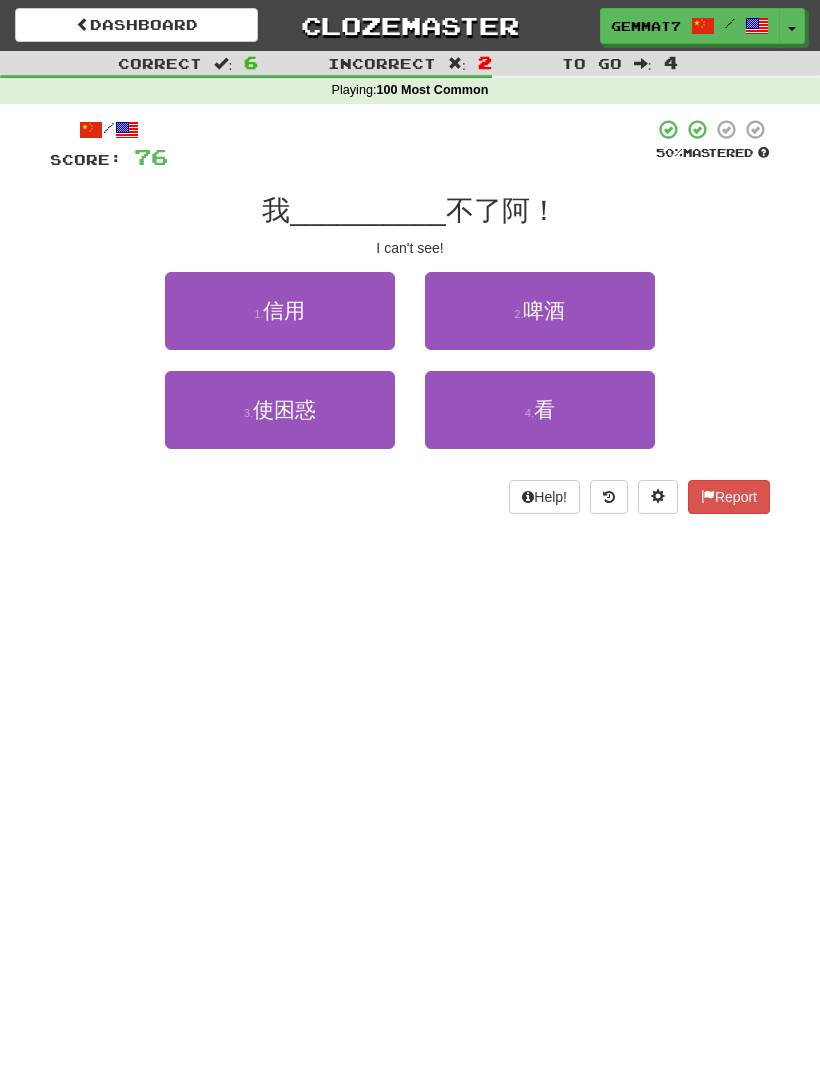 click on "4 .  看" at bounding box center [540, 410] 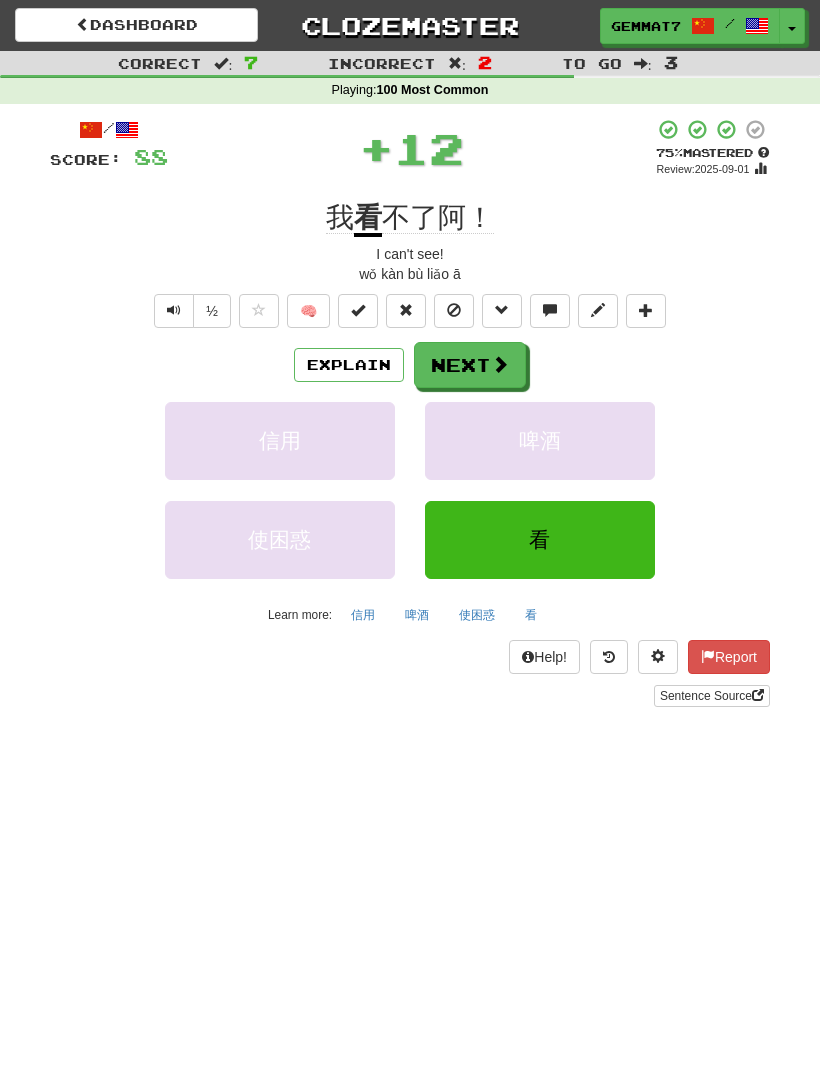 click on "Next" at bounding box center (470, 365) 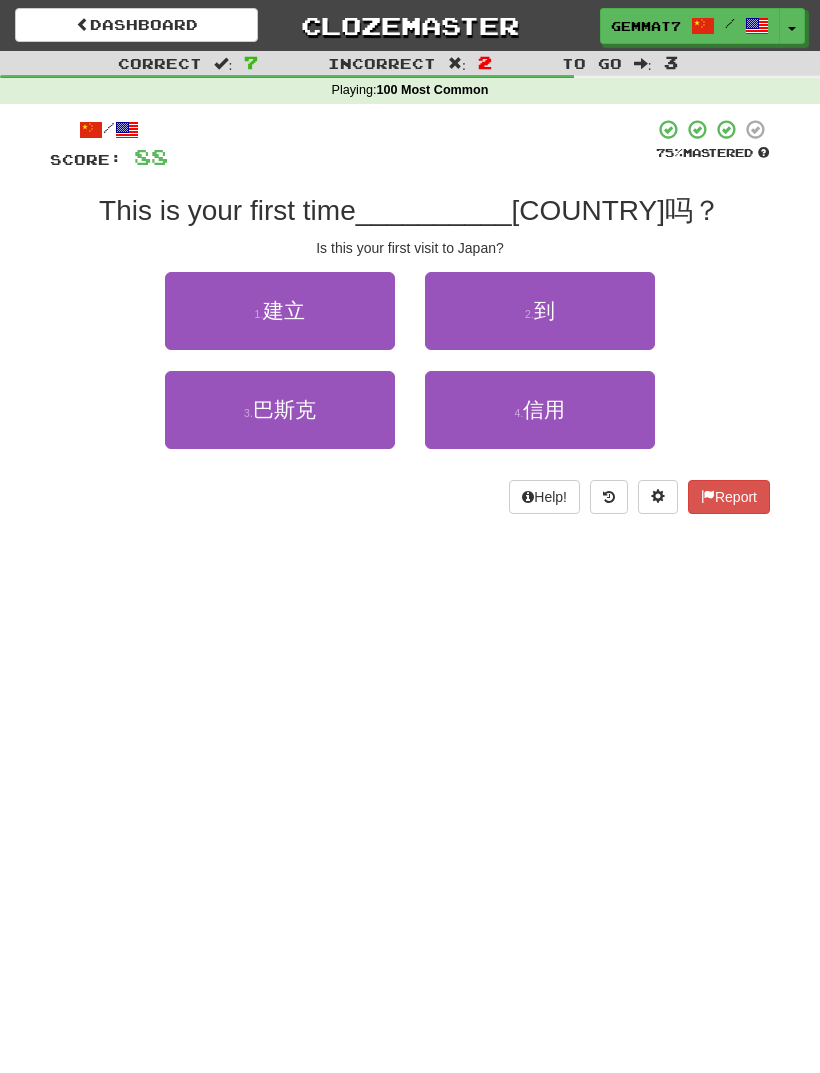 click on "2 .  到" at bounding box center (540, 311) 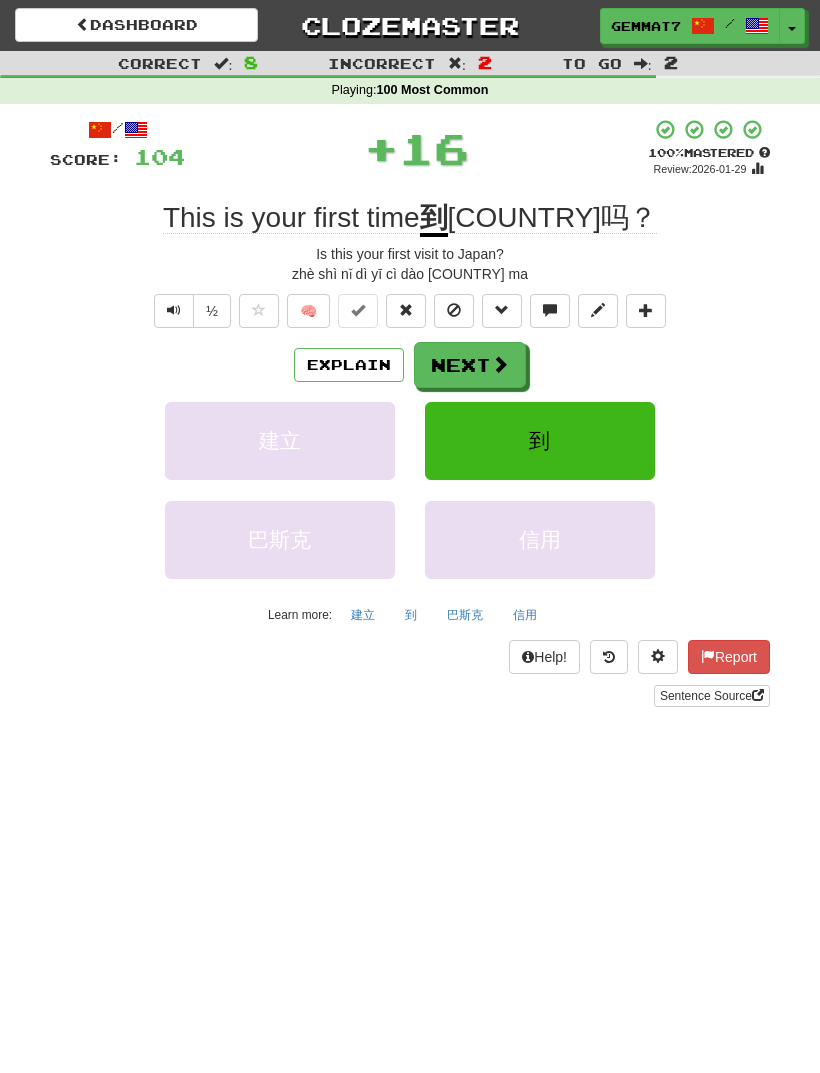 click on "Next" at bounding box center (470, 365) 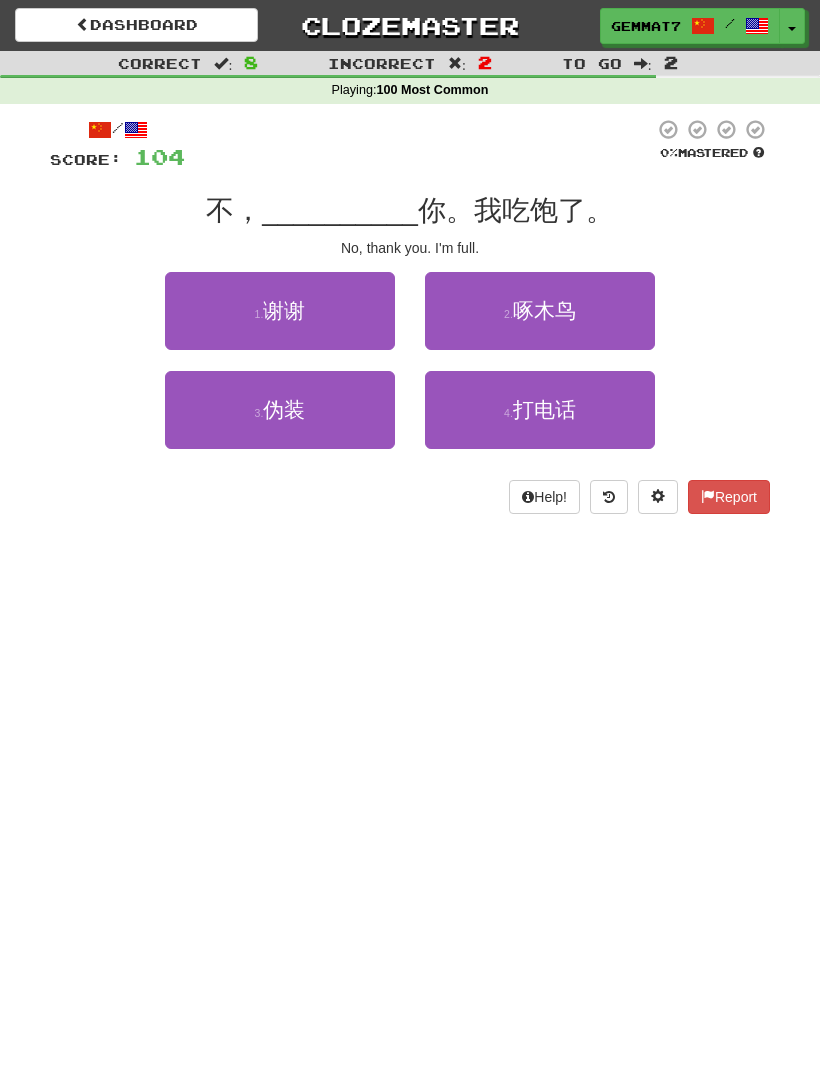 click on "1 .  谢谢" at bounding box center [280, 311] 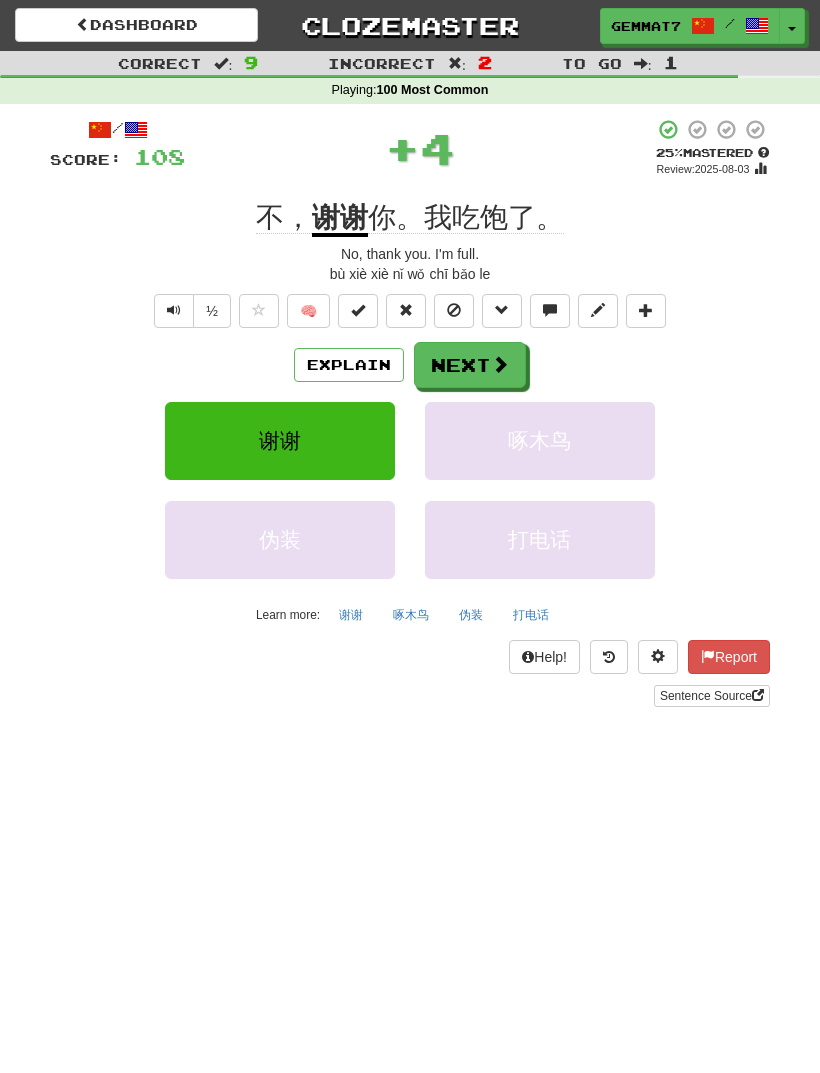 click on "Next" at bounding box center [470, 365] 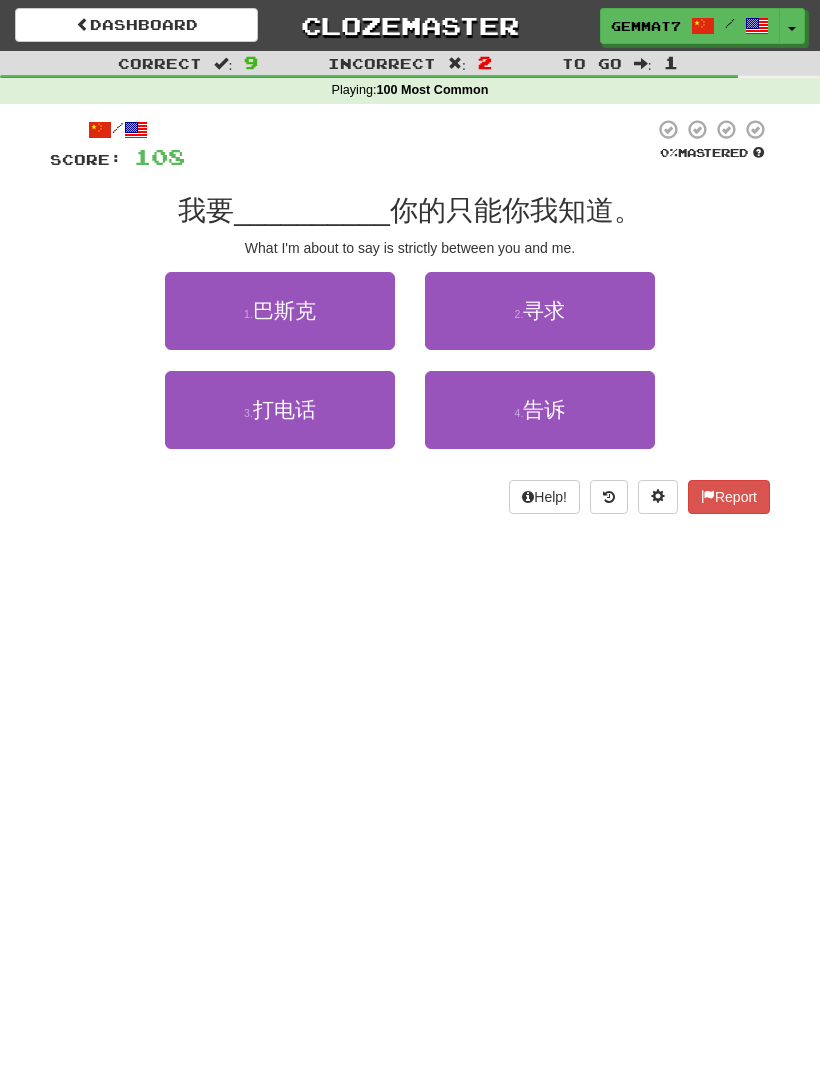 click on "4 .  告诉" at bounding box center [540, 410] 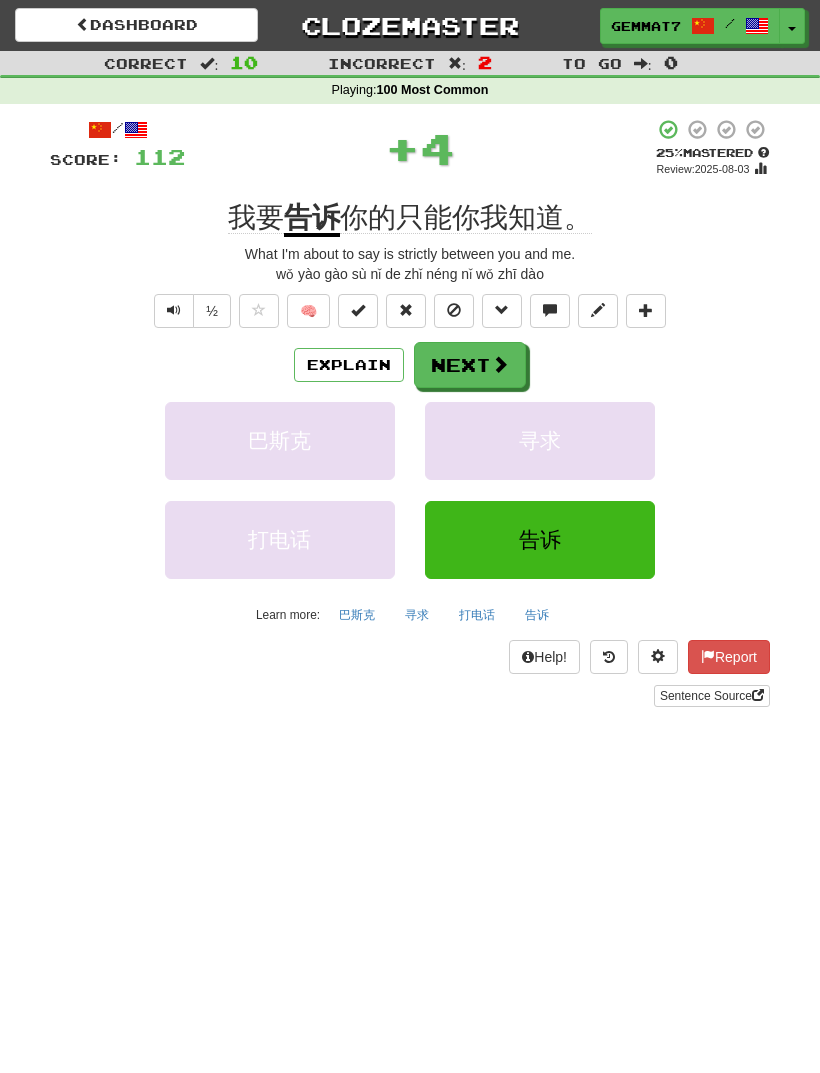 click on "Next" at bounding box center [470, 365] 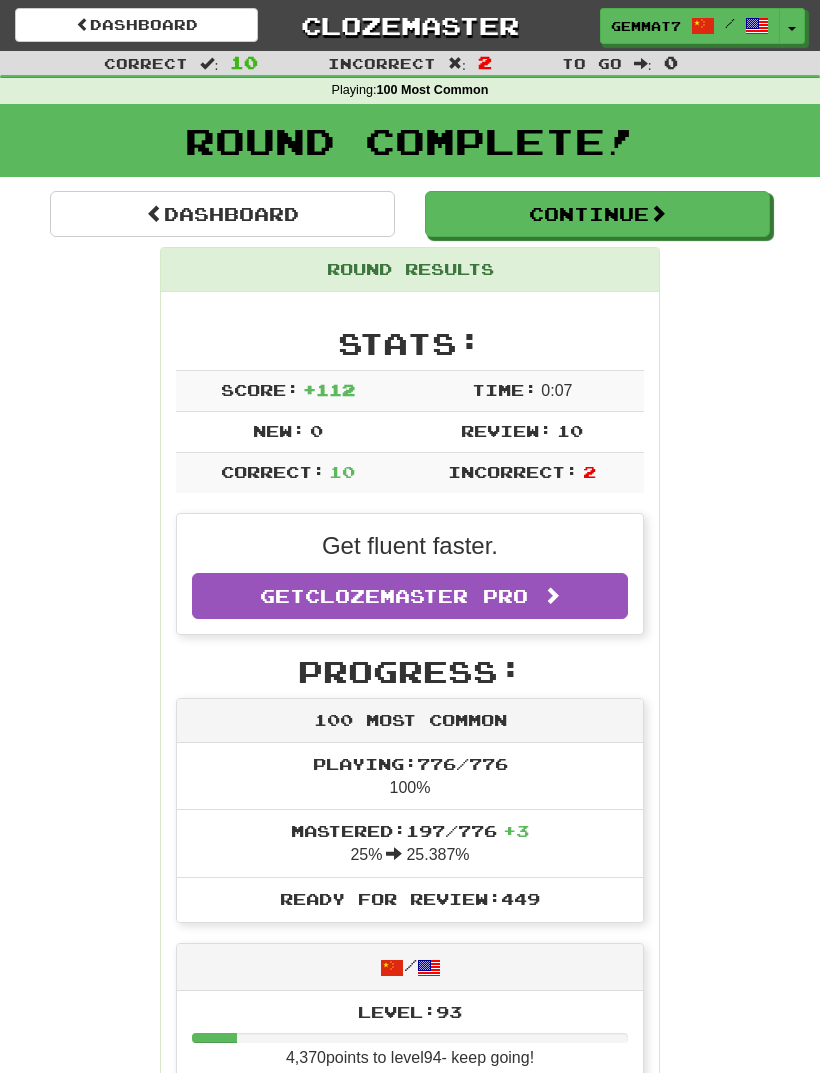 click on "Dashboard" at bounding box center (222, 214) 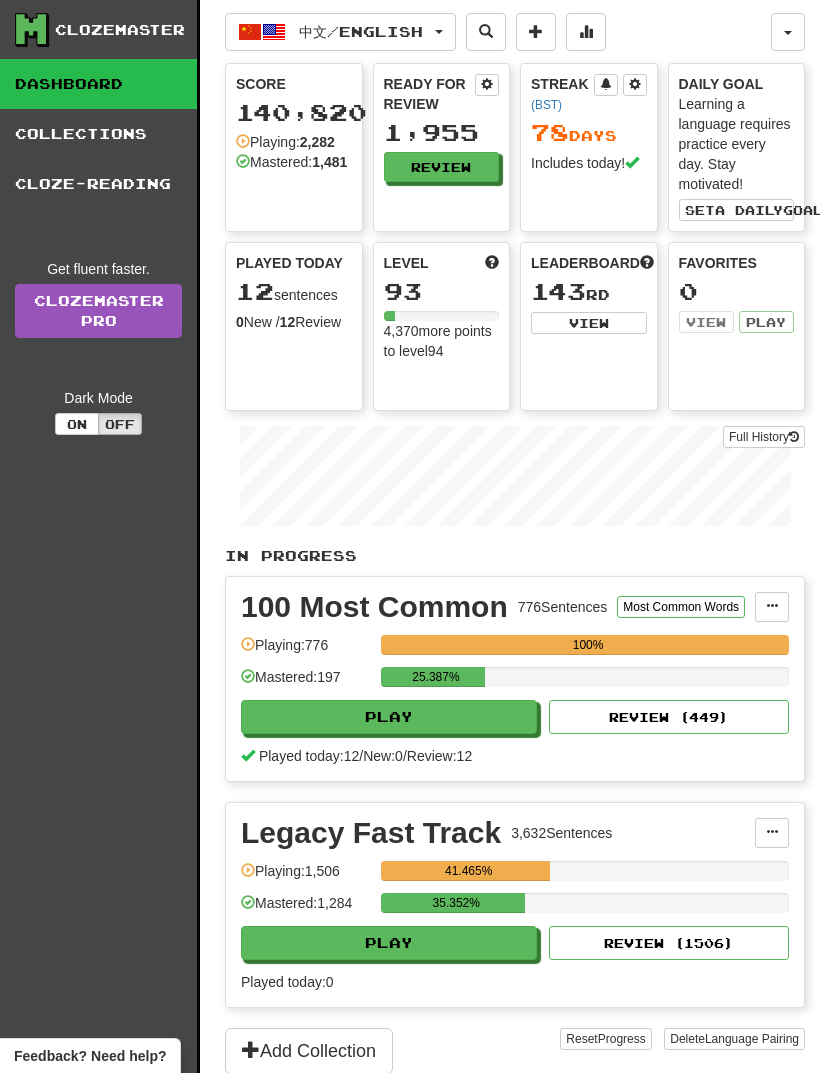 scroll, scrollTop: 0, scrollLeft: 0, axis: both 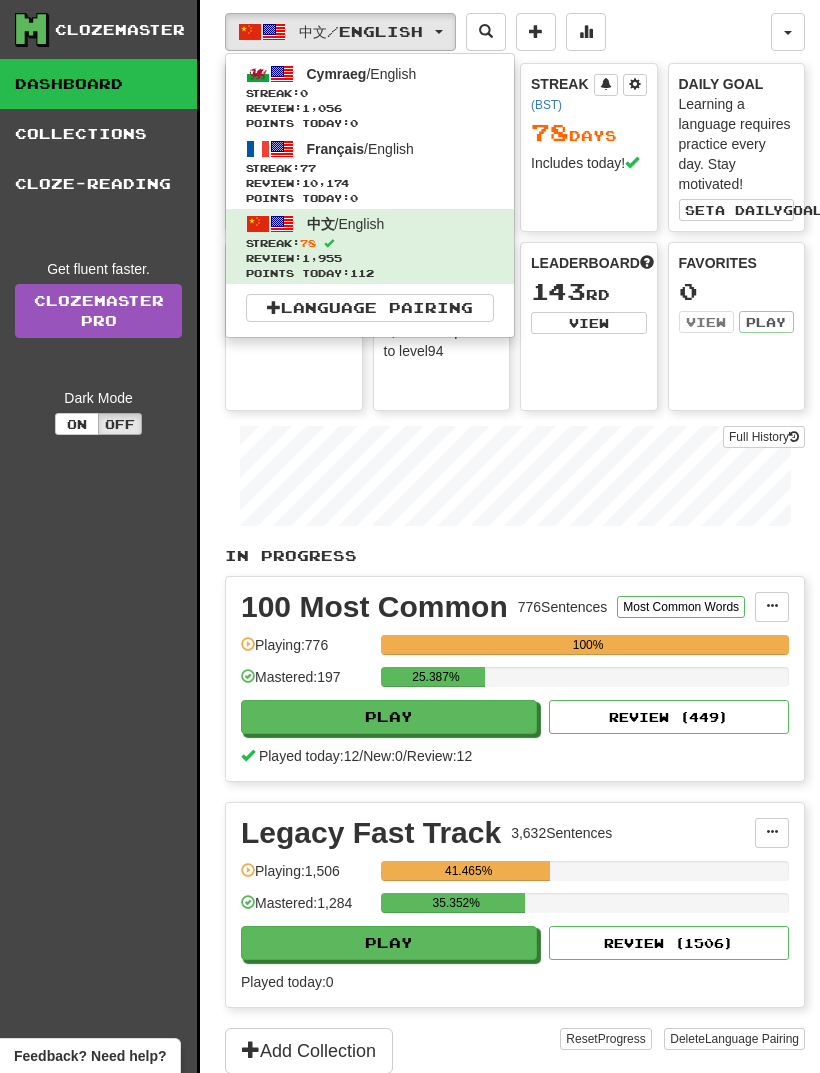 click on "Streak:  77" at bounding box center [370, 168] 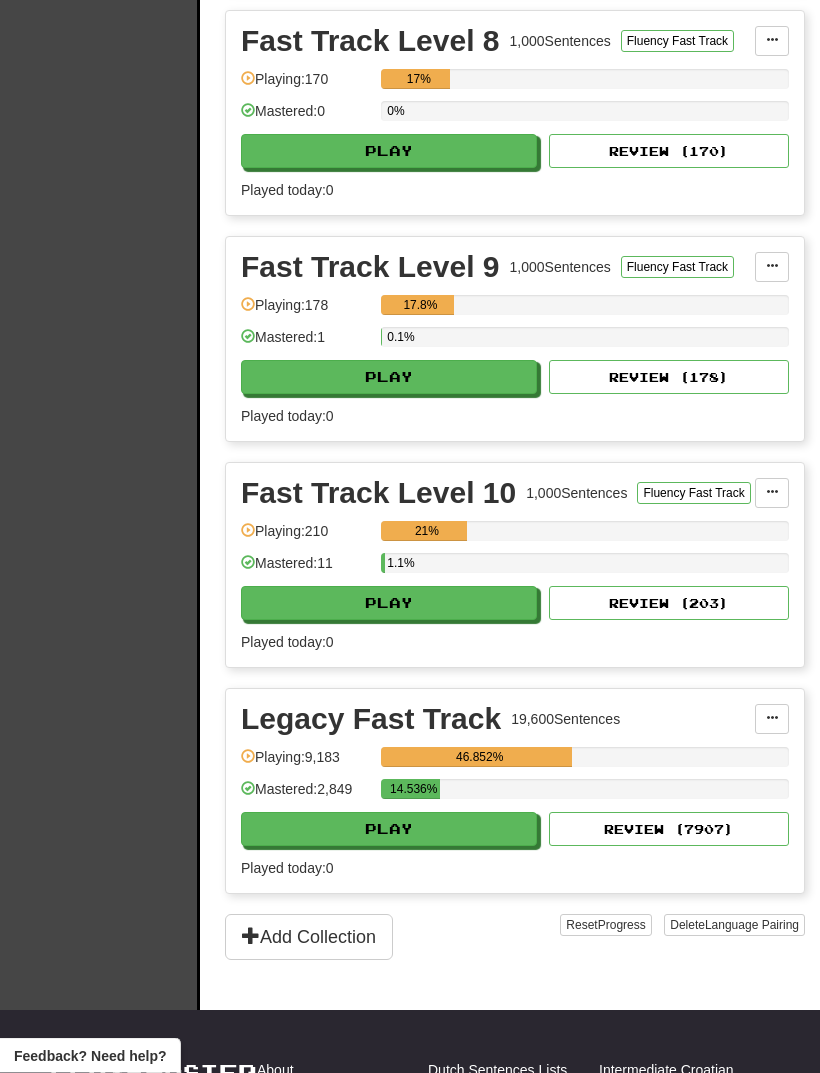 scroll, scrollTop: 2286, scrollLeft: 0, axis: vertical 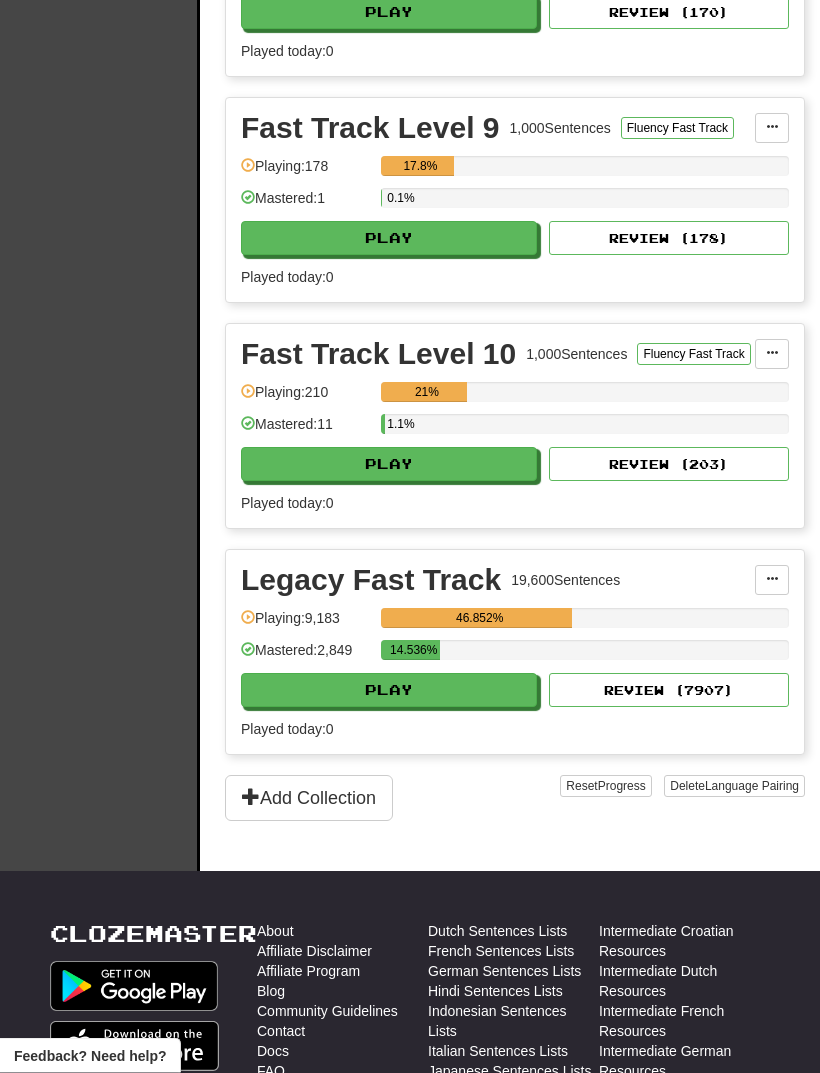 click on "Legacy Fast Track 19,600  Sentences Manage Sentences Unpin from Dashboard  Playing:  9,183 46.852%  Mastered:  2,849 14.536% Play Review ( 7907 ) Played today:  0" at bounding box center (515, 653) 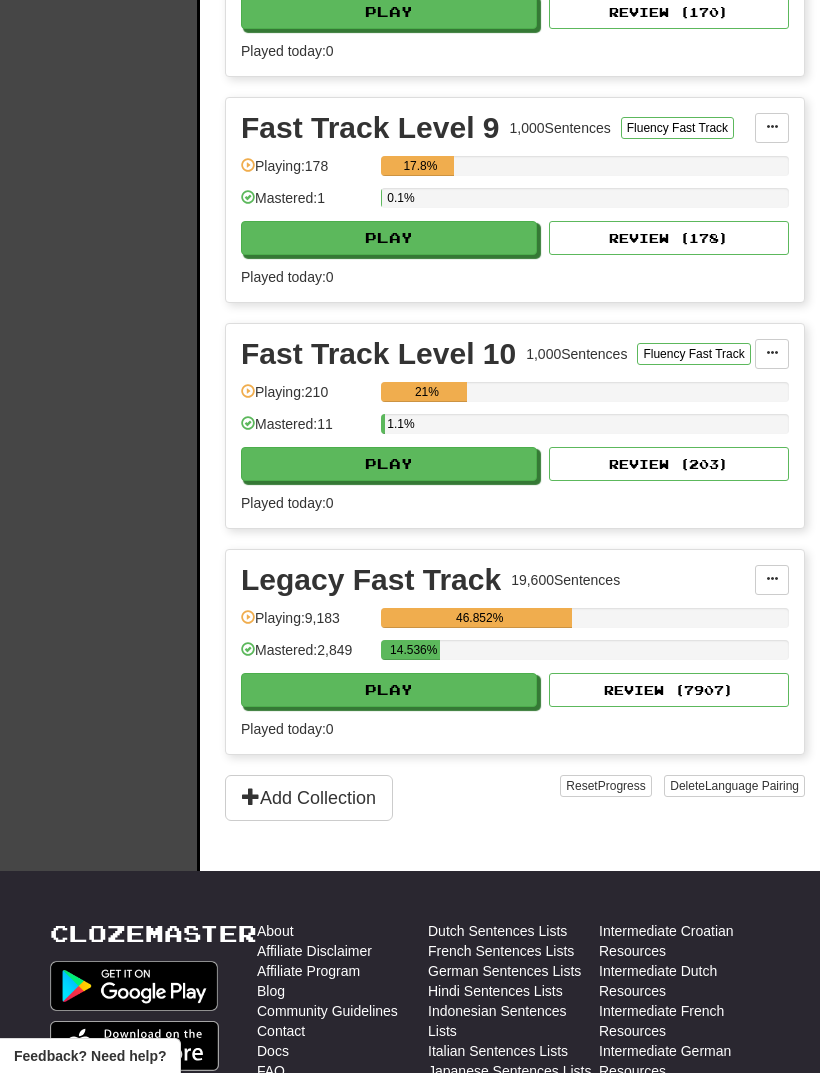 select on "**" 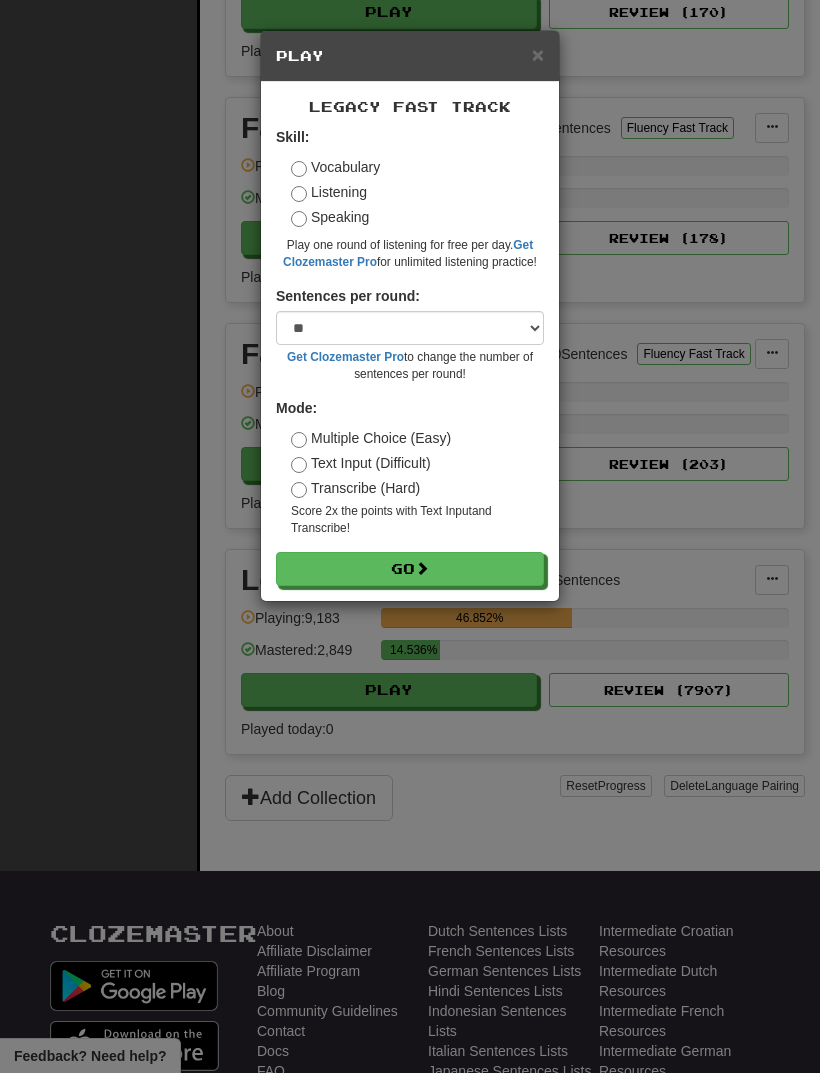 click on "Go" at bounding box center [410, 569] 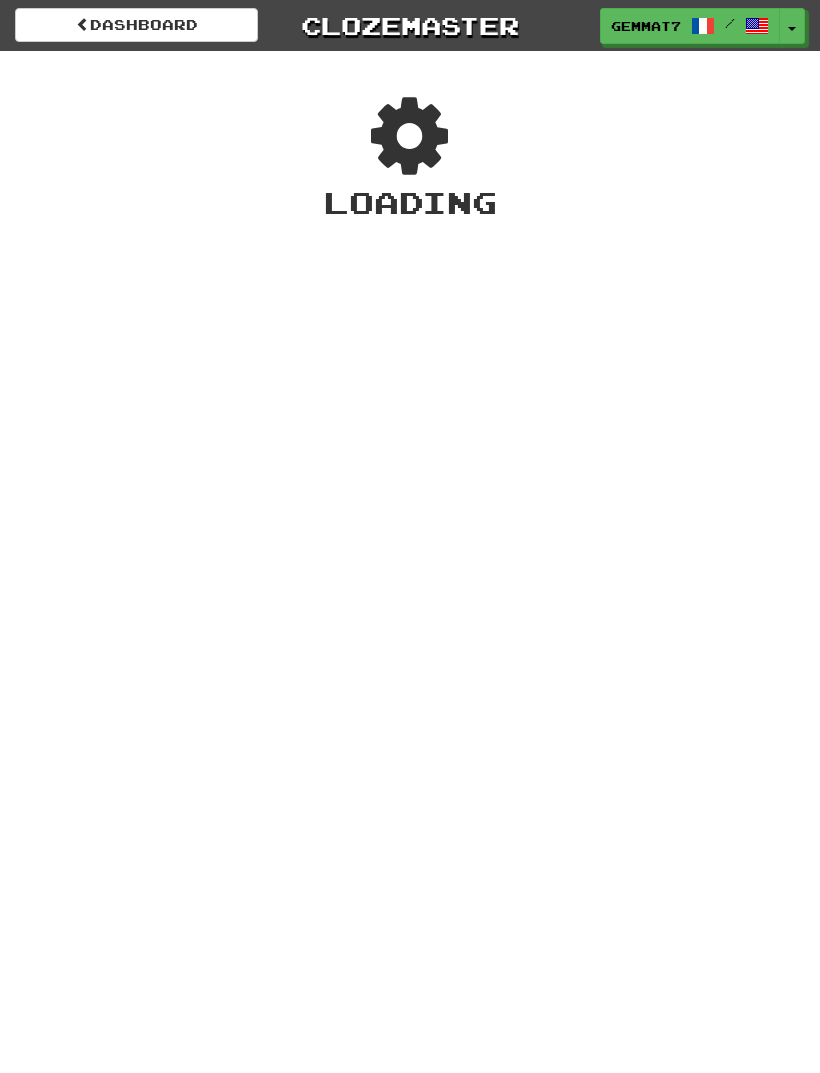 scroll, scrollTop: 0, scrollLeft: 0, axis: both 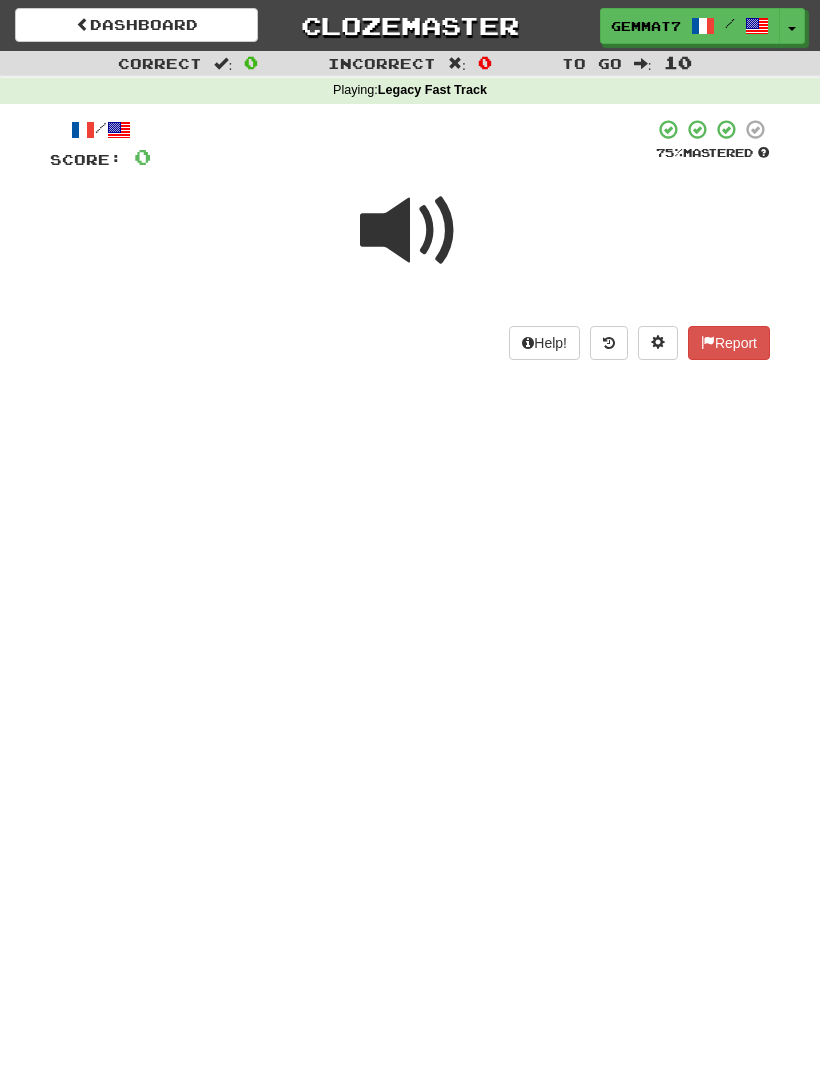 click at bounding box center (410, 231) 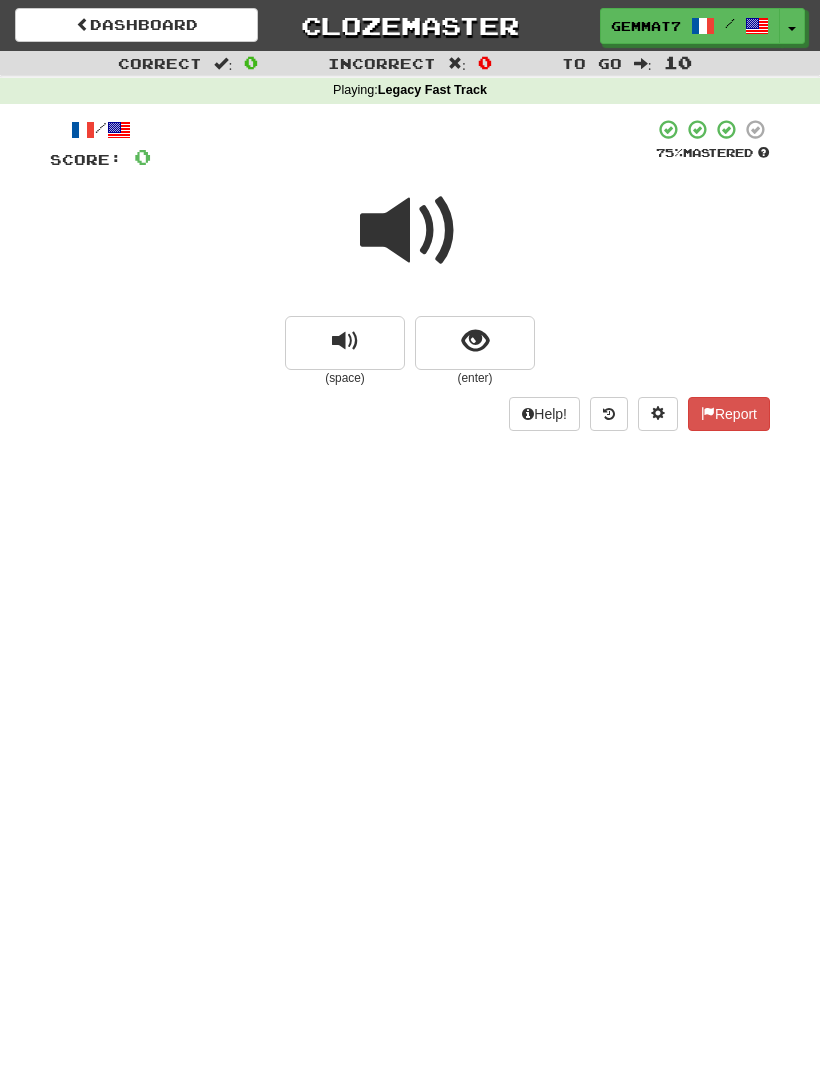 click at bounding box center [475, 343] 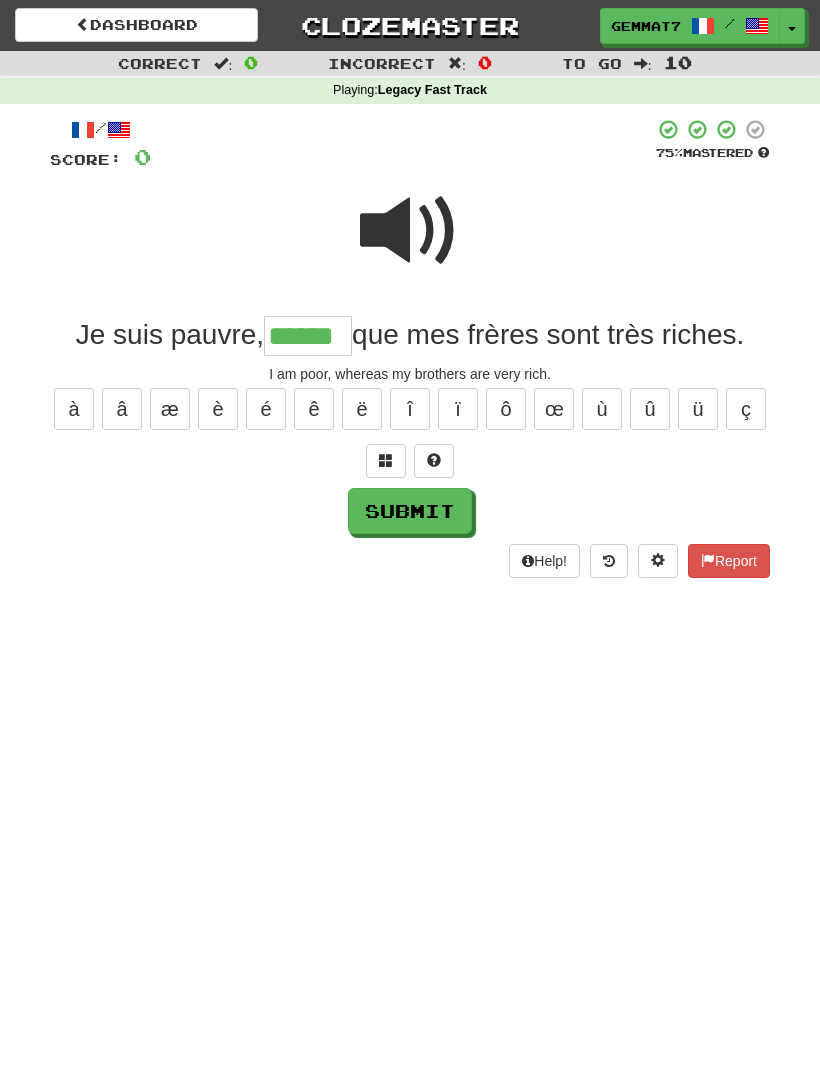 type on "******" 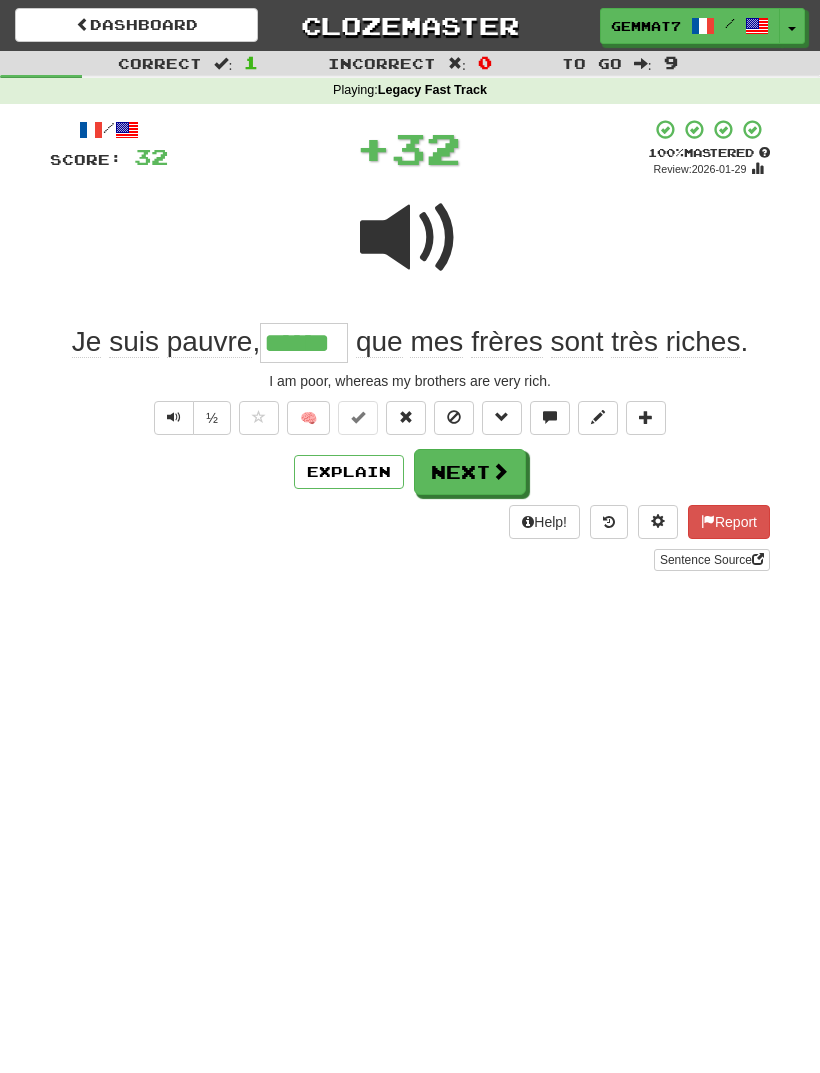 click on "Next" at bounding box center (470, 472) 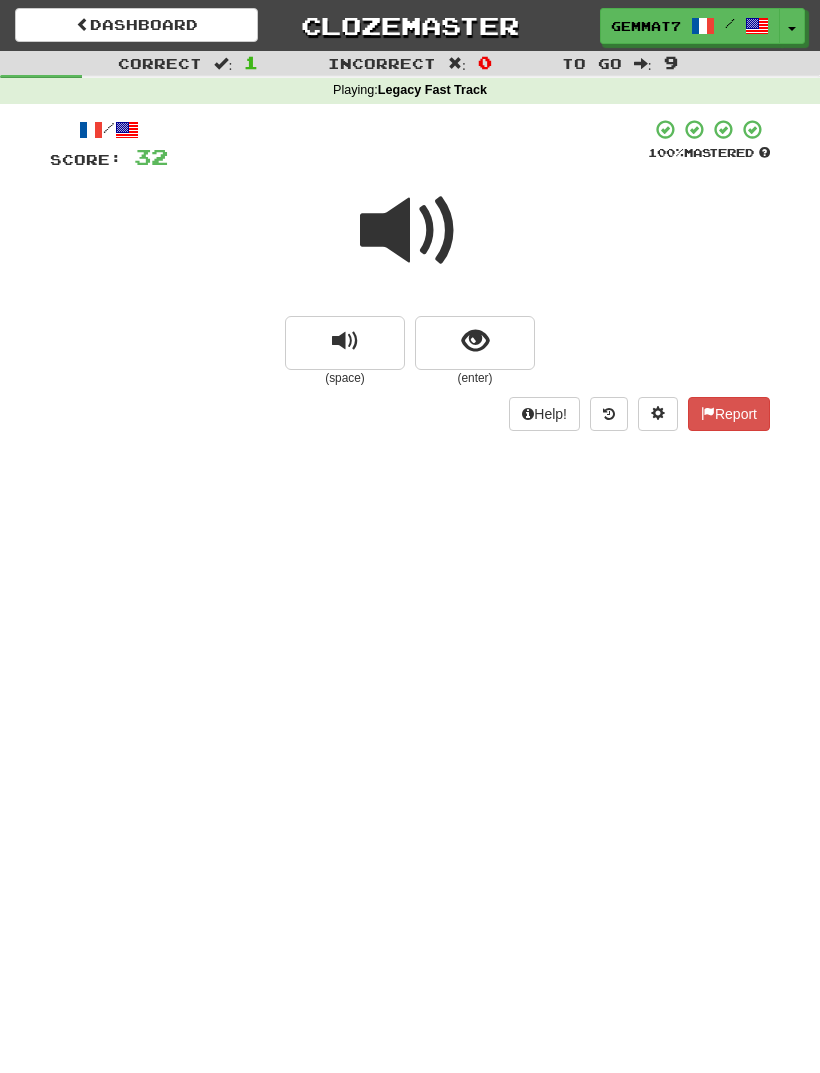 click at bounding box center (475, 343) 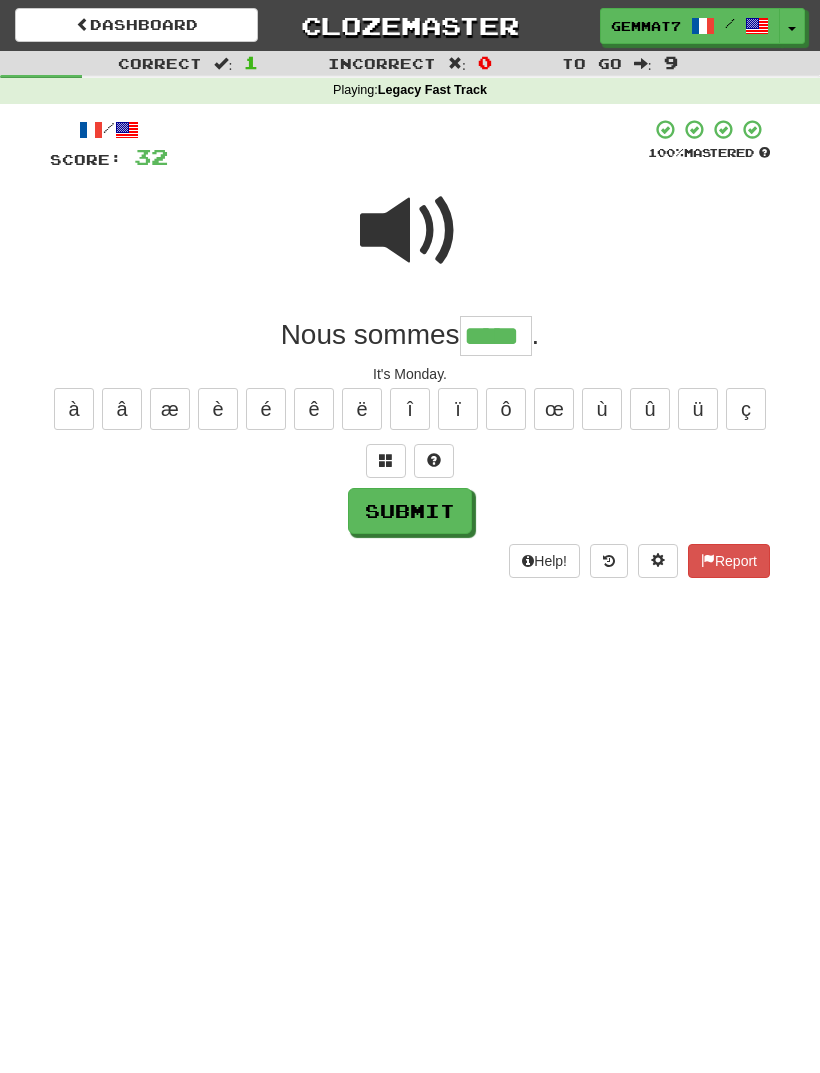 type on "*****" 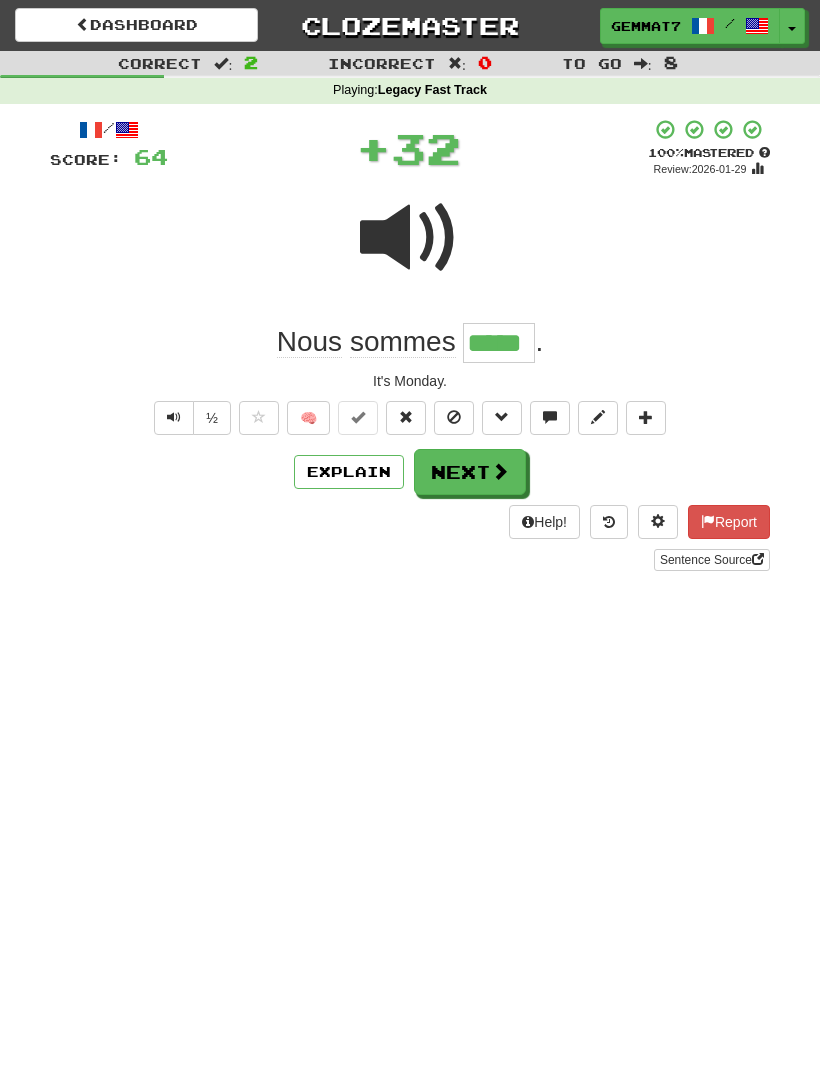 click at bounding box center [500, 471] 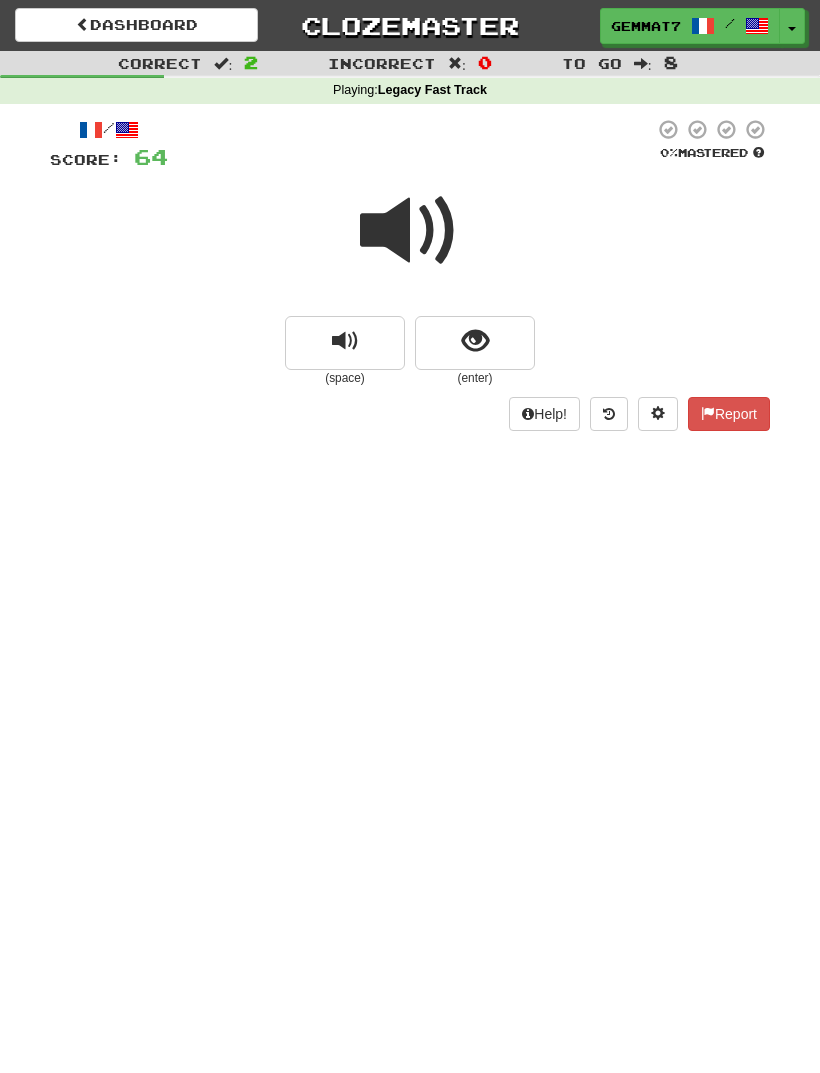click at bounding box center (475, 343) 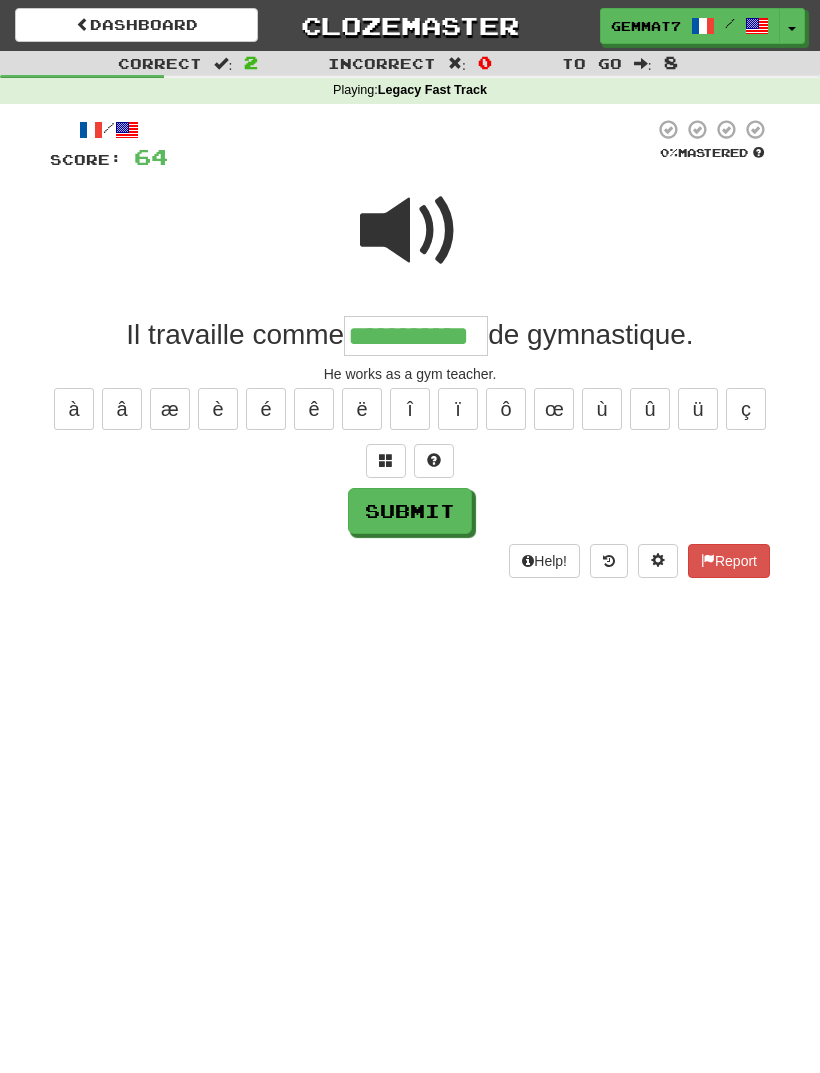 type on "**********" 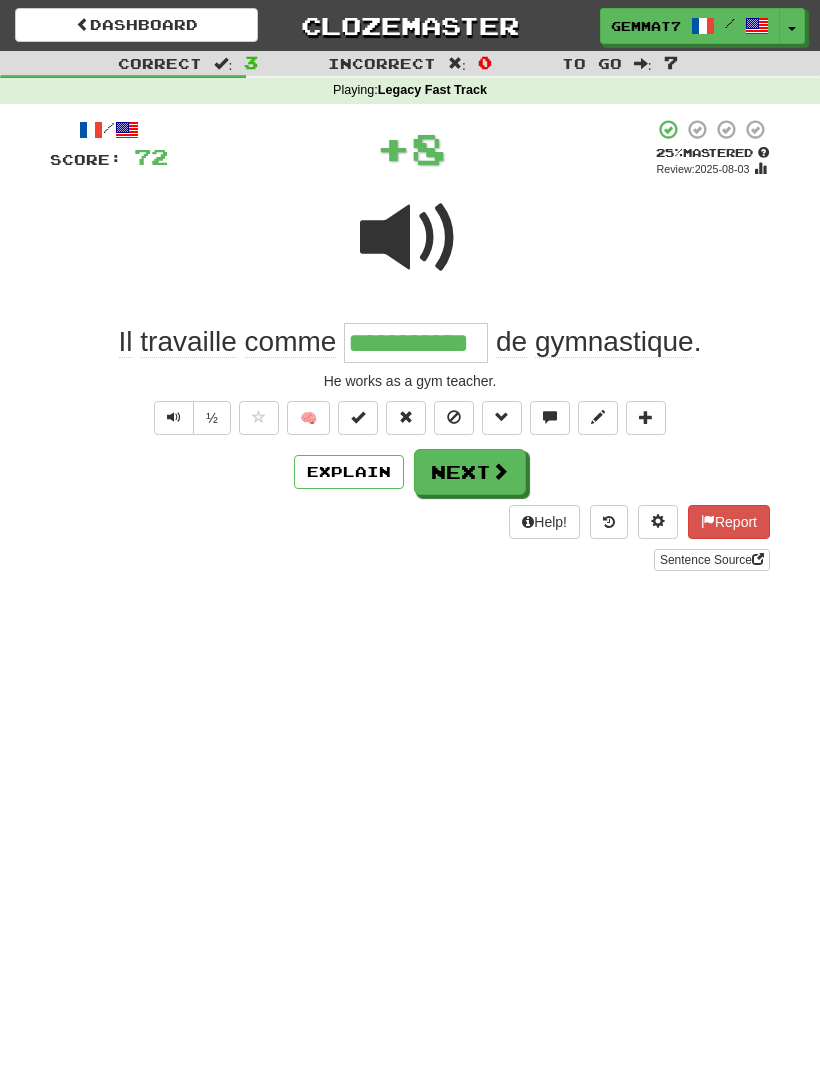click at bounding box center [500, 471] 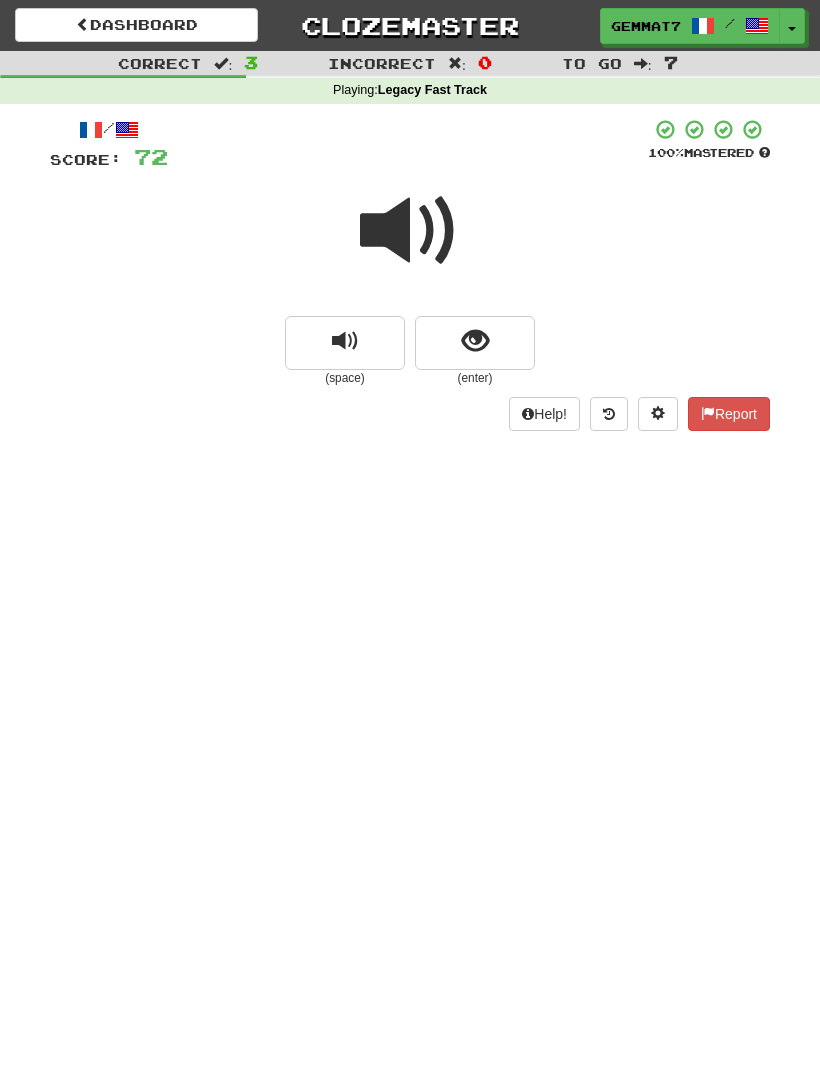 click at bounding box center (475, 341) 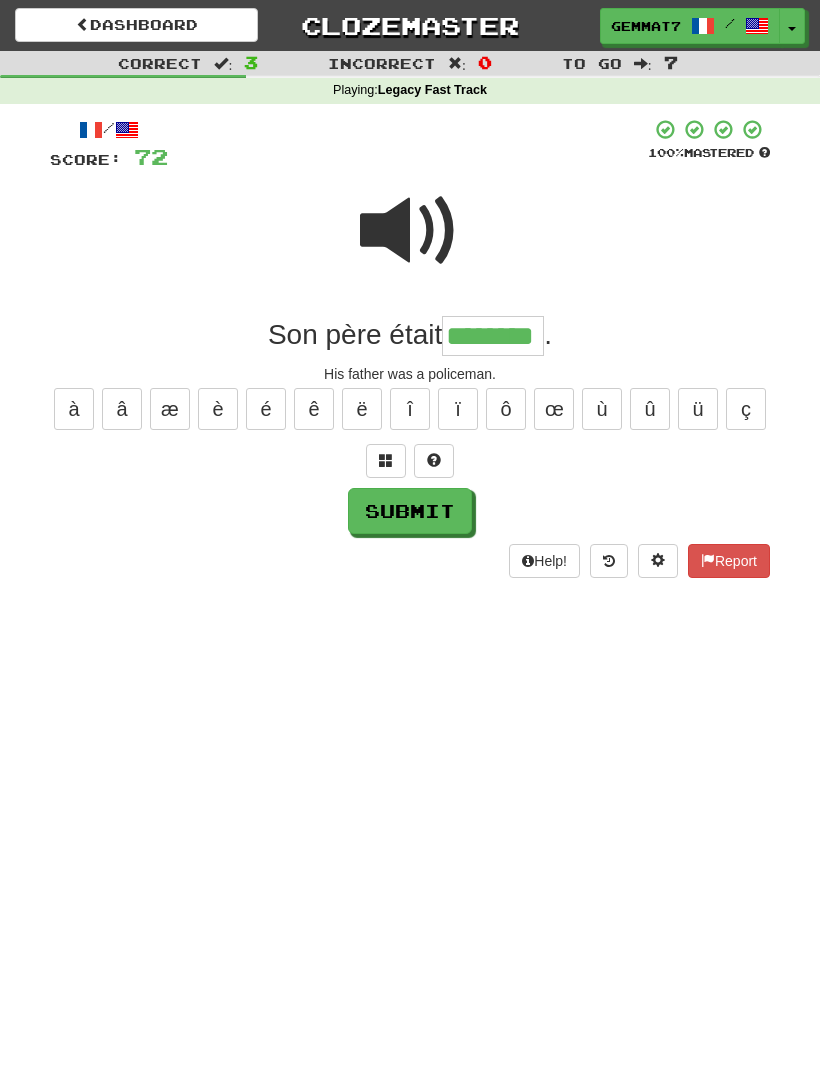 type on "********" 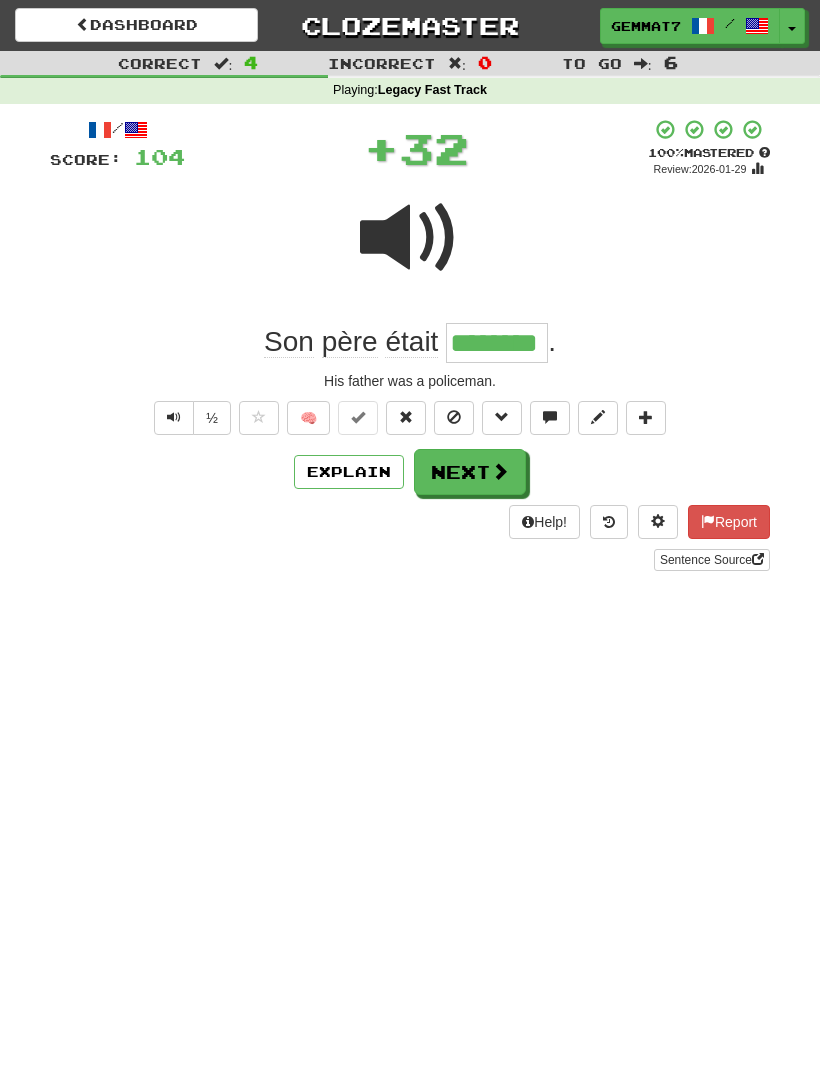 click on "Next" at bounding box center [470, 472] 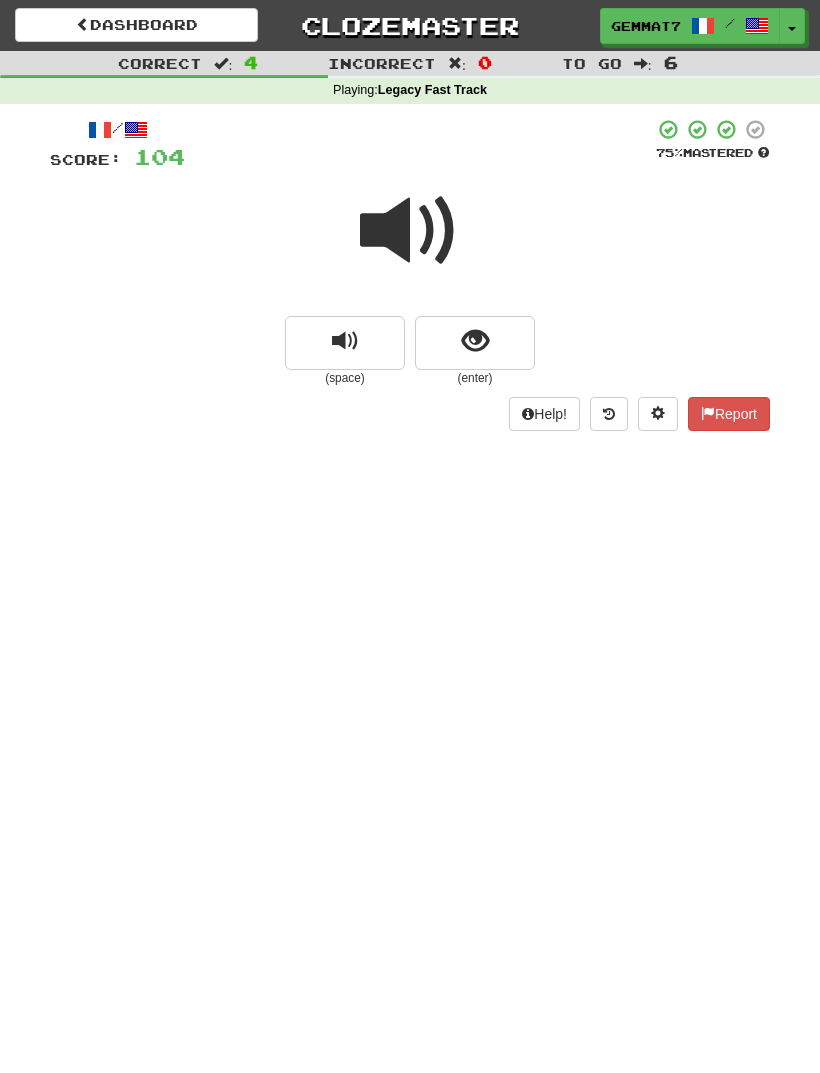 click at bounding box center [475, 343] 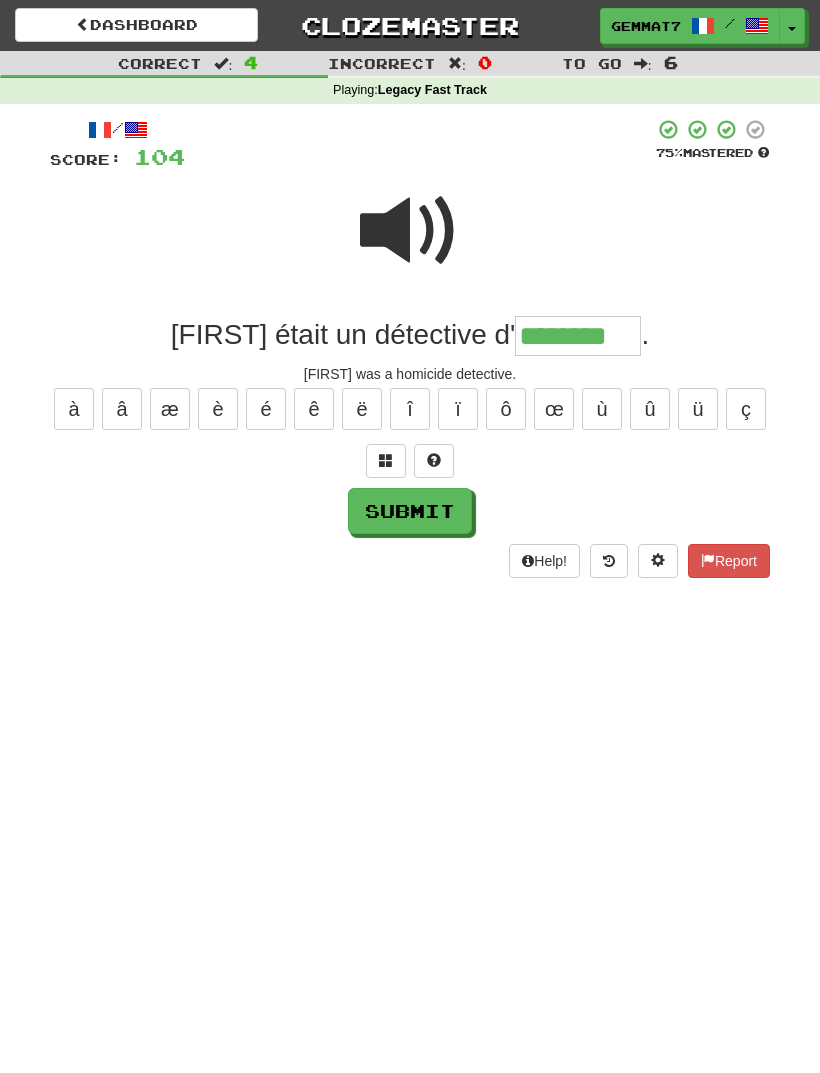 type on "********" 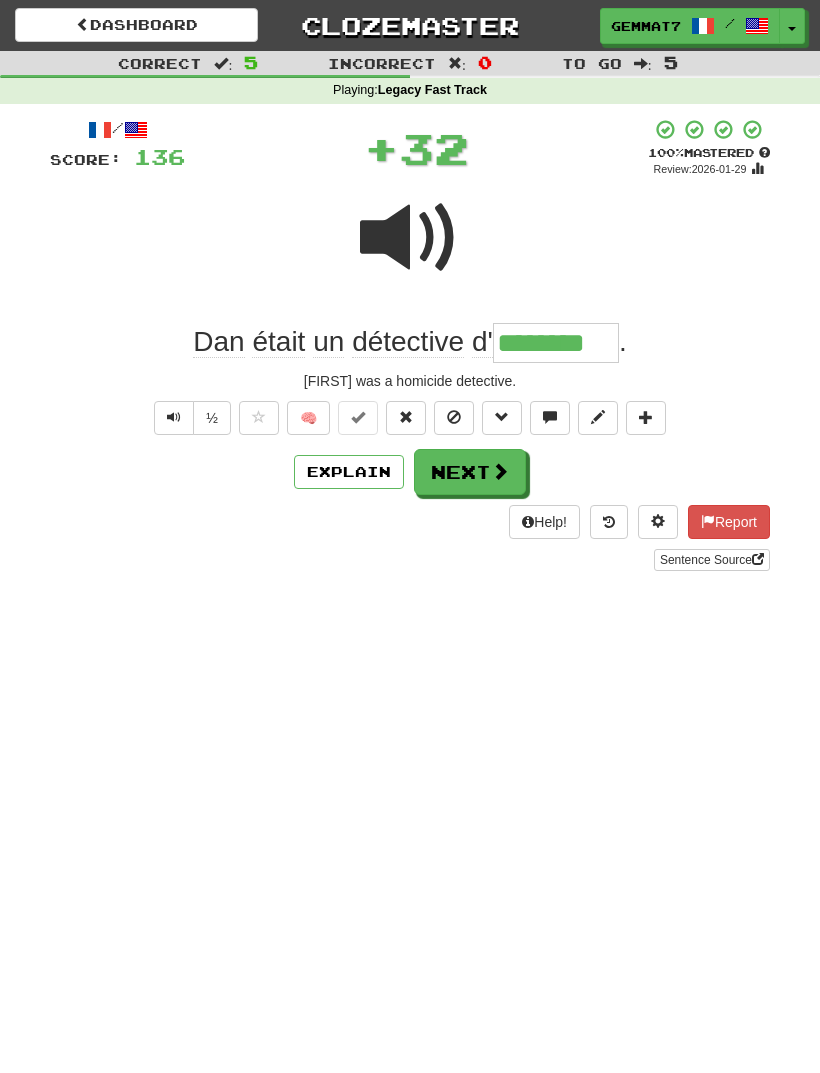 click on "Next" at bounding box center [470, 472] 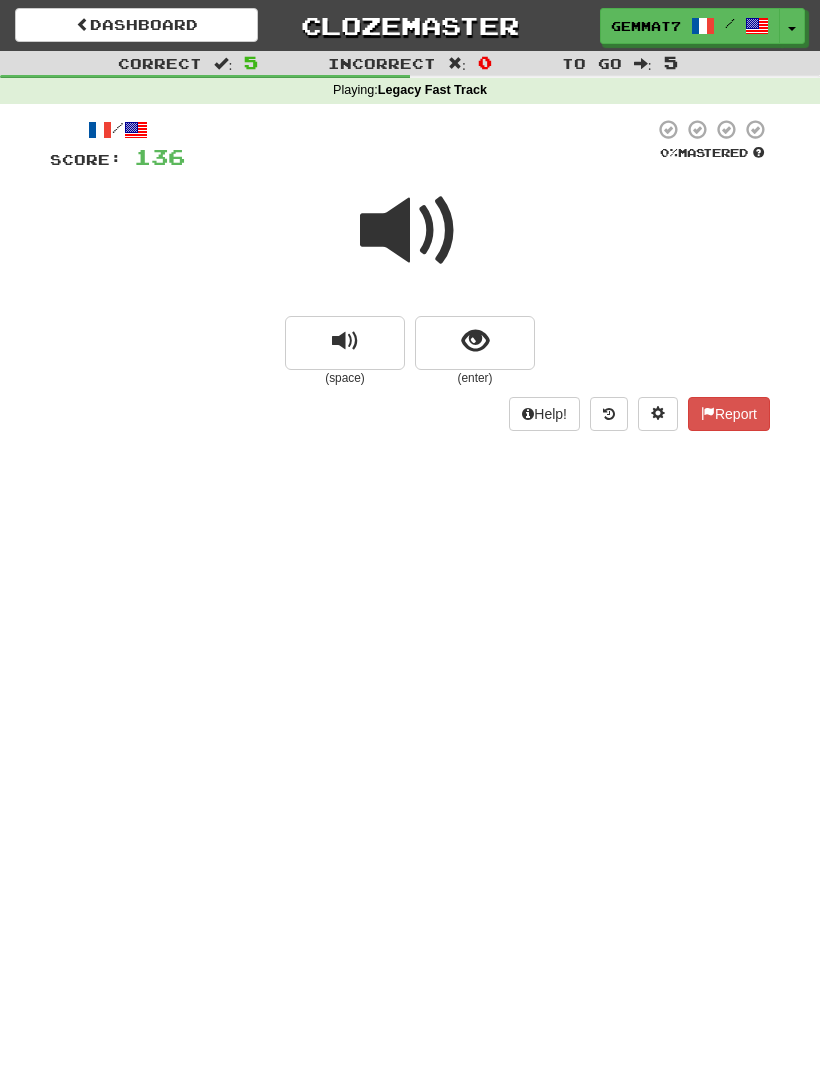 click at bounding box center (475, 343) 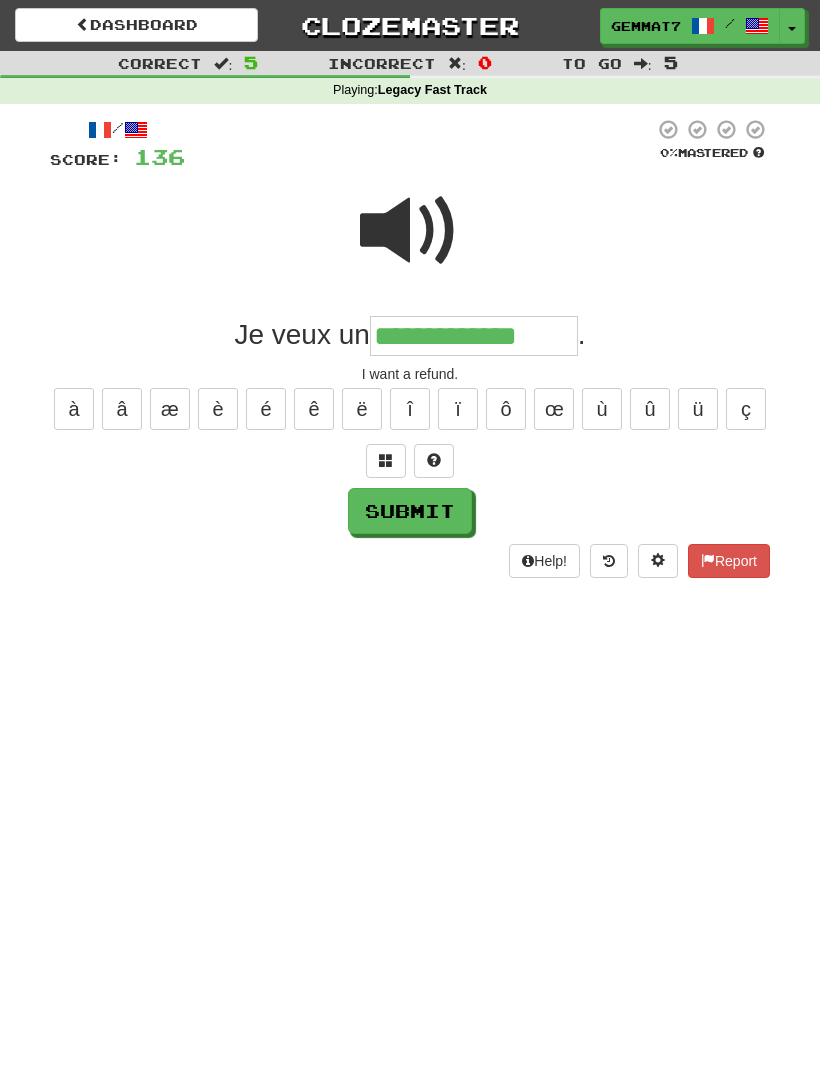 type on "**********" 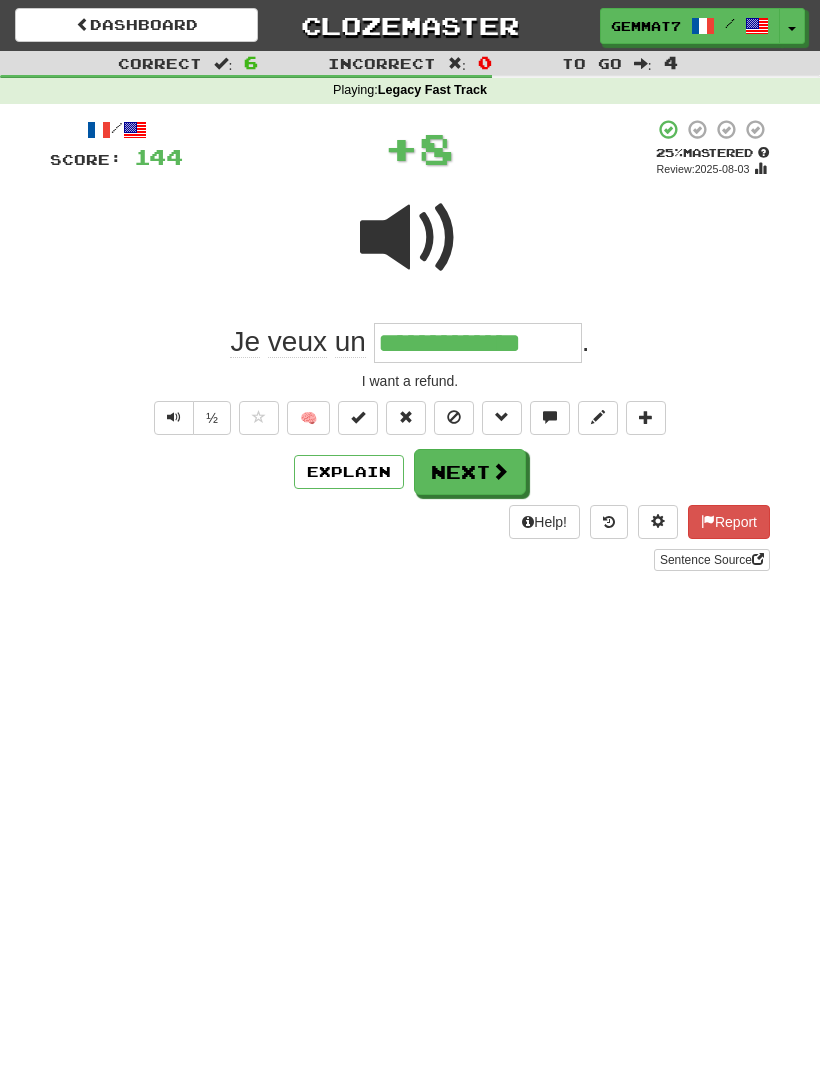 click at bounding box center (500, 471) 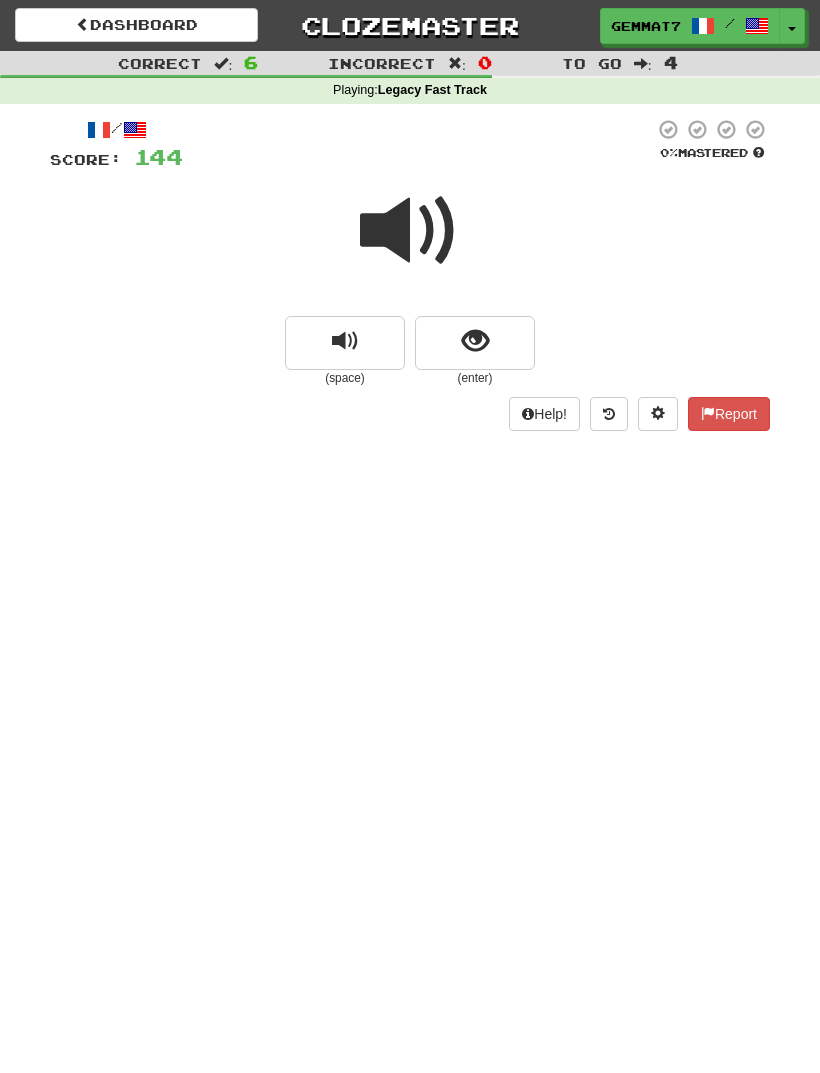 click at bounding box center (475, 343) 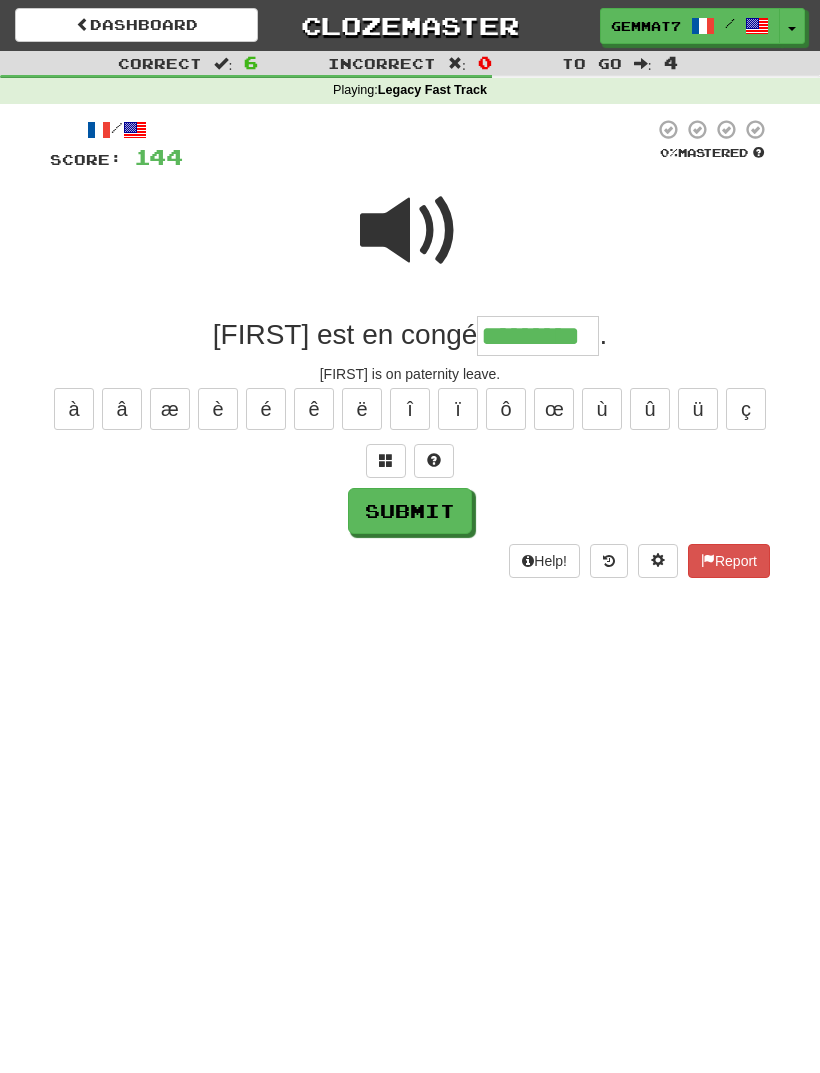 type on "*********" 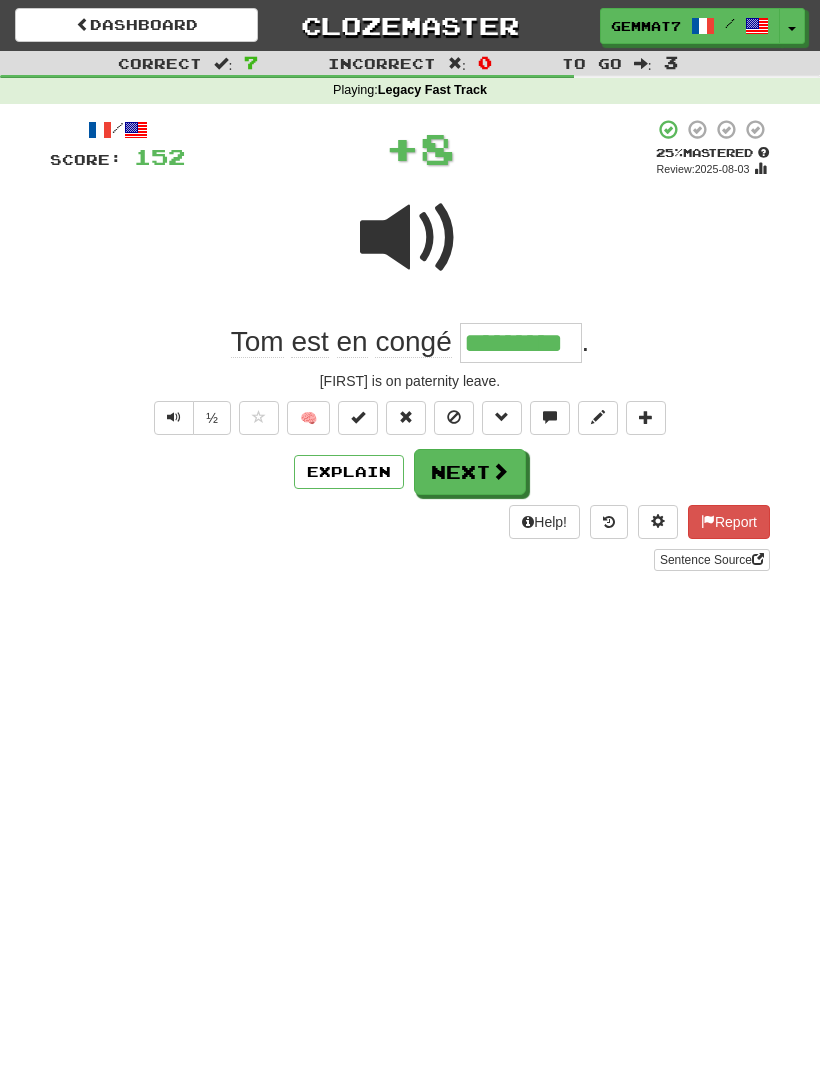 click on "Next" at bounding box center (470, 472) 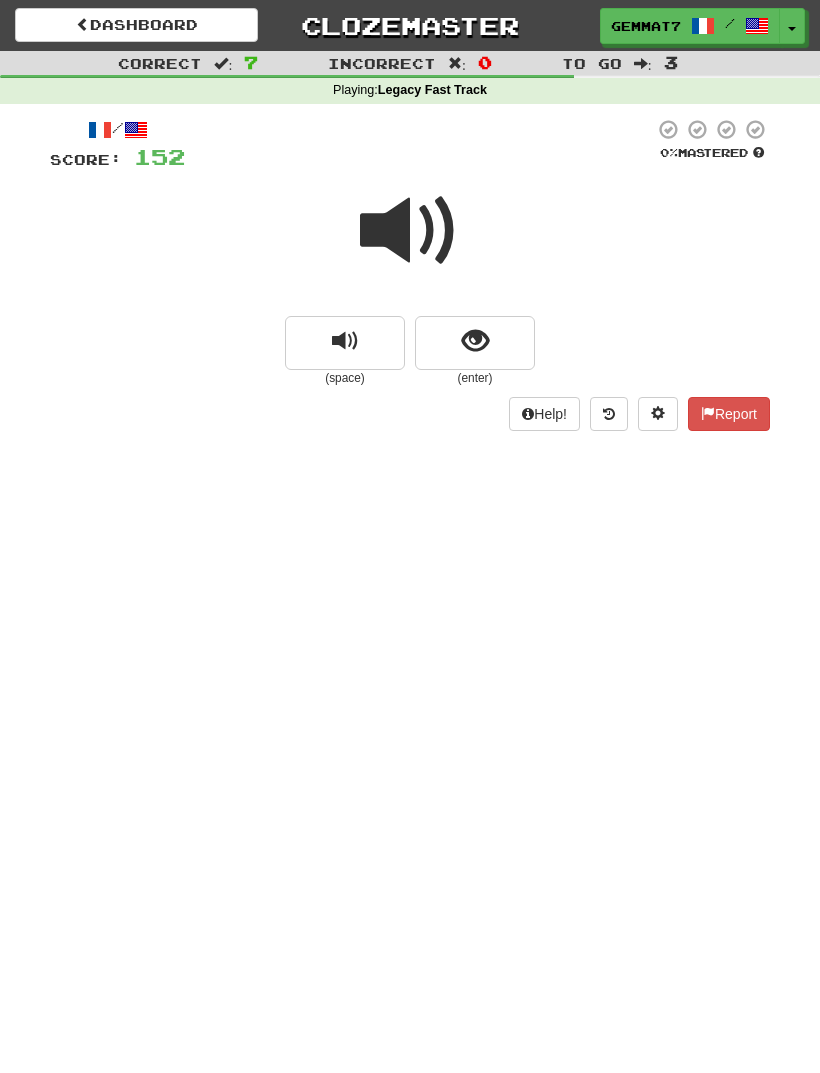 click at bounding box center [475, 343] 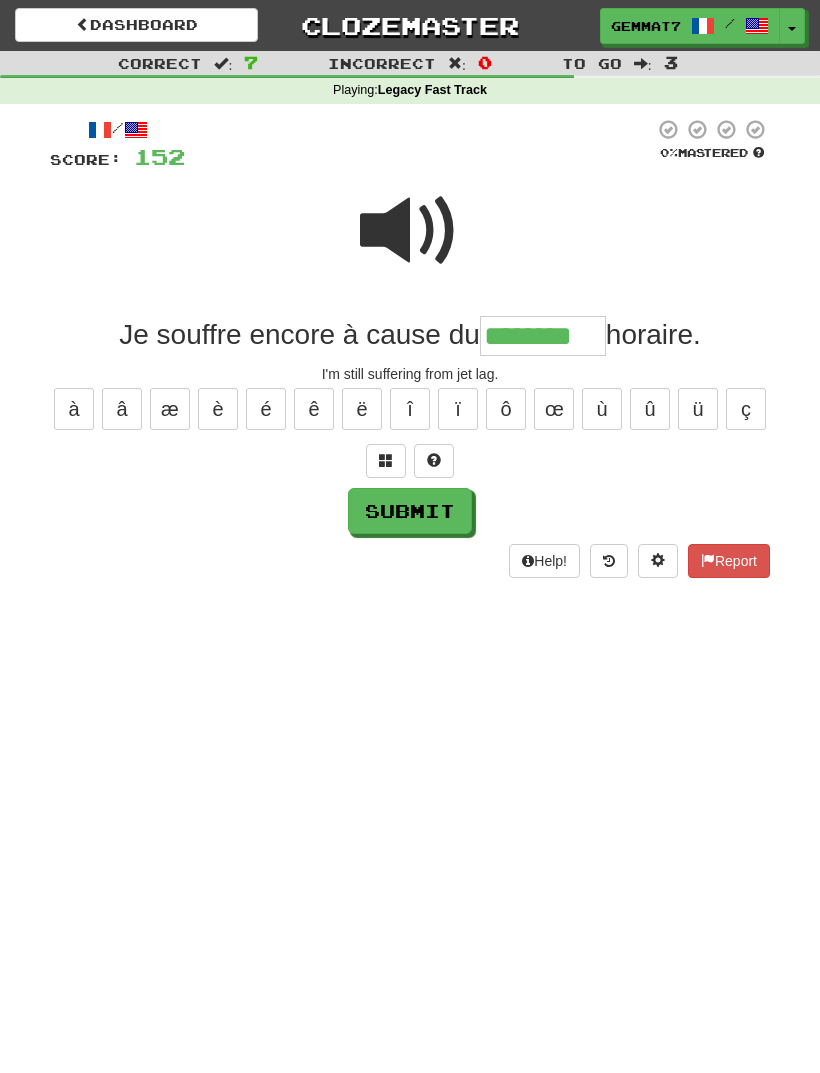 type on "********" 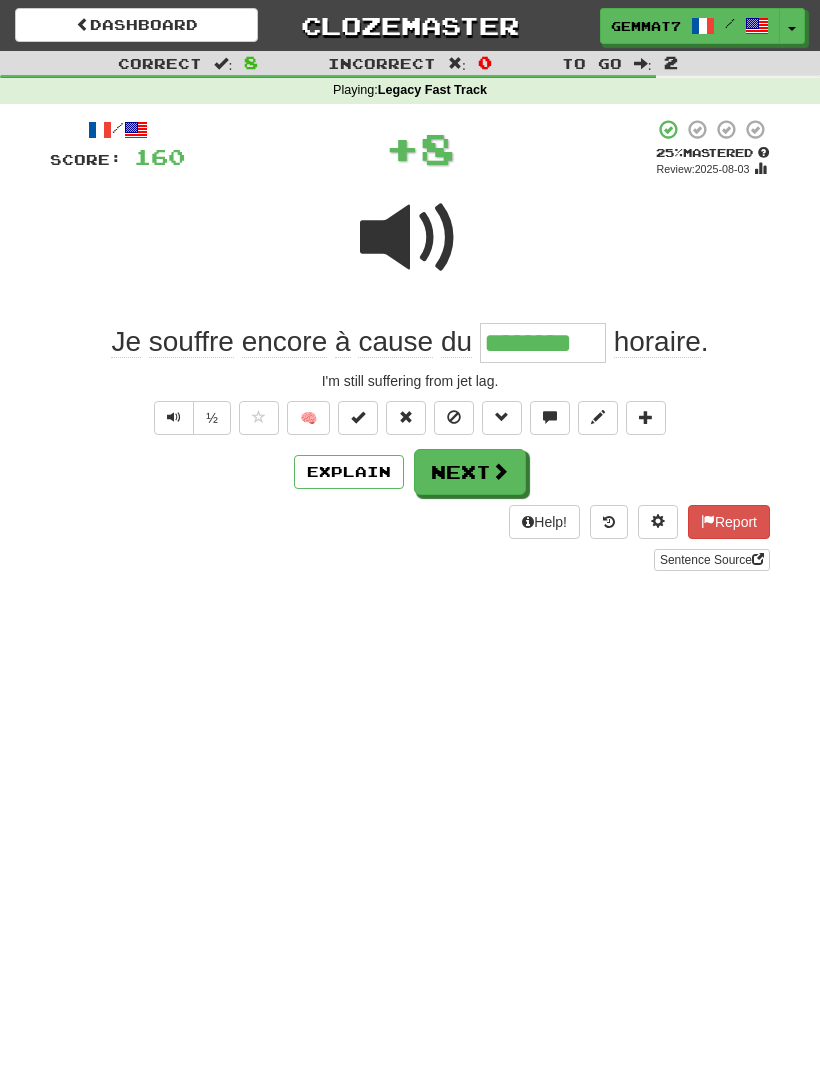 click on "Next" at bounding box center [470, 472] 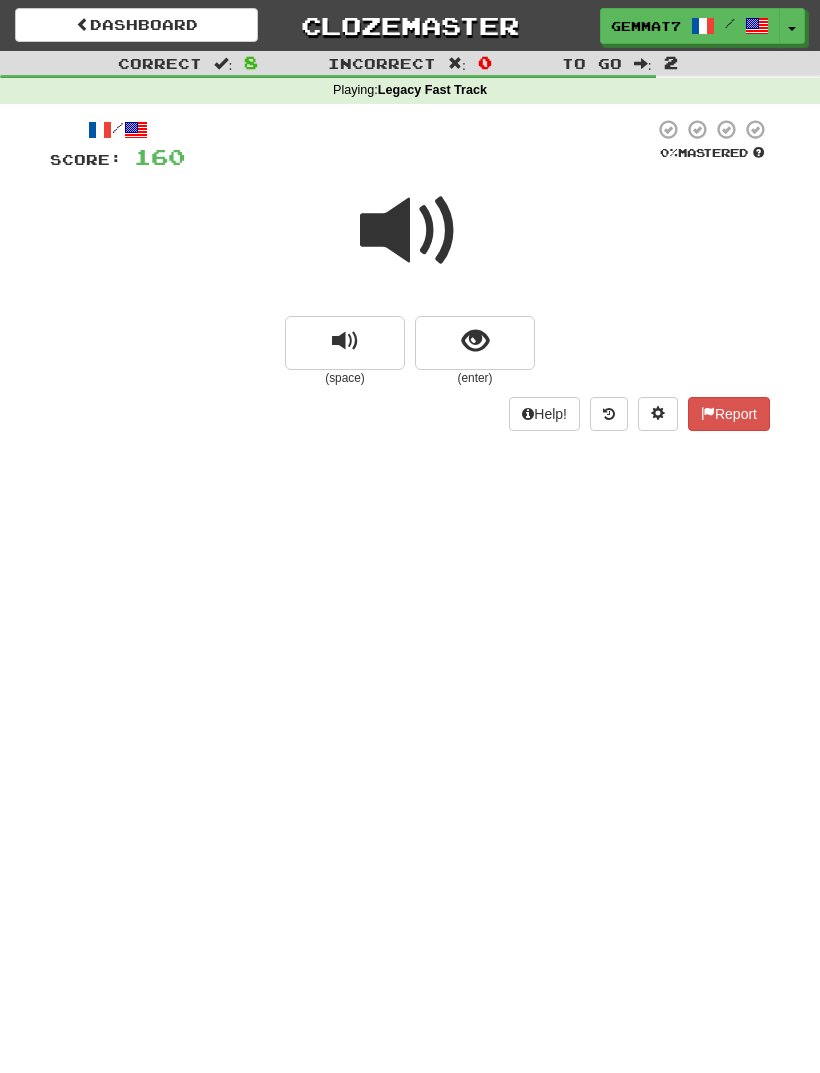 click at bounding box center (475, 343) 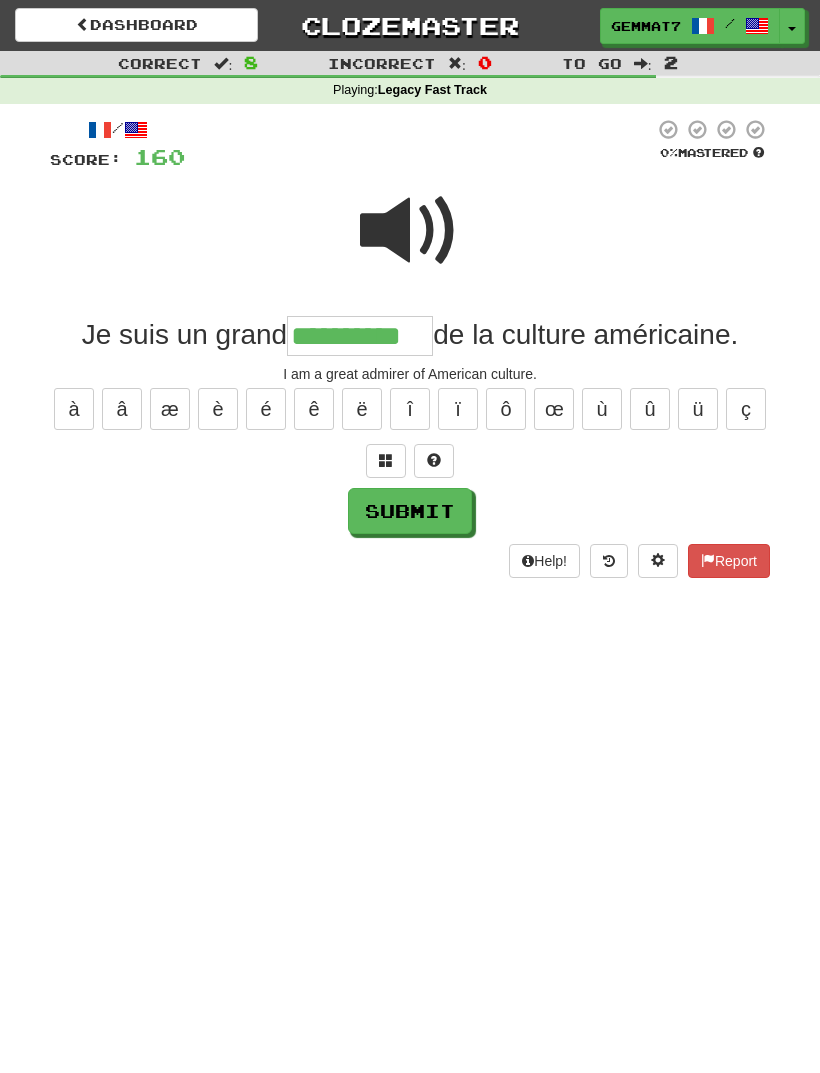type on "**********" 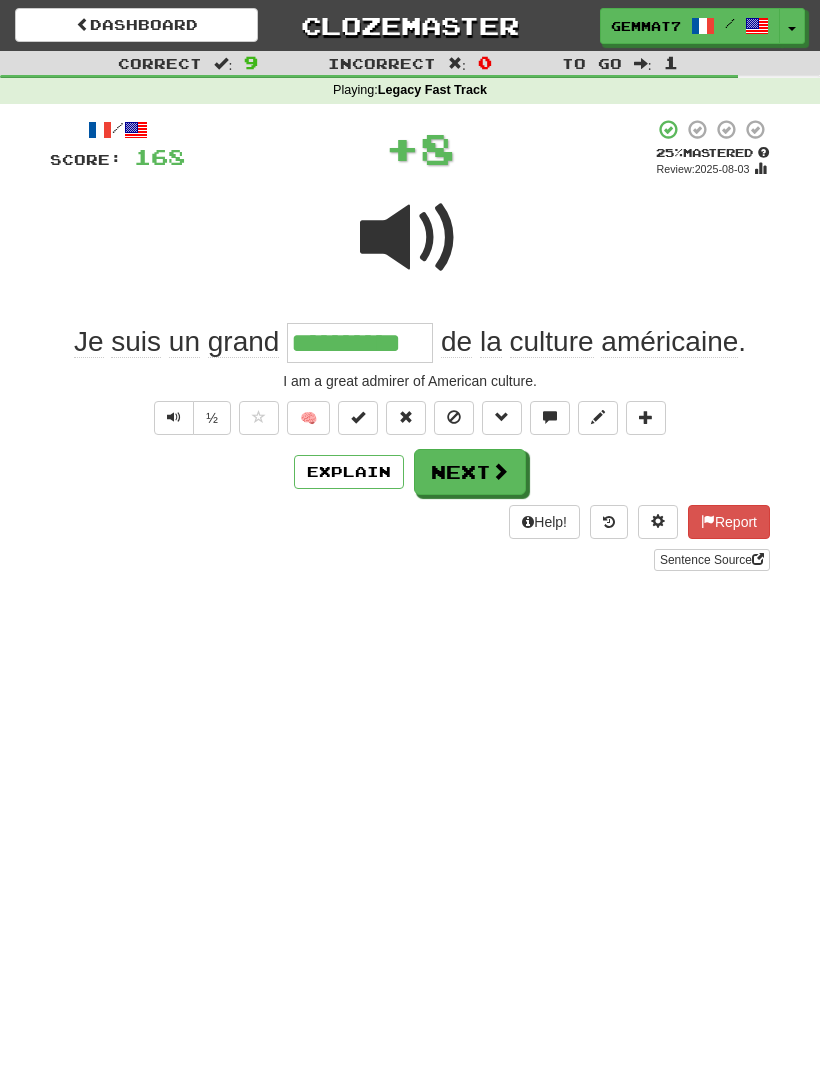 click on "Next" at bounding box center [470, 472] 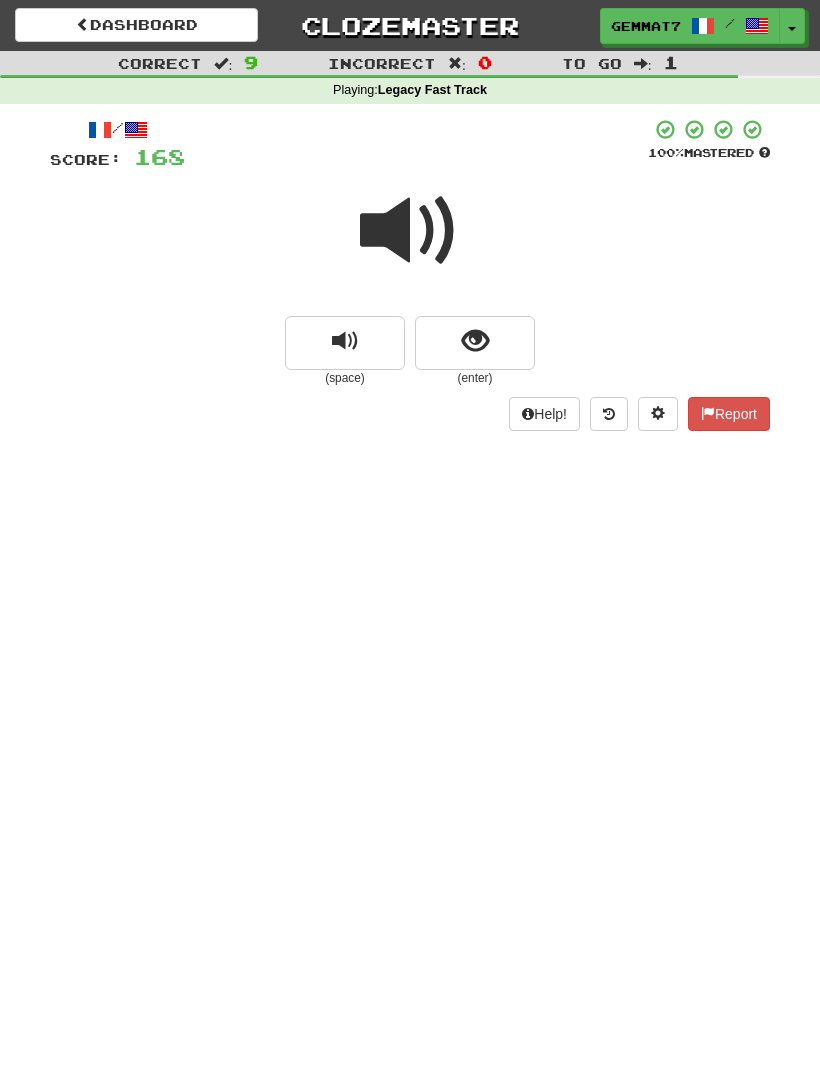 click at bounding box center [475, 341] 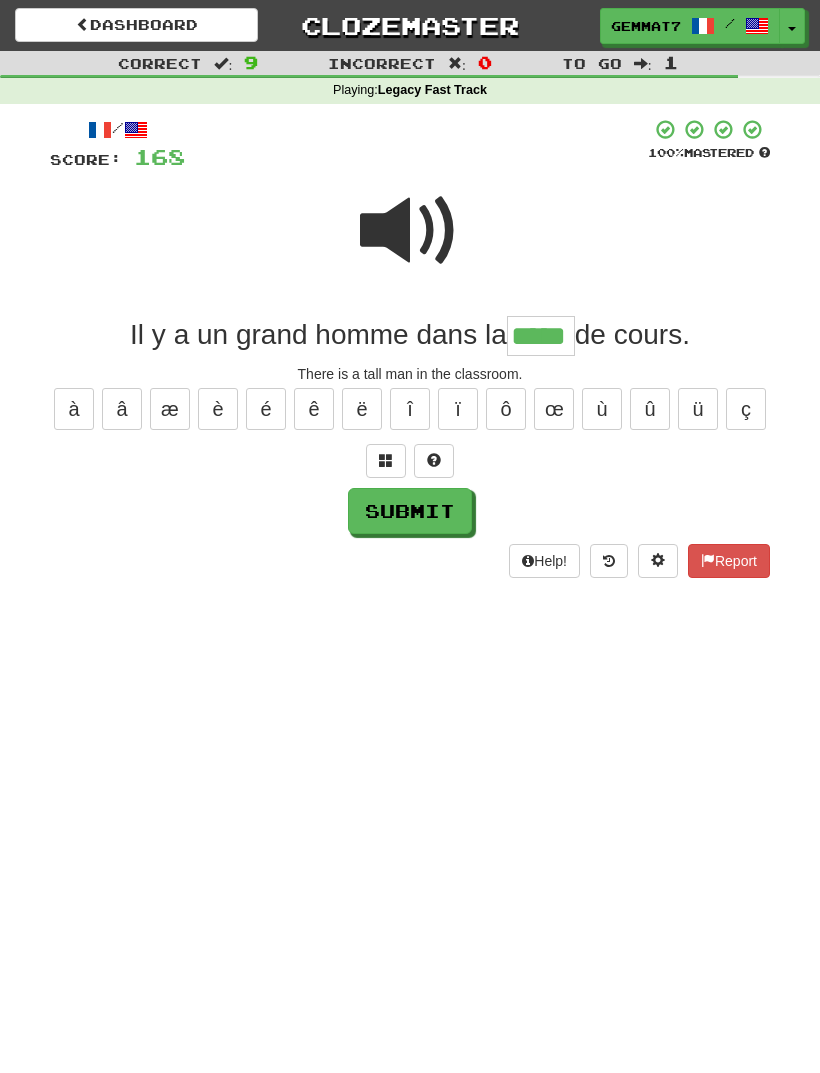 type on "*****" 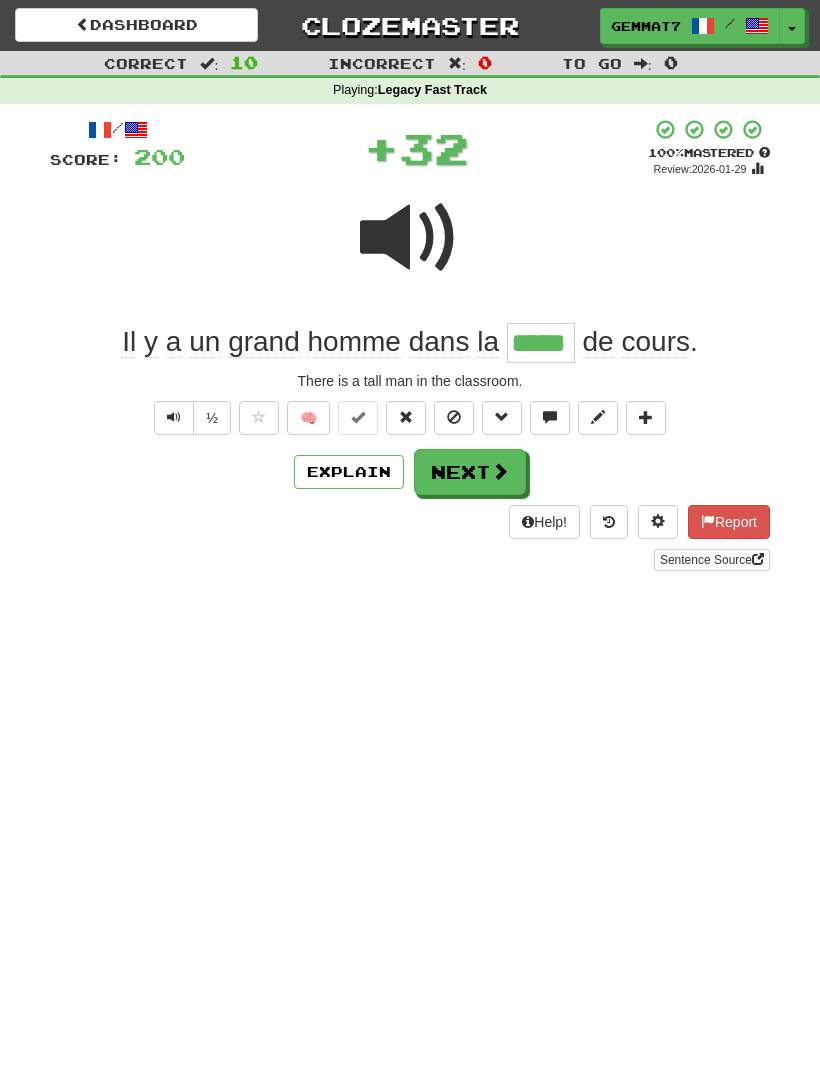 click on "Next" at bounding box center [470, 472] 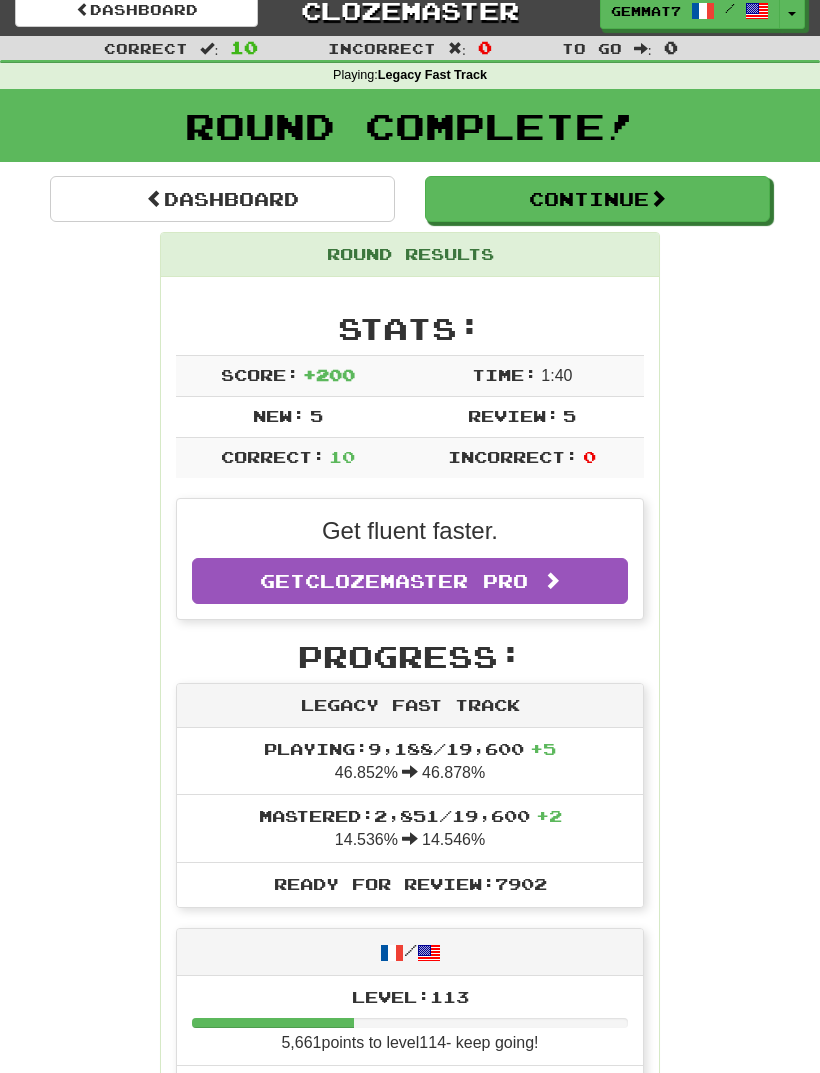 scroll, scrollTop: 0, scrollLeft: 0, axis: both 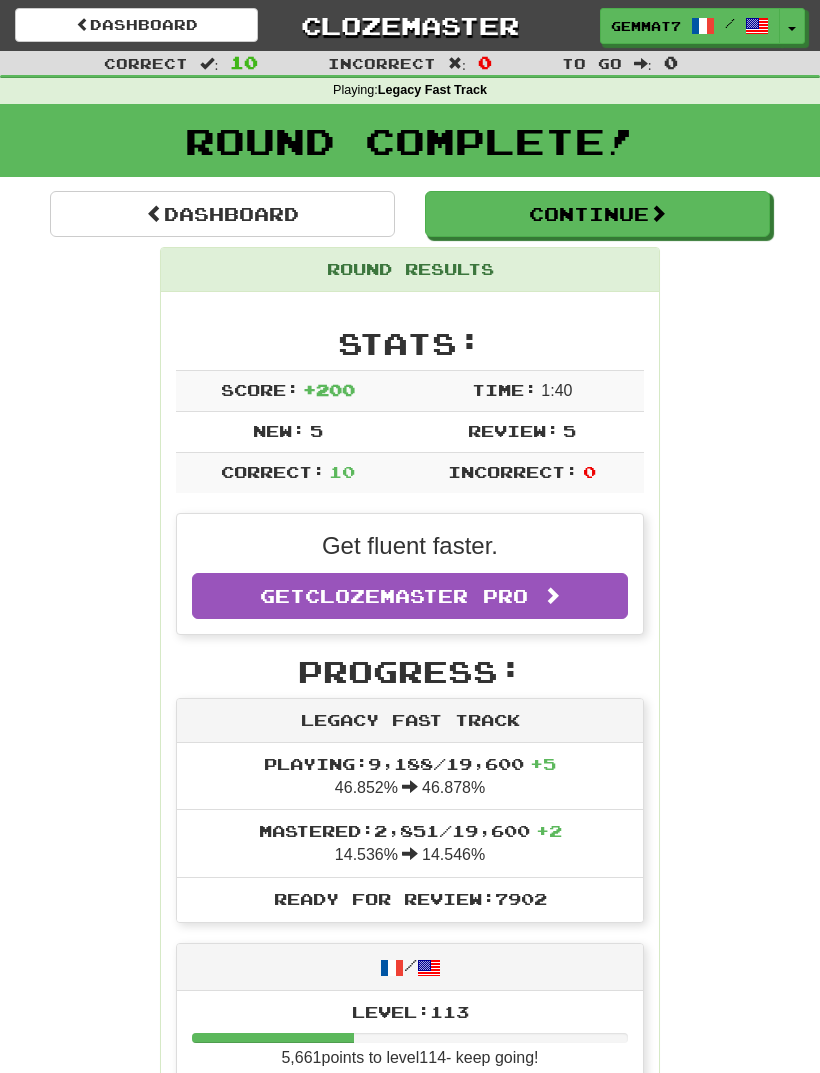 click on "Dashboard" at bounding box center (136, 25) 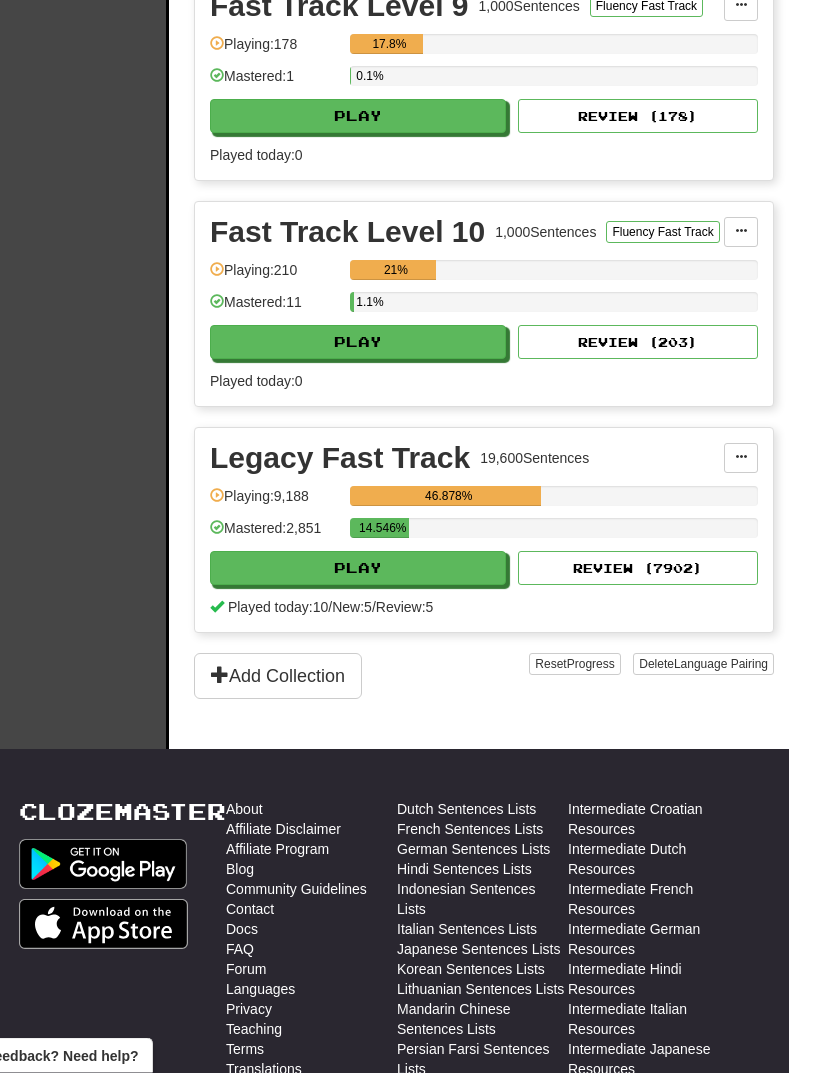 scroll, scrollTop: 2507, scrollLeft: 22, axis: both 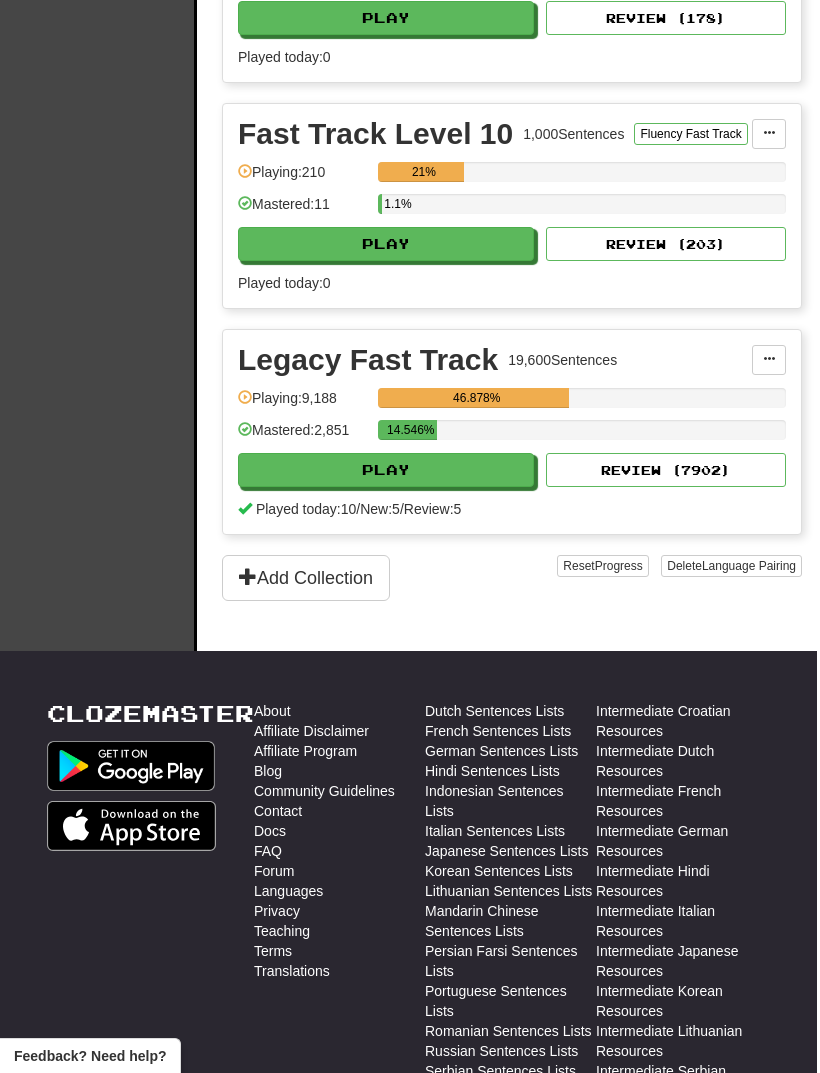 click on "Play" at bounding box center (386, 470) 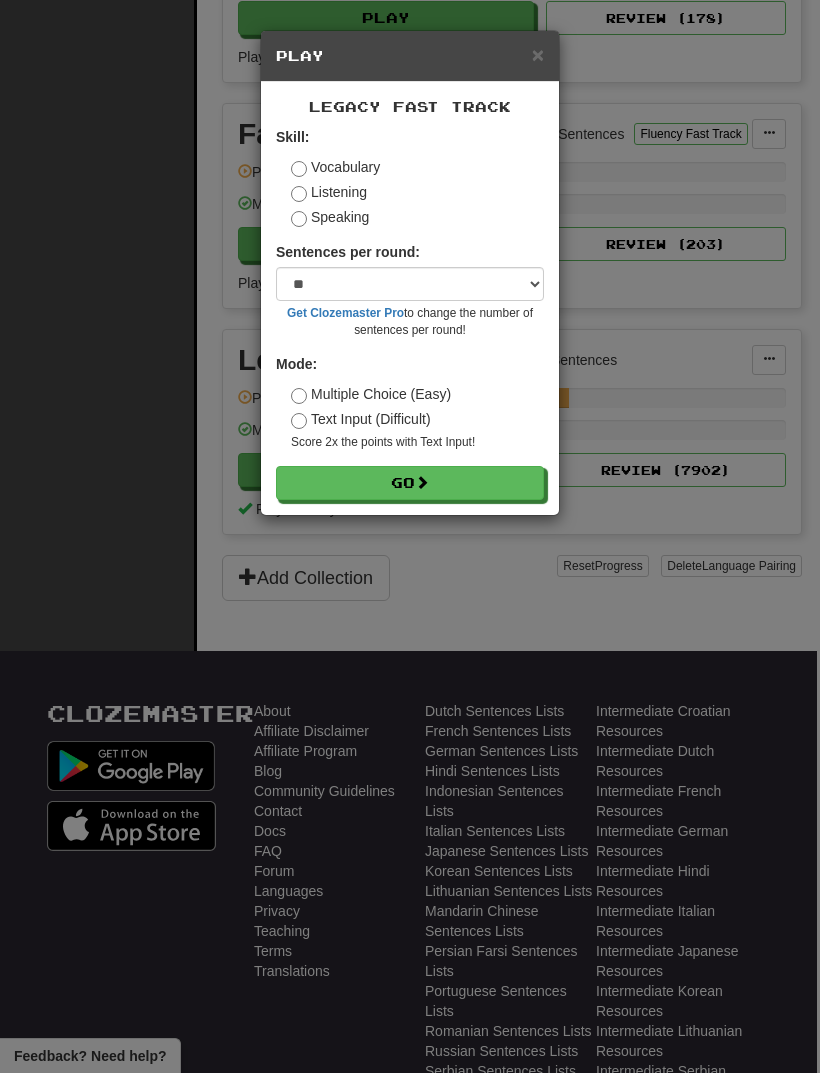 click on "Go" at bounding box center [410, 483] 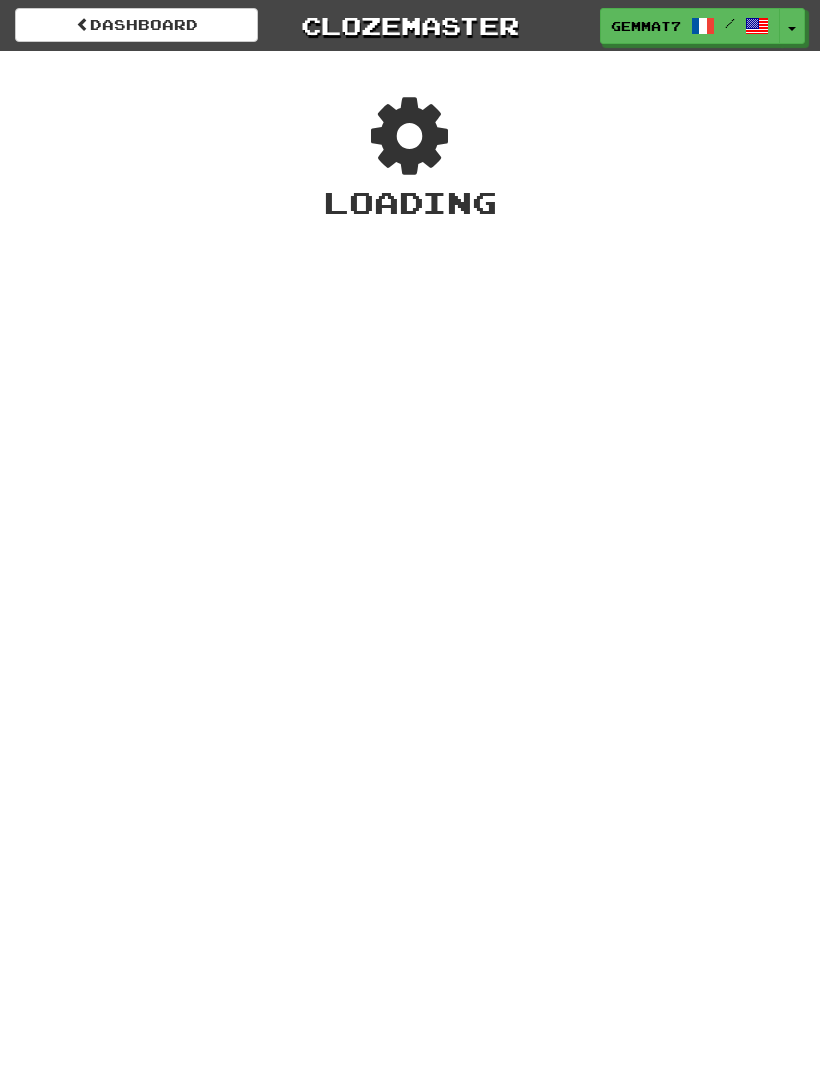 scroll, scrollTop: 0, scrollLeft: 0, axis: both 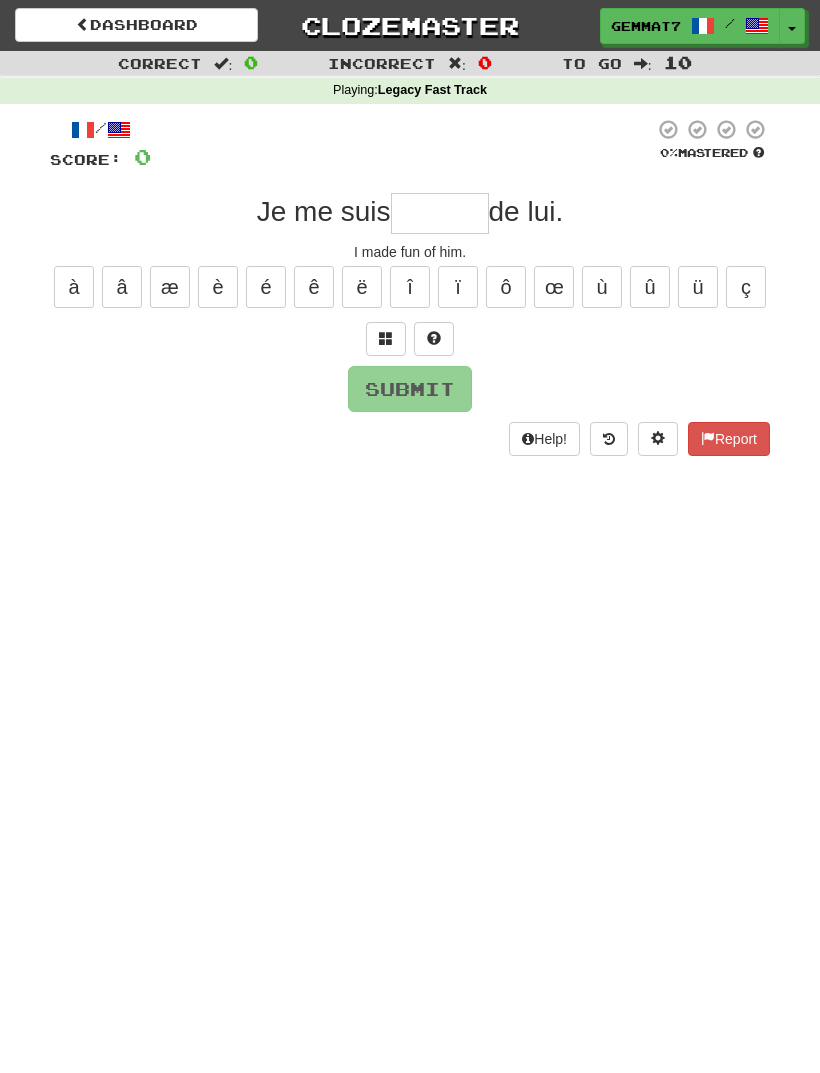 click at bounding box center (440, 213) 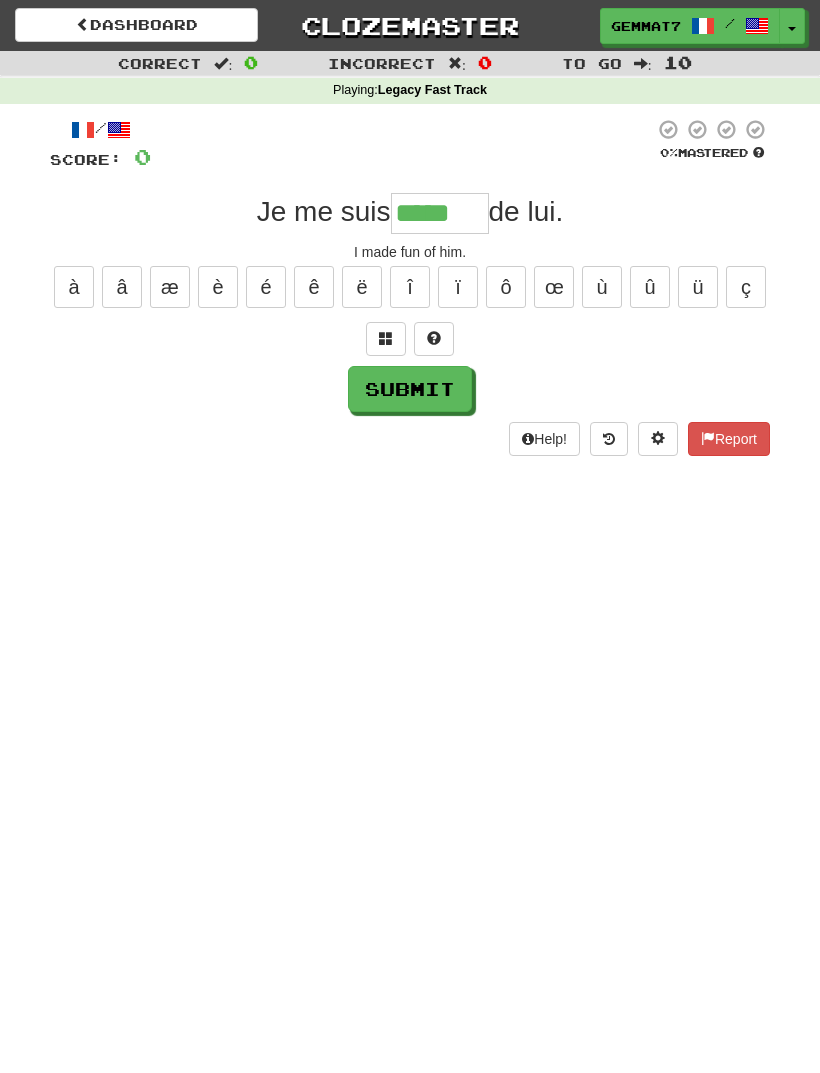 type on "*****" 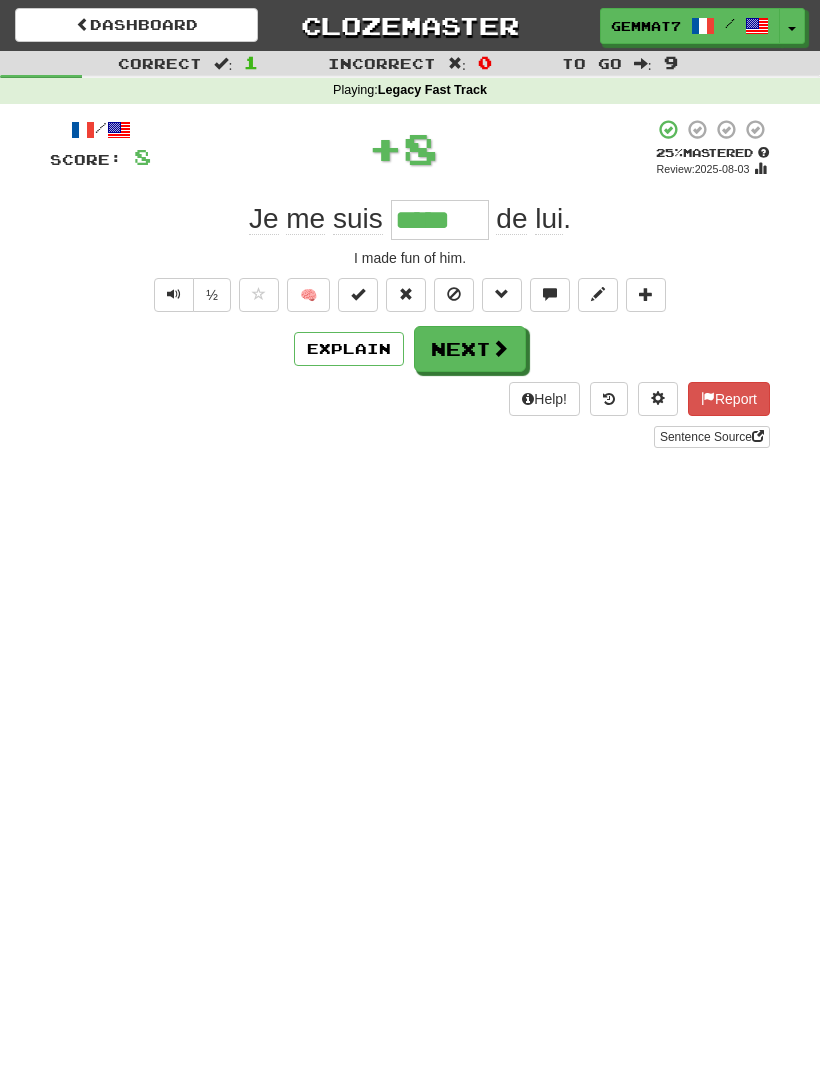 click on "Next" at bounding box center (470, 349) 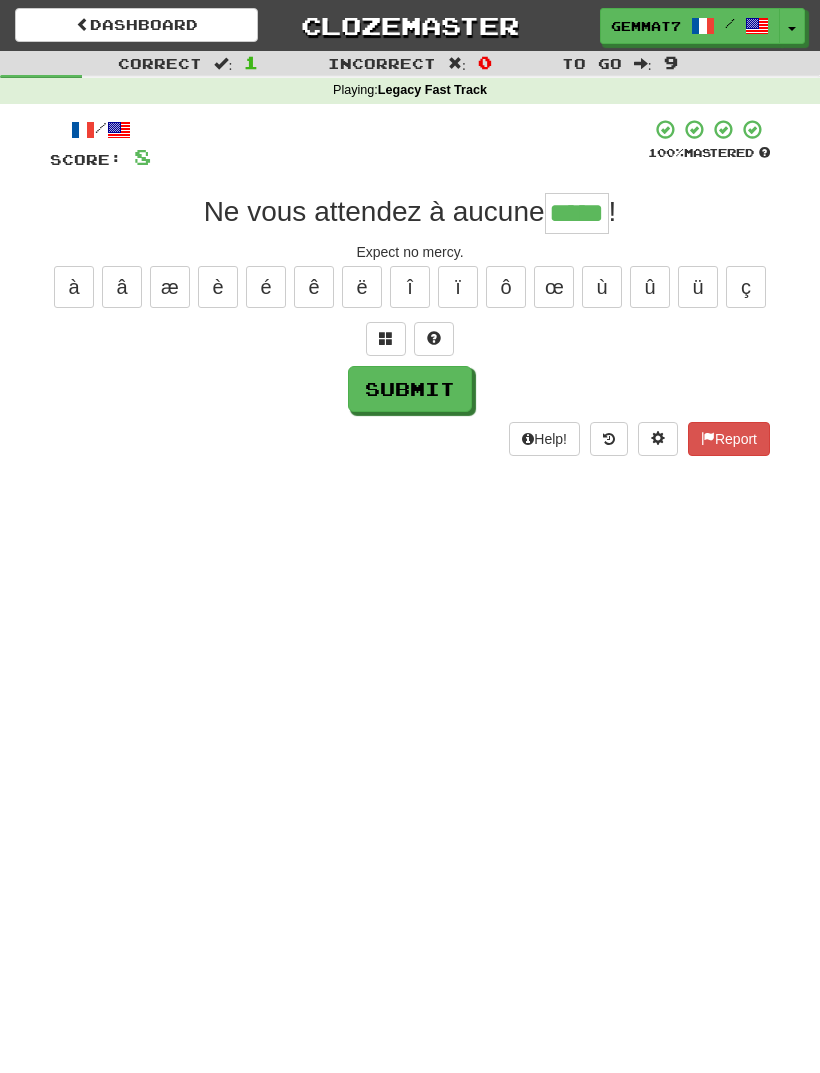 type on "*****" 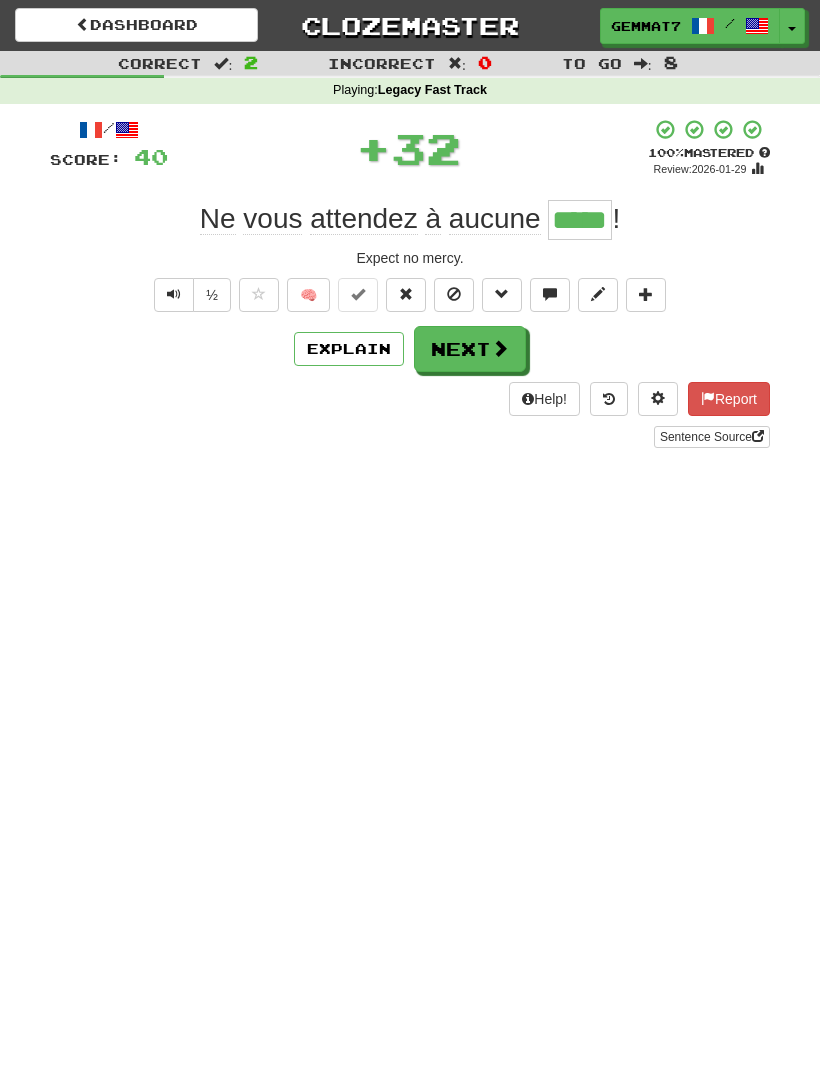 click at bounding box center (500, 348) 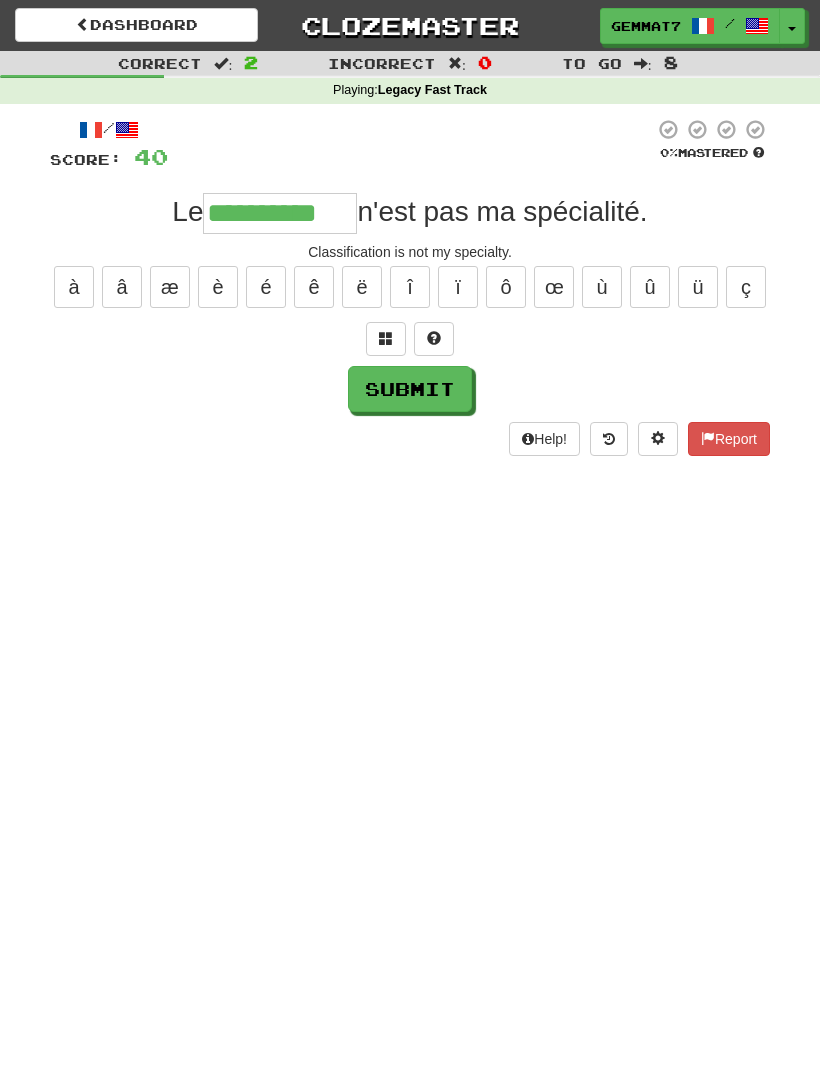 type on "**********" 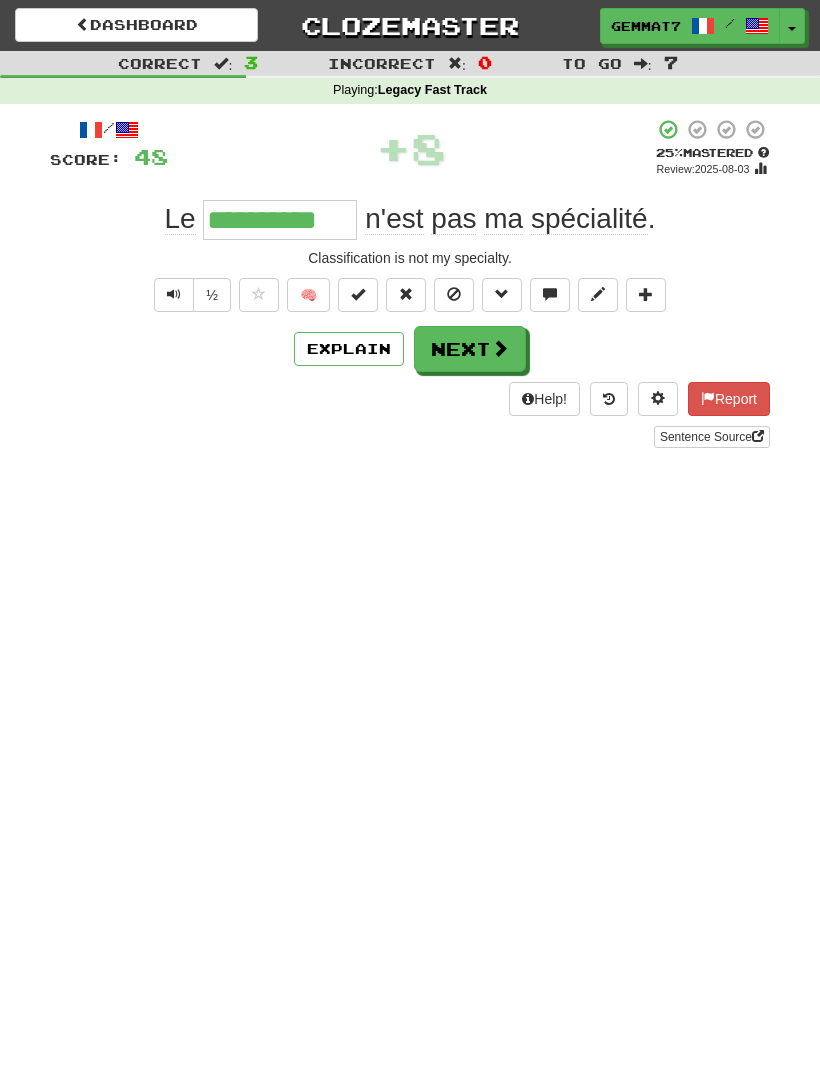 click at bounding box center [500, 348] 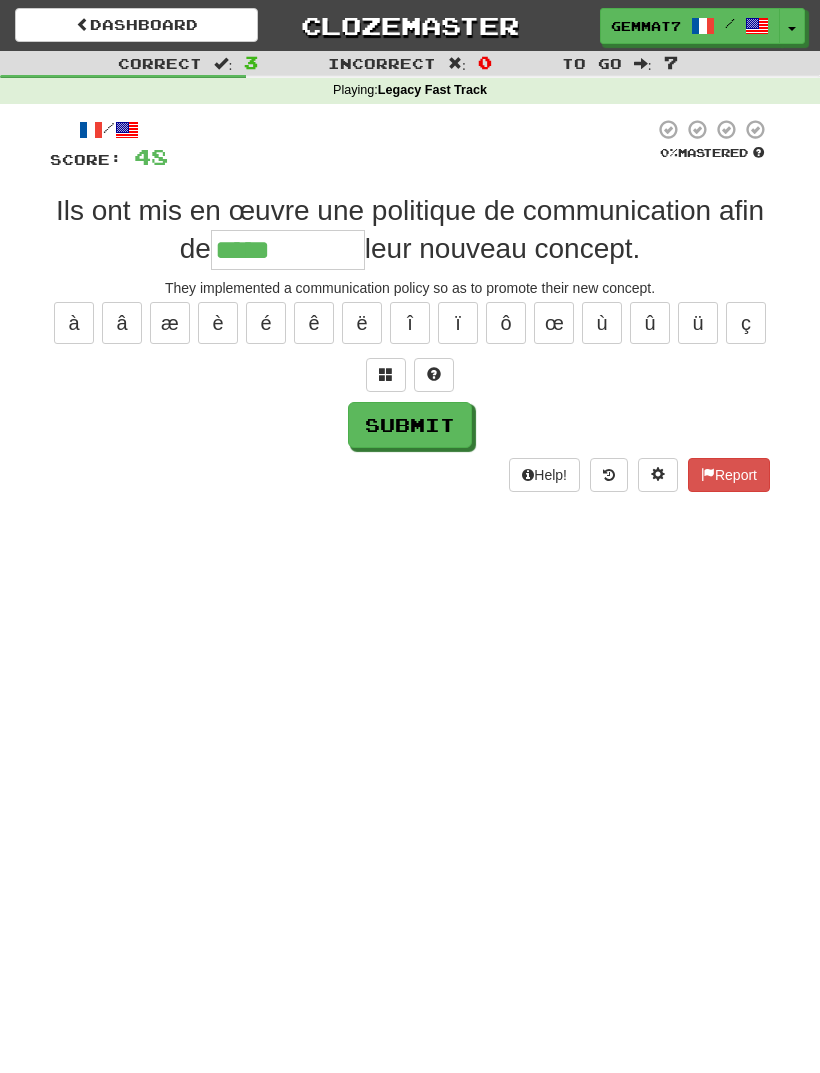 click at bounding box center [386, 375] 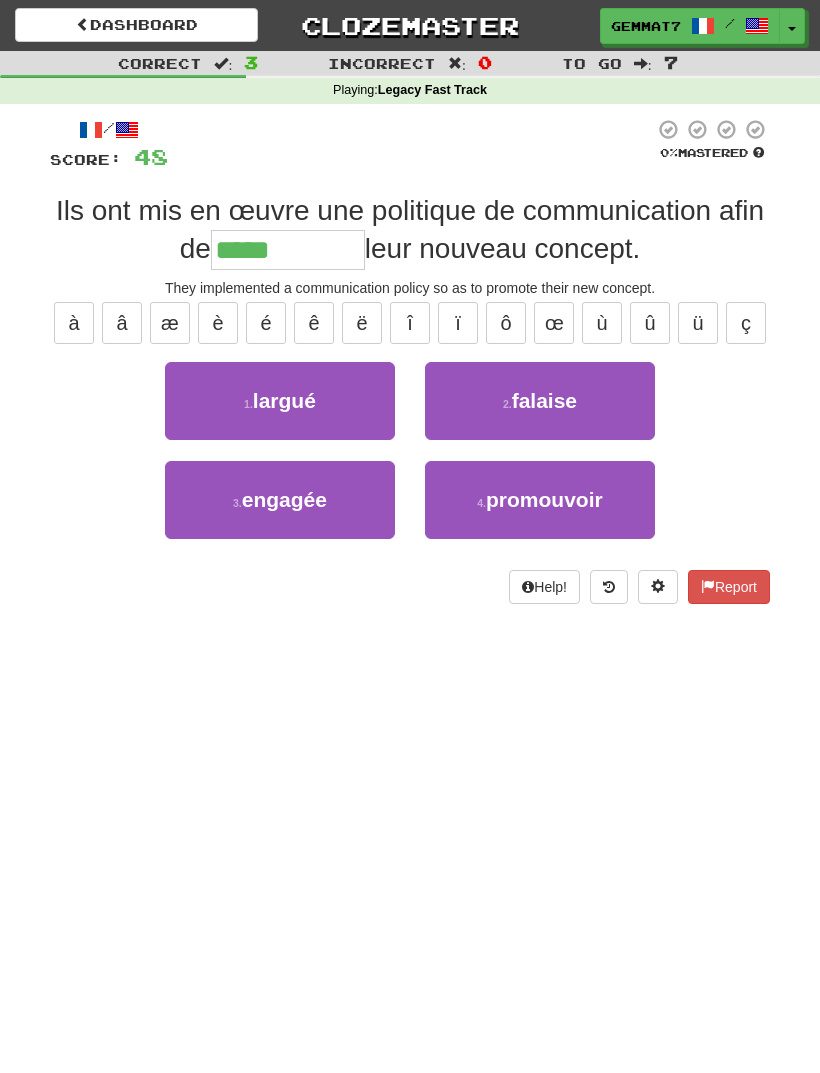 click on "4 .  promouvoir" at bounding box center (540, 500) 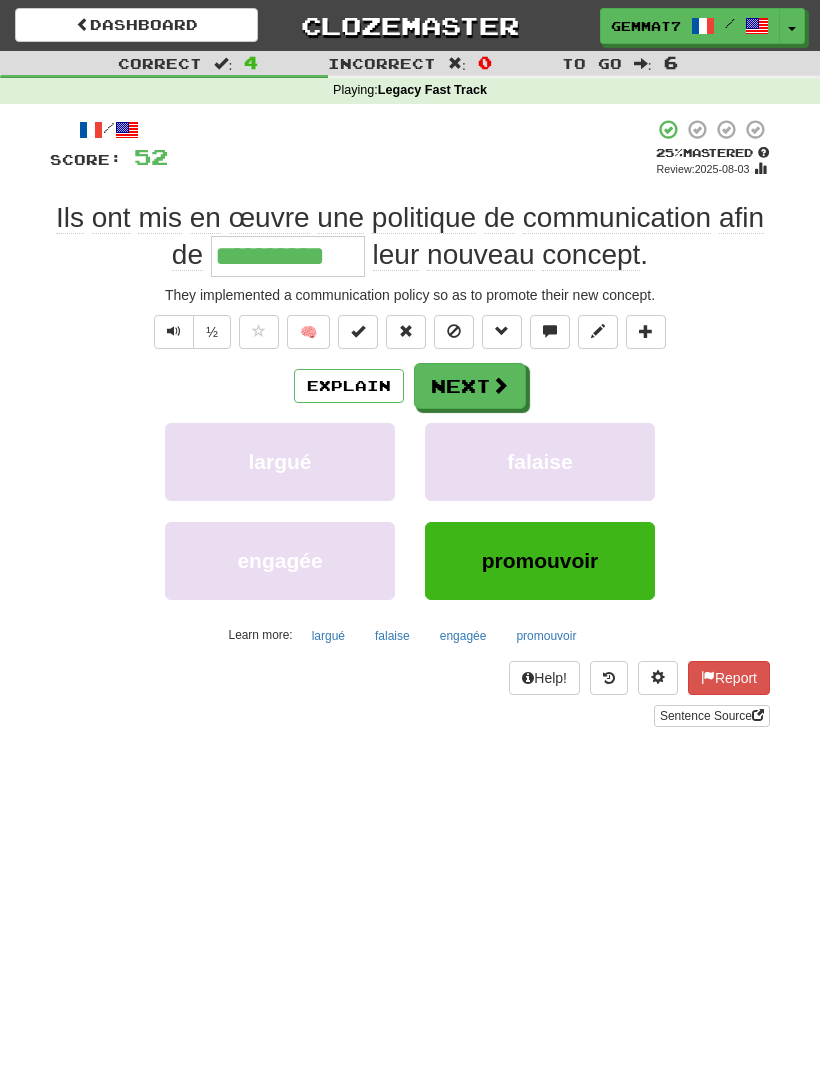 click on "promouvoir" at bounding box center (546, 636) 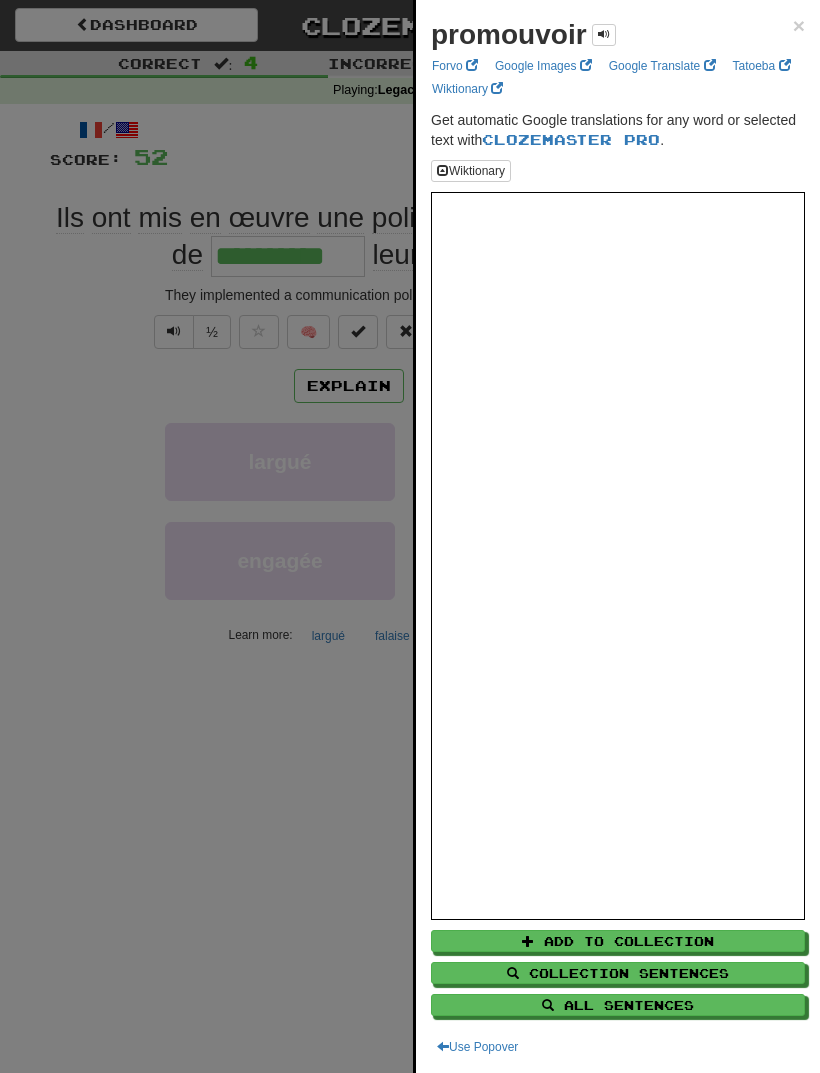 click at bounding box center [410, 536] 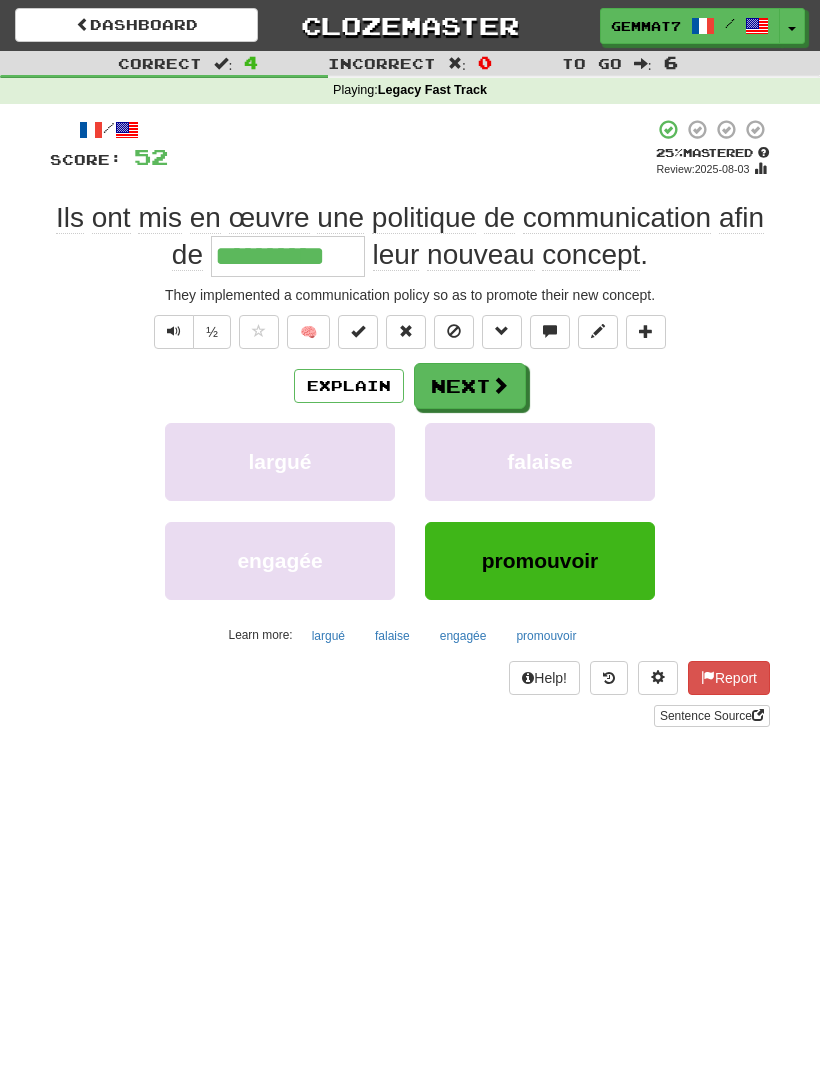 click on "Next" at bounding box center [470, 386] 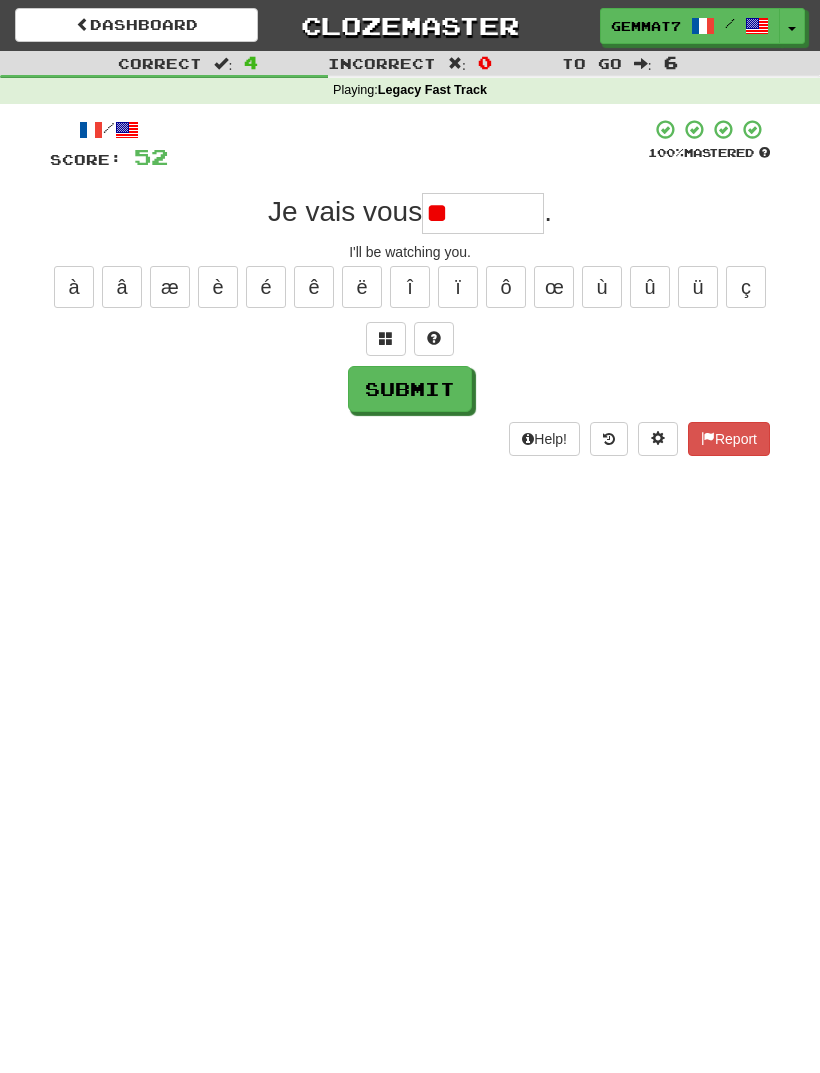 type on "*" 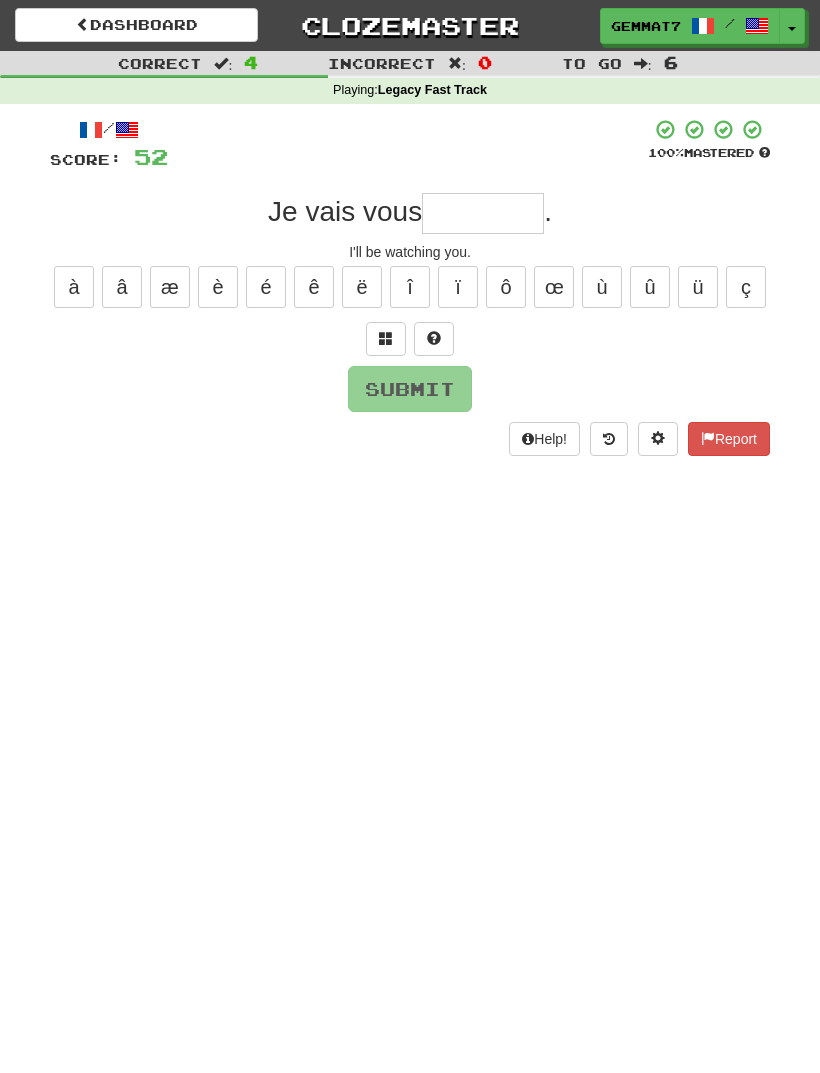click at bounding box center (386, 339) 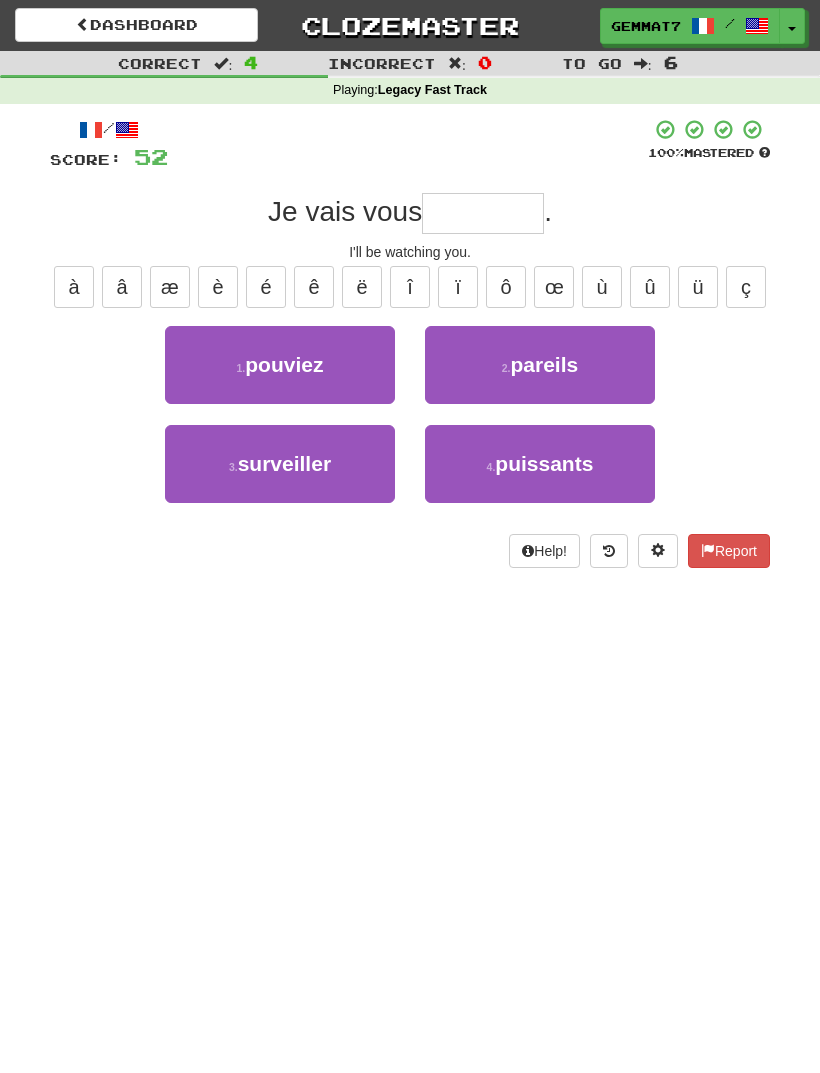 click on "3 .  surveiller" at bounding box center [280, 464] 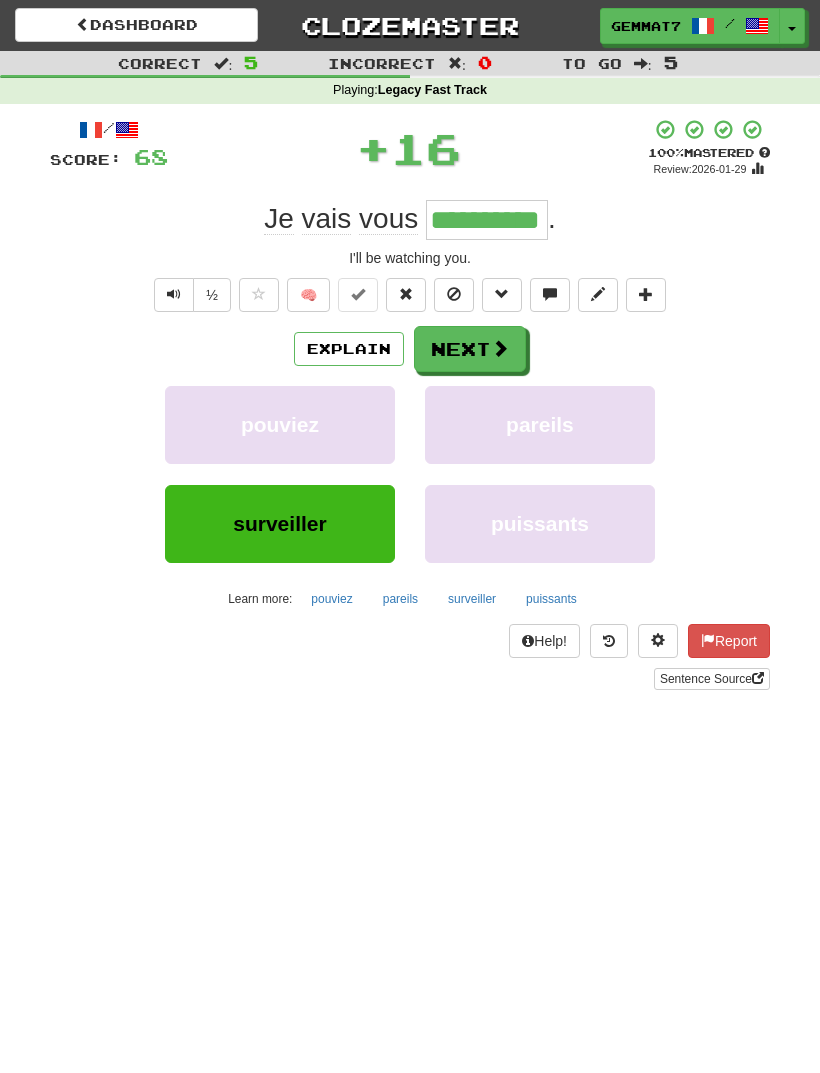 click at bounding box center (500, 348) 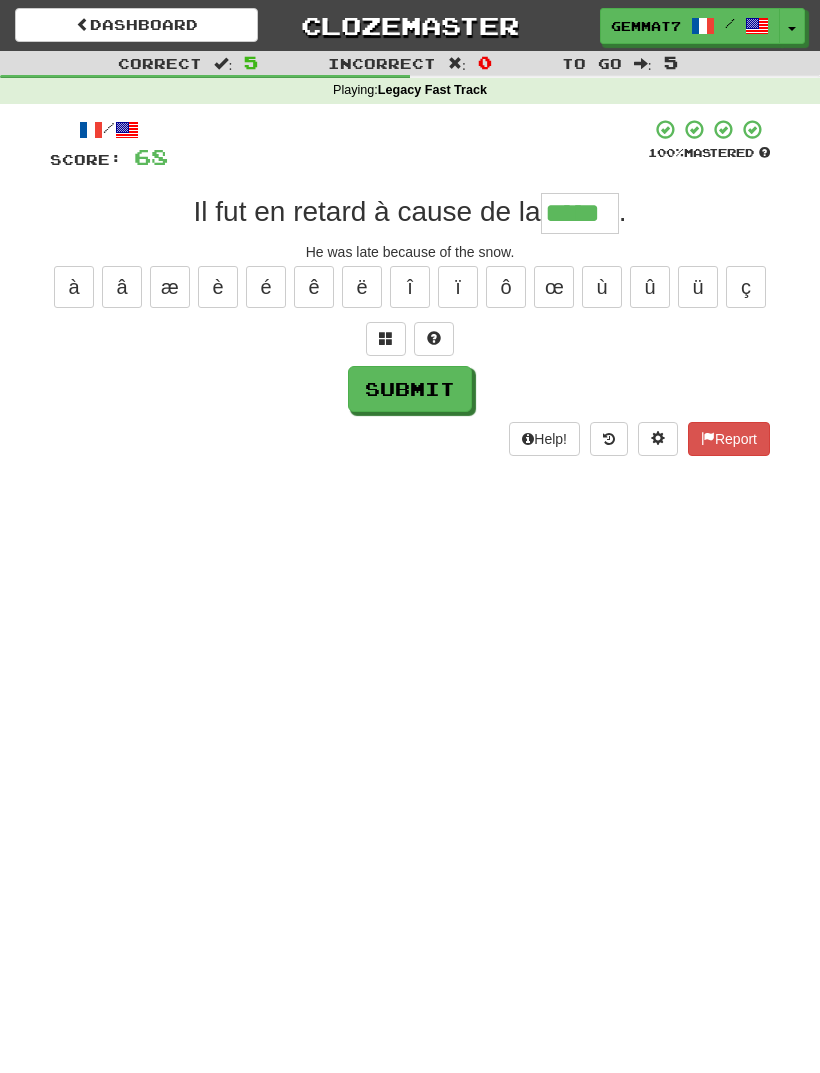 type on "*****" 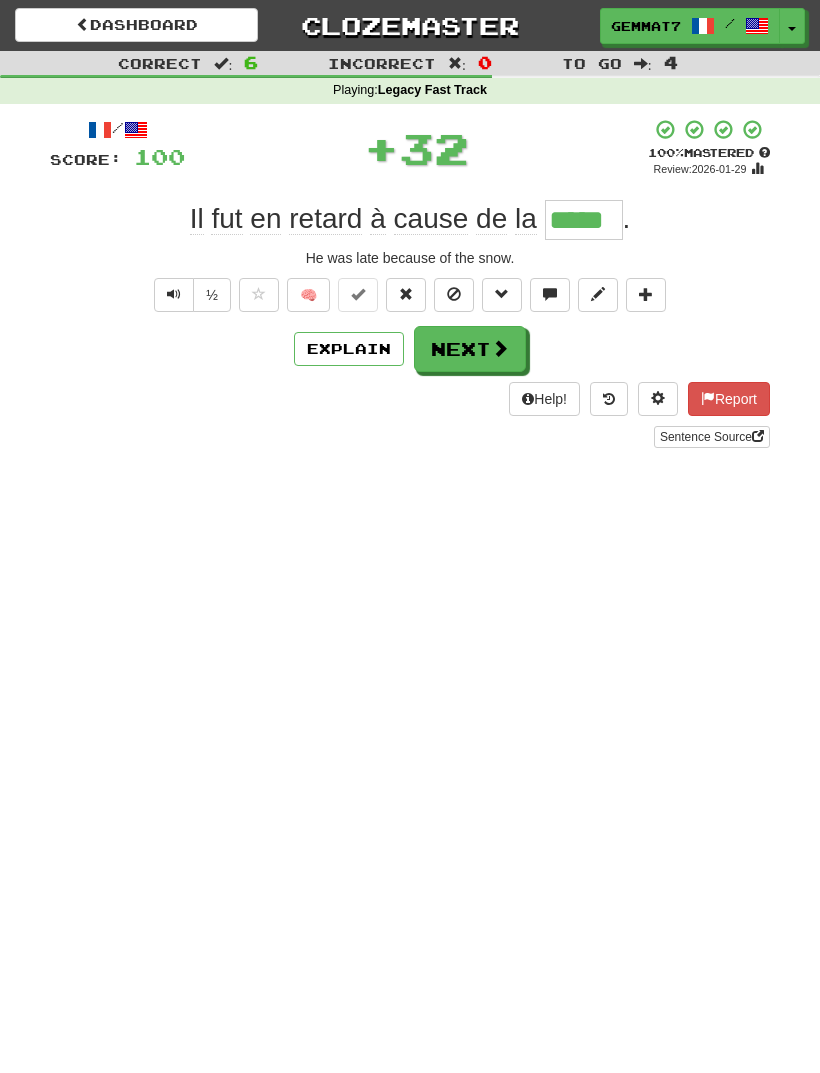 click on "Next" at bounding box center (470, 349) 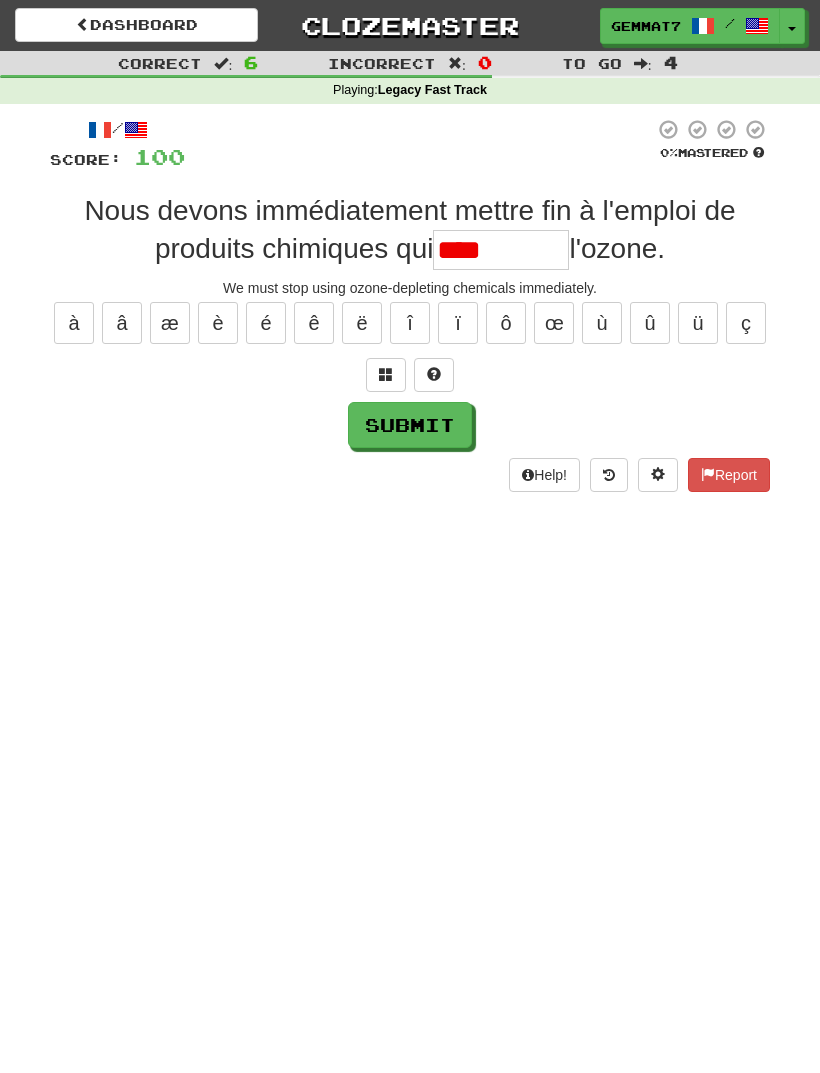 click at bounding box center (386, 375) 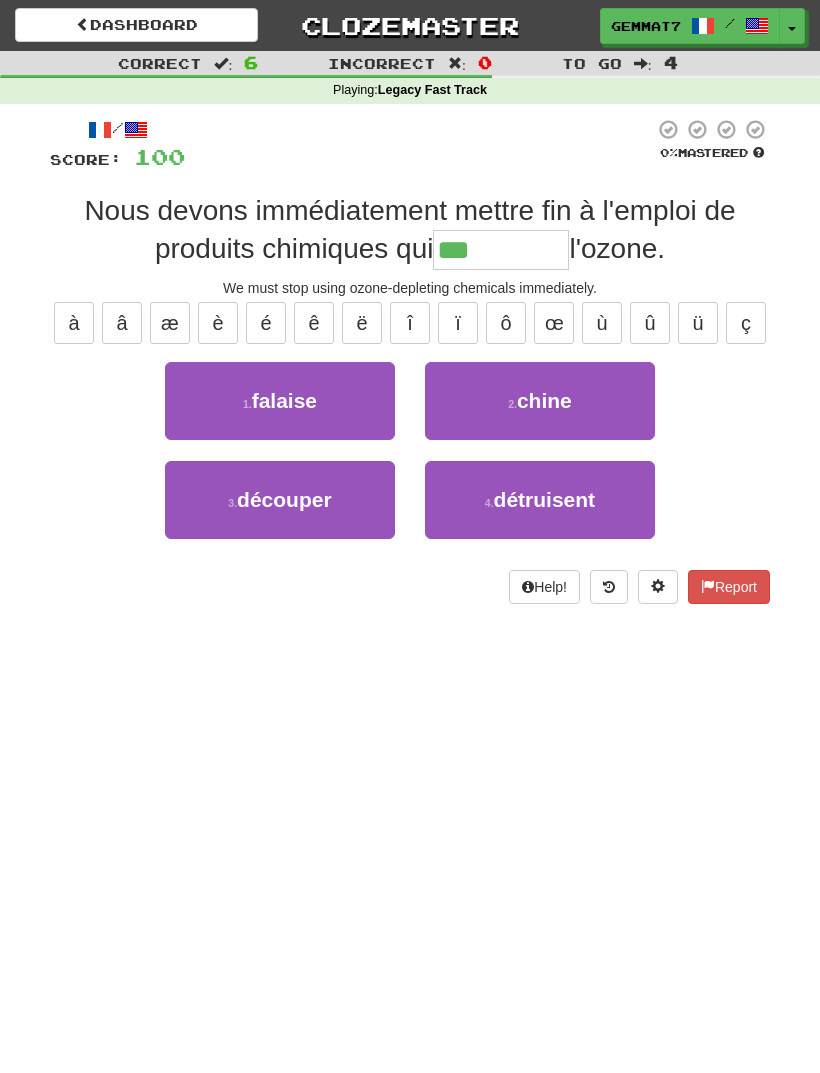 click on "détruisent" at bounding box center [545, 499] 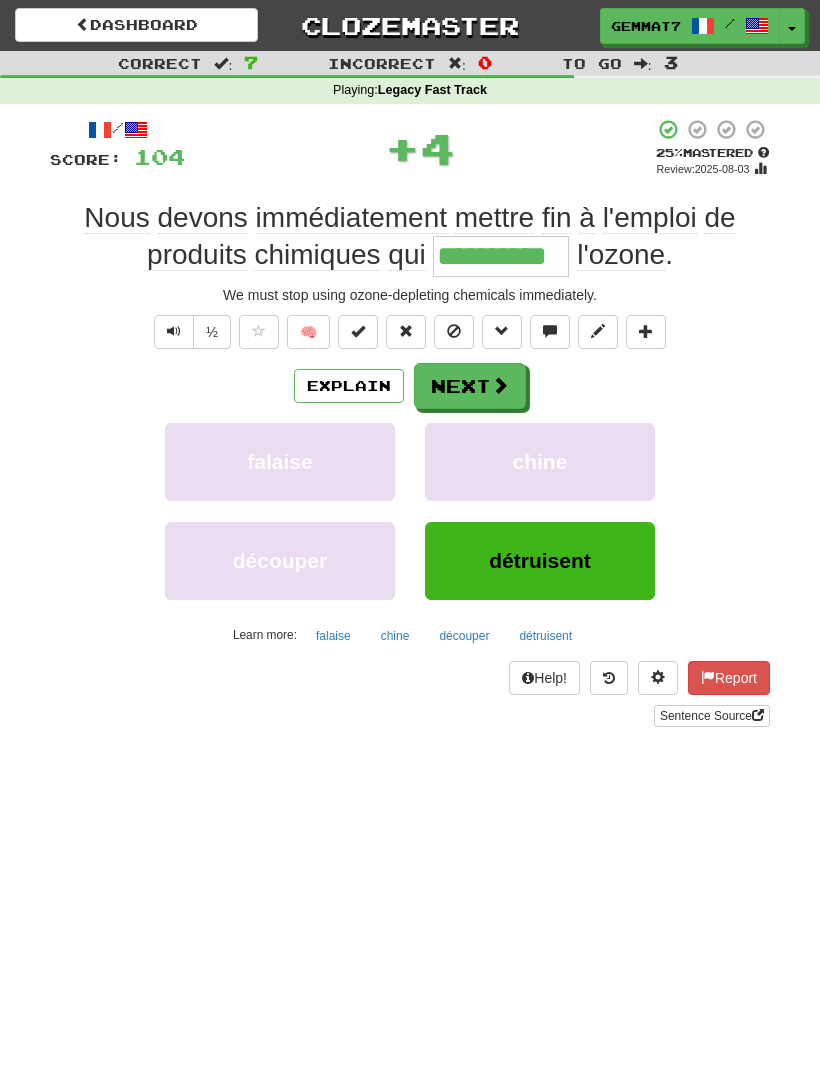 click on "détruisent" at bounding box center [545, 636] 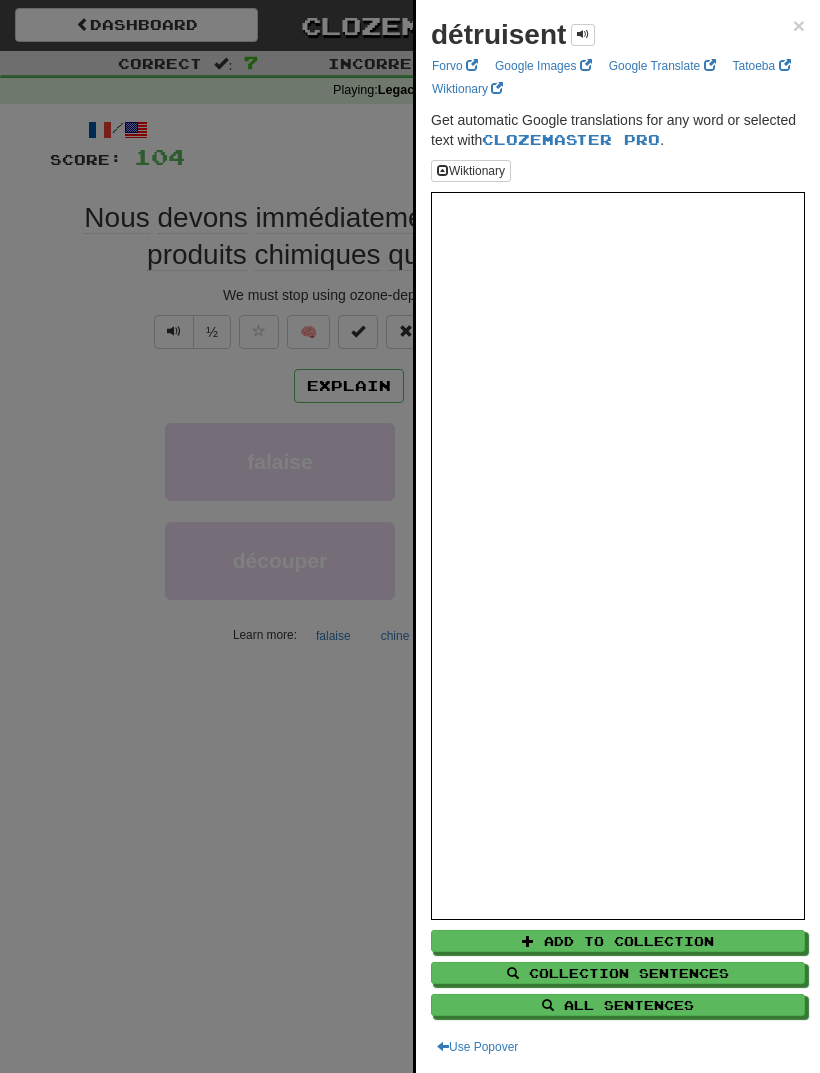 click at bounding box center [410, 536] 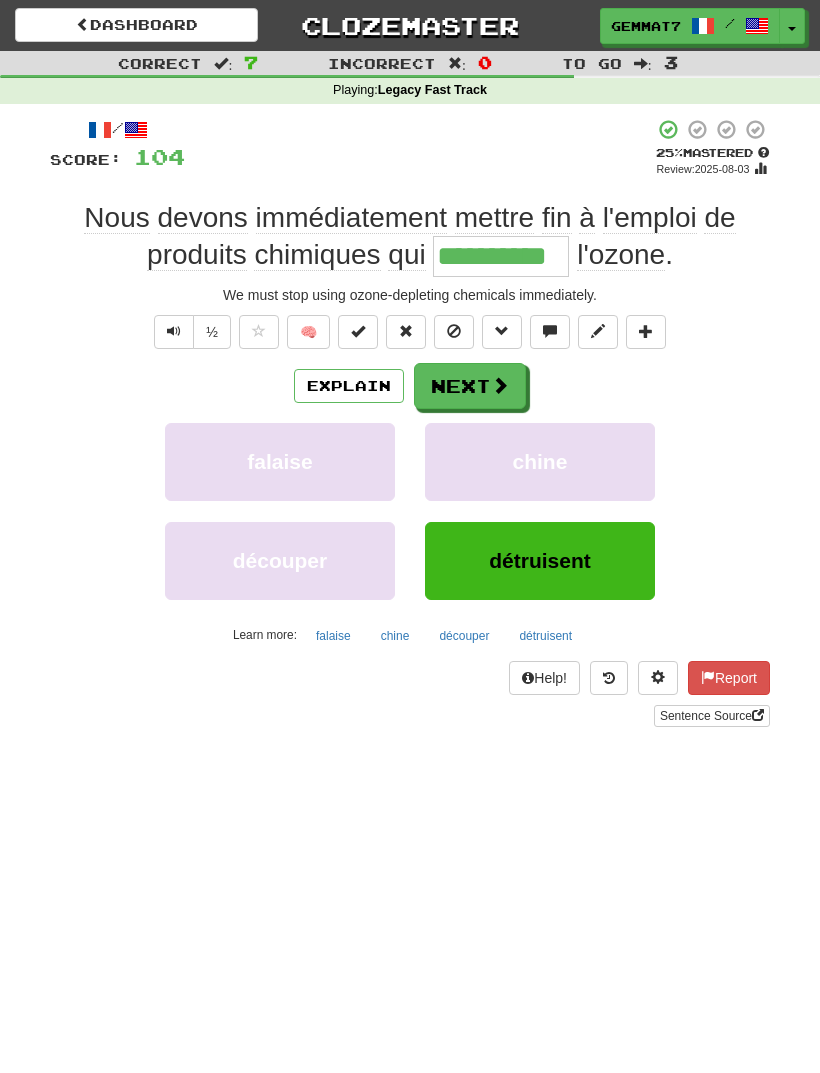click on "Next" at bounding box center (470, 386) 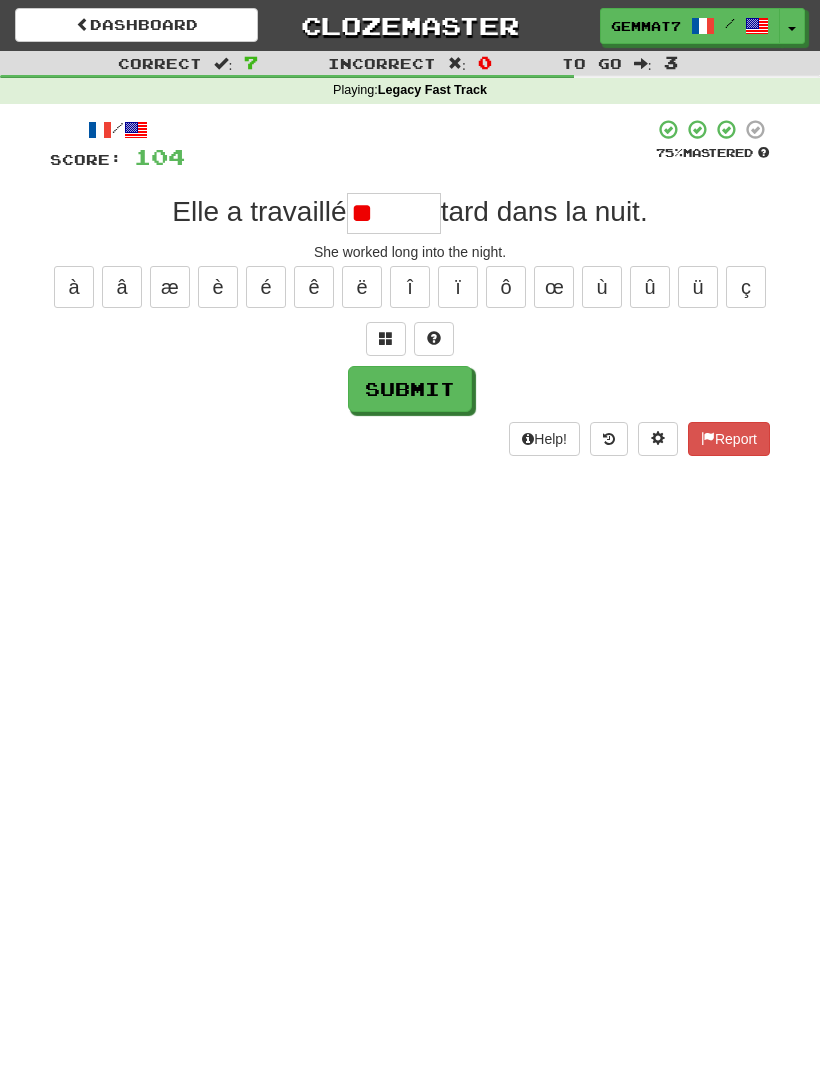 type on "*" 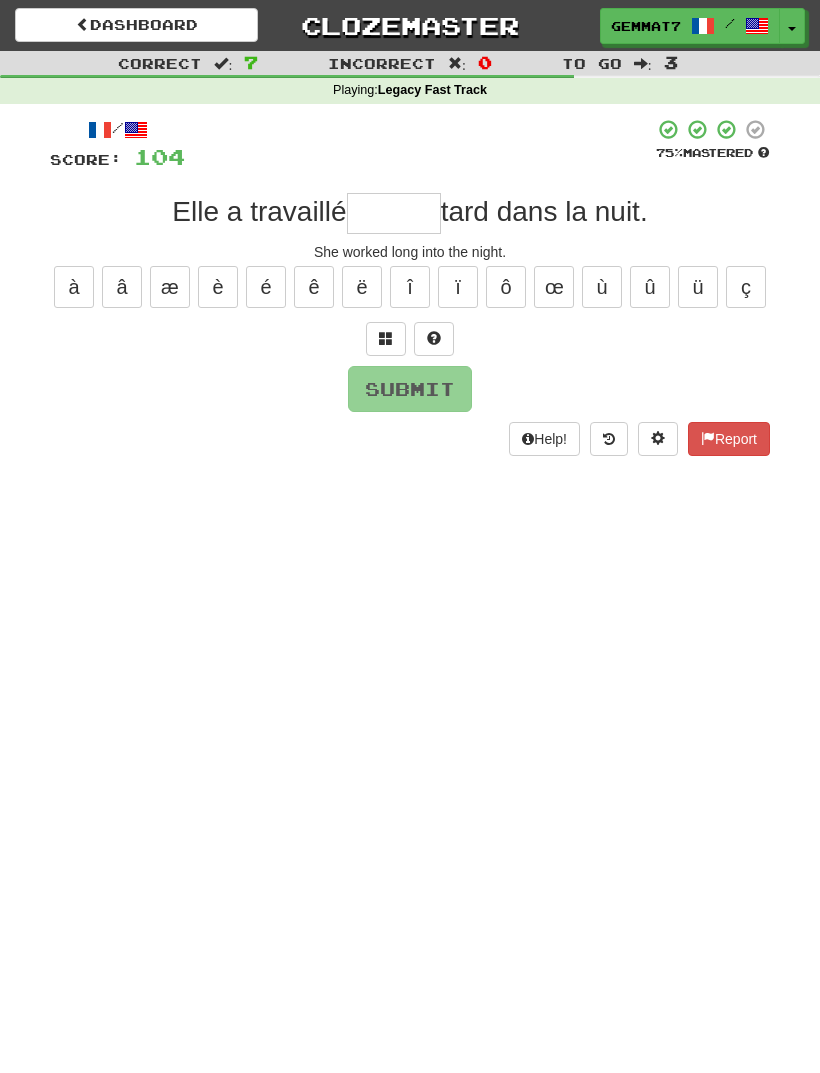 click at bounding box center [386, 338] 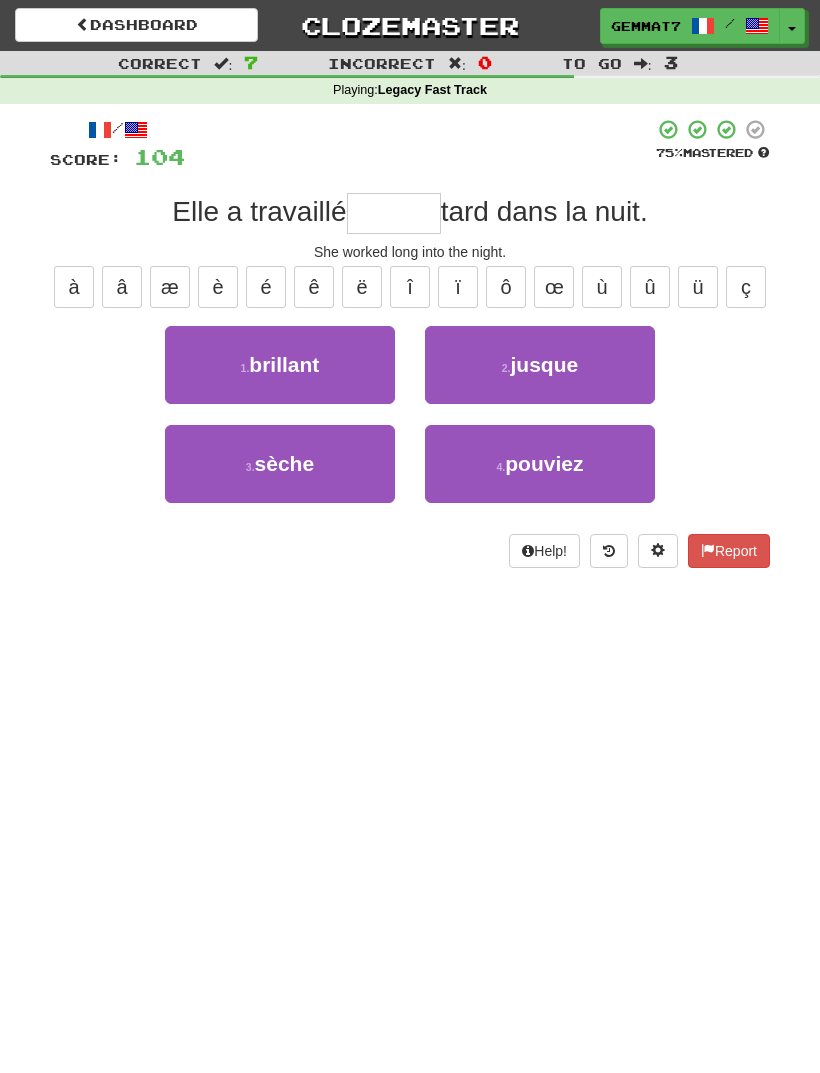 click on "2 .  jusque" at bounding box center (540, 365) 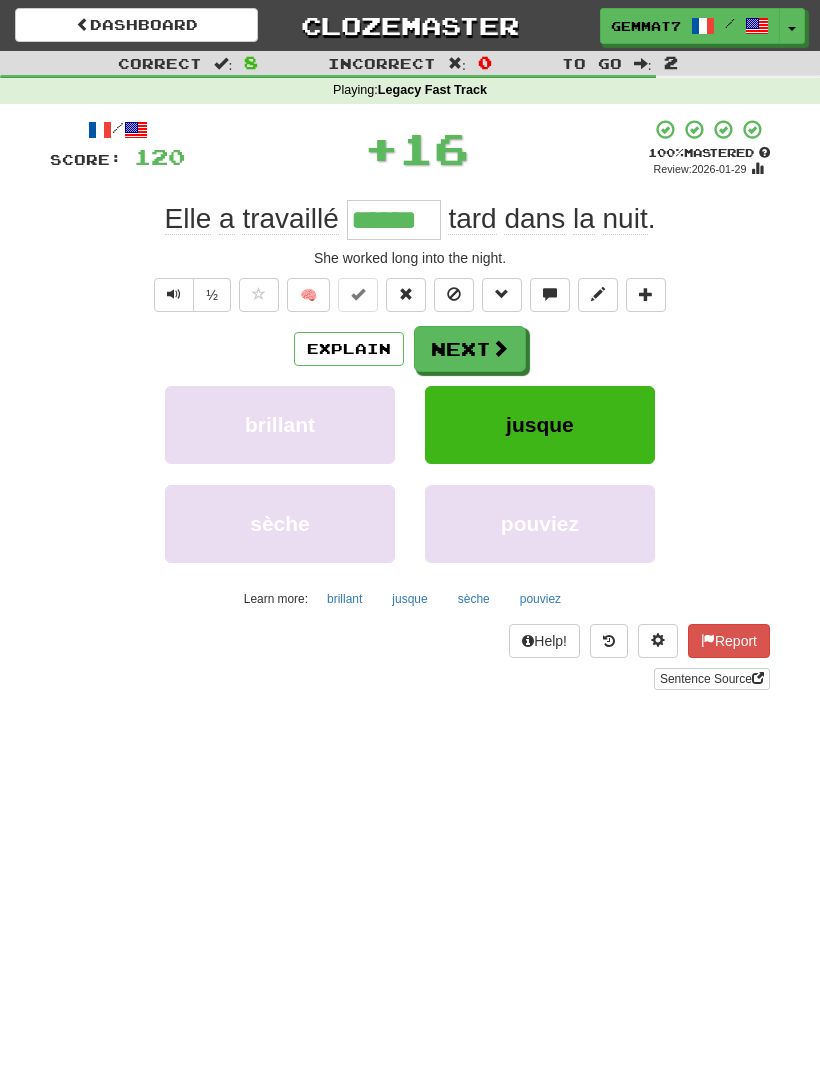 click at bounding box center [500, 348] 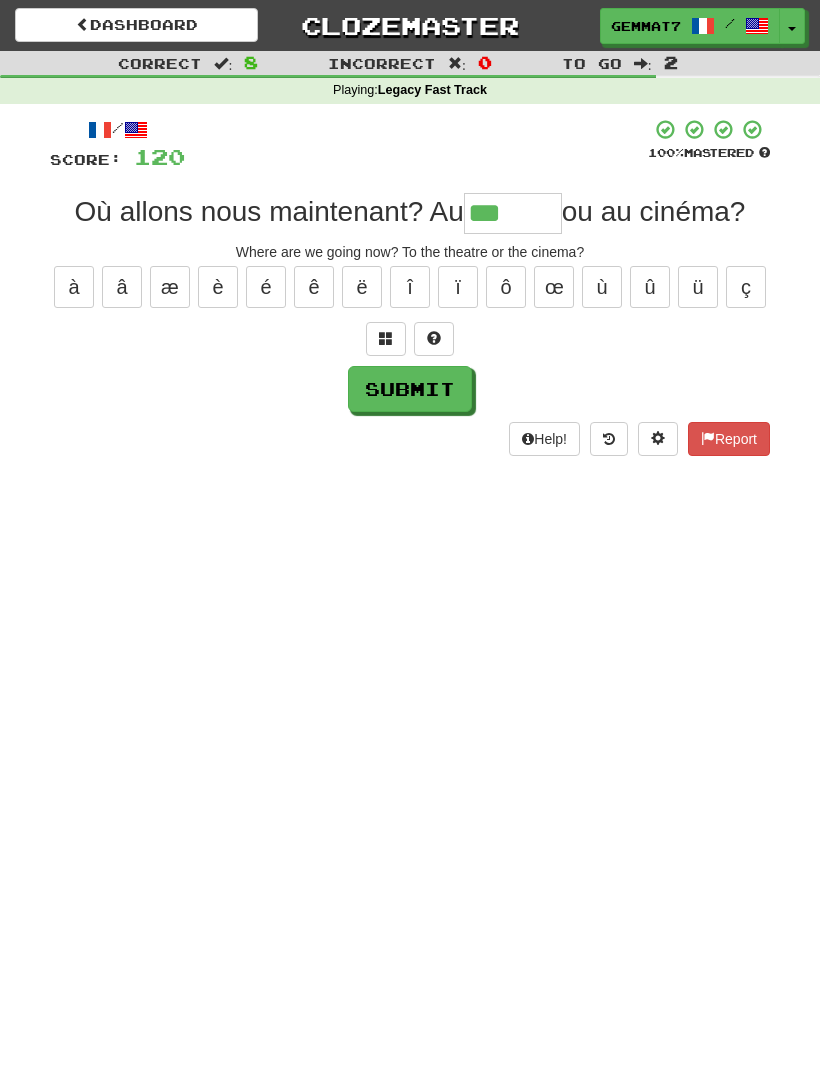 click at bounding box center (386, 338) 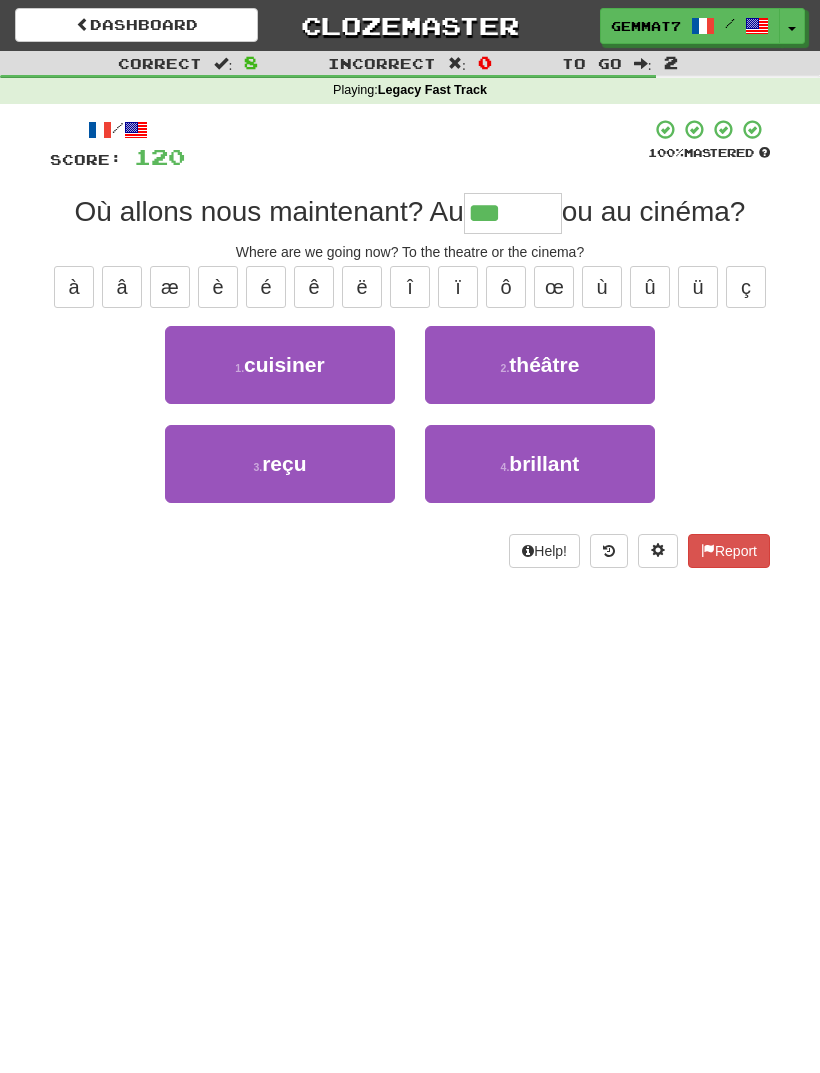 click on "2 .  théâtre" at bounding box center (540, 365) 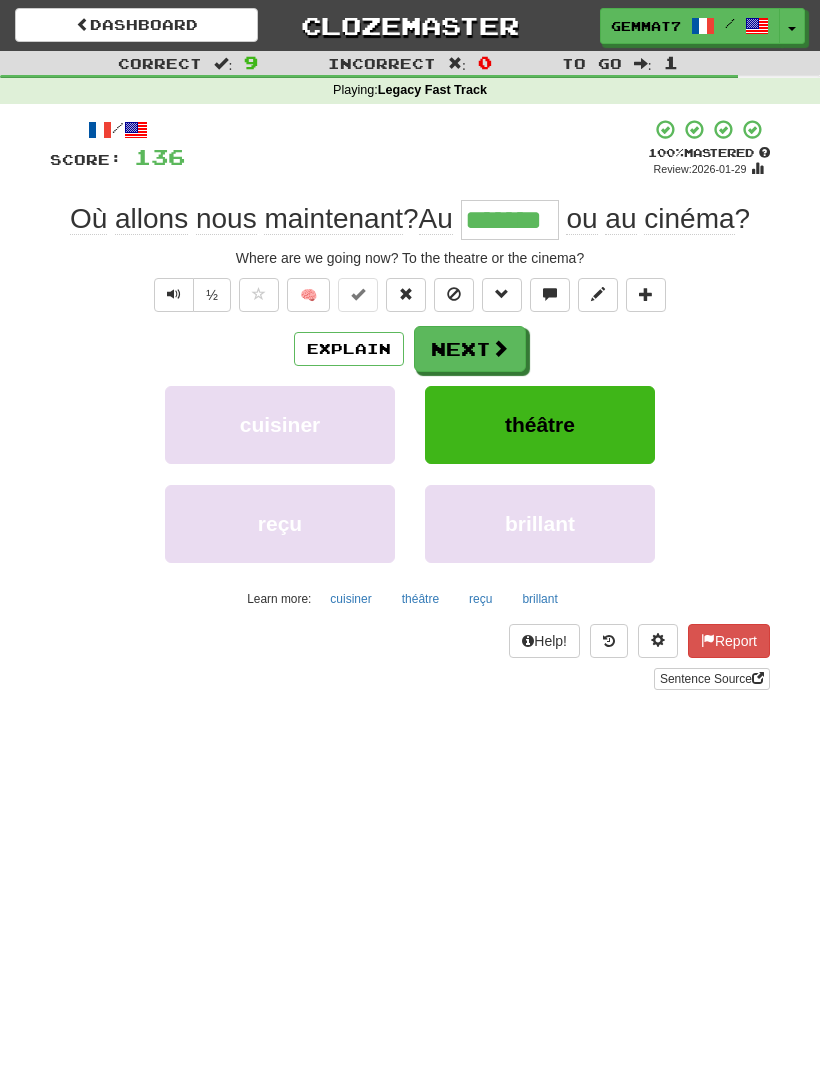 click on "Next" at bounding box center (470, 349) 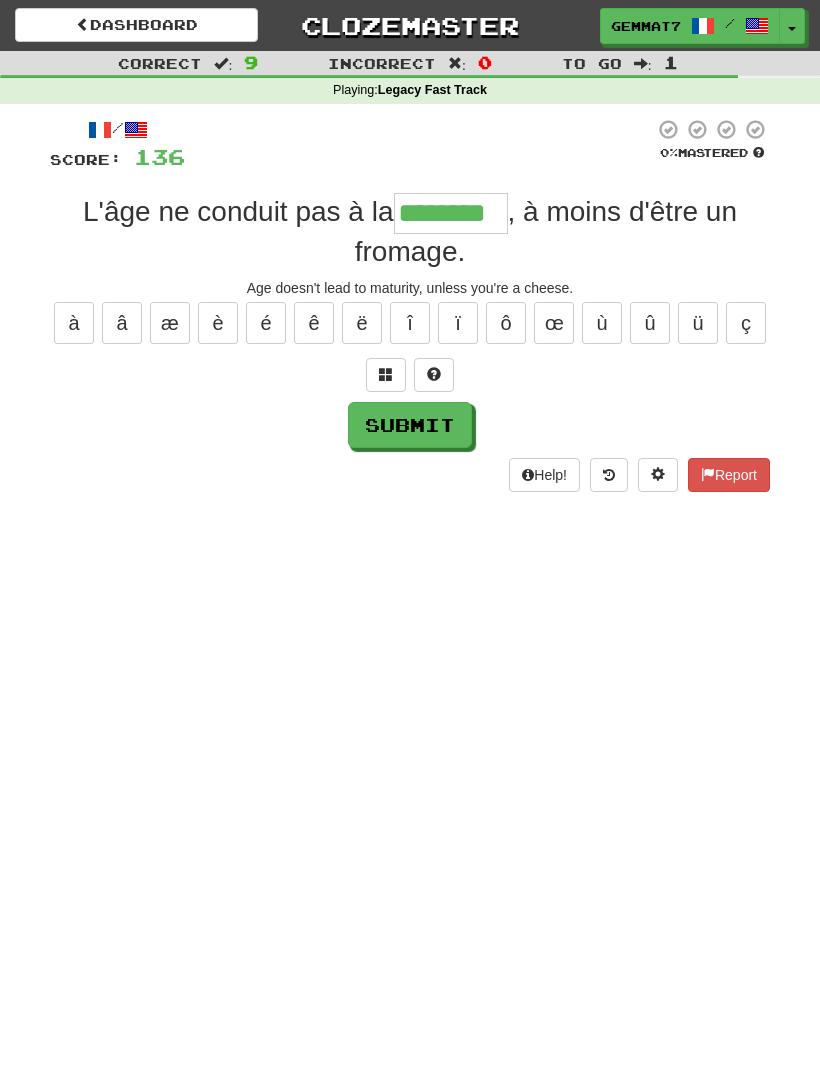 type on "********" 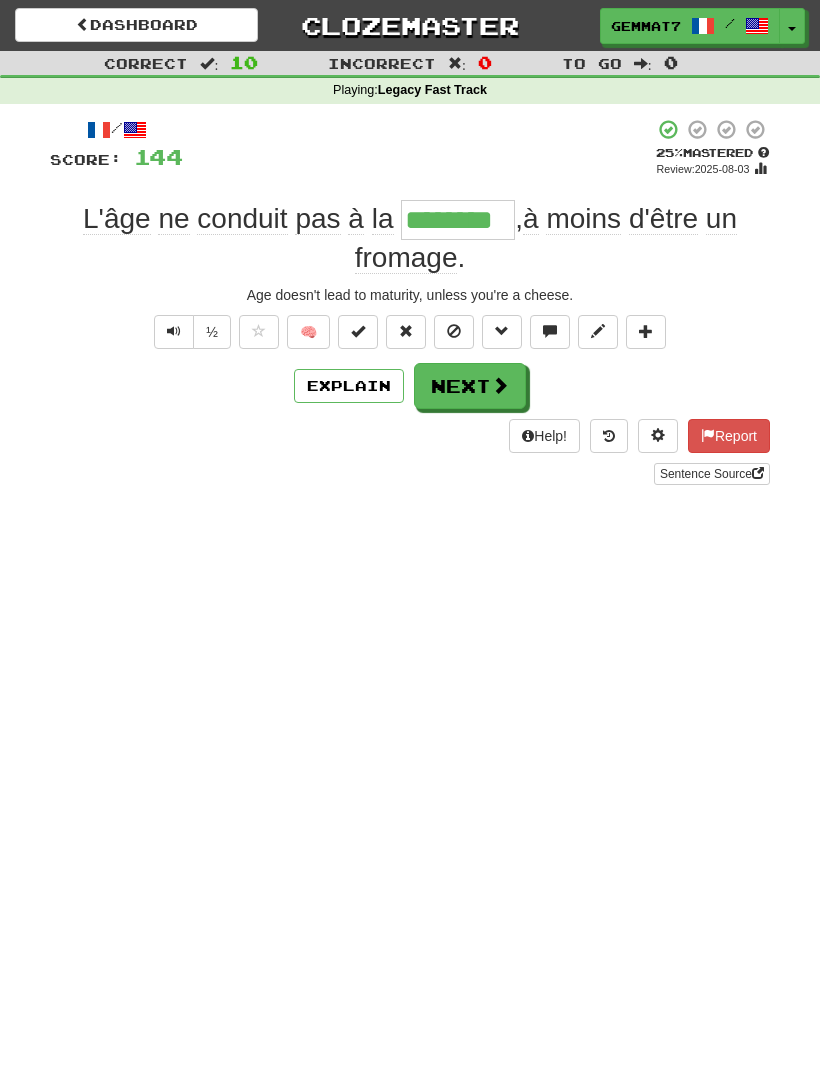 click on "Next" at bounding box center (470, 386) 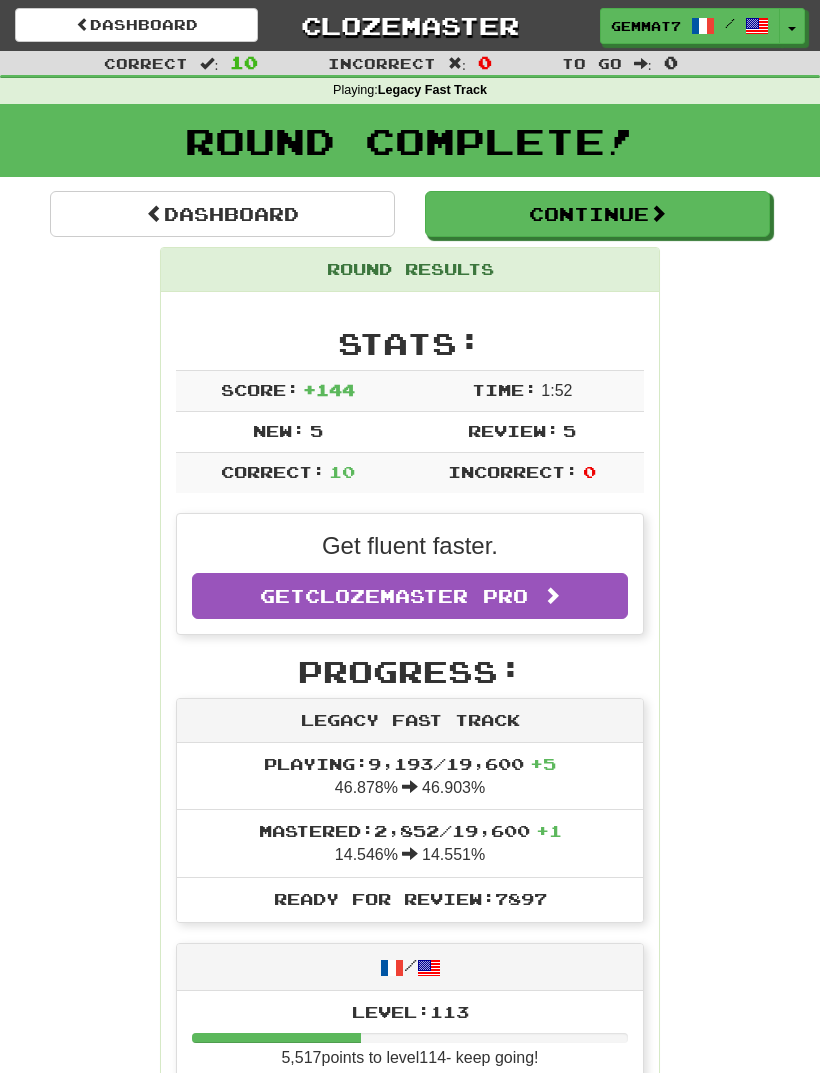 click on "Continue" at bounding box center [597, 214] 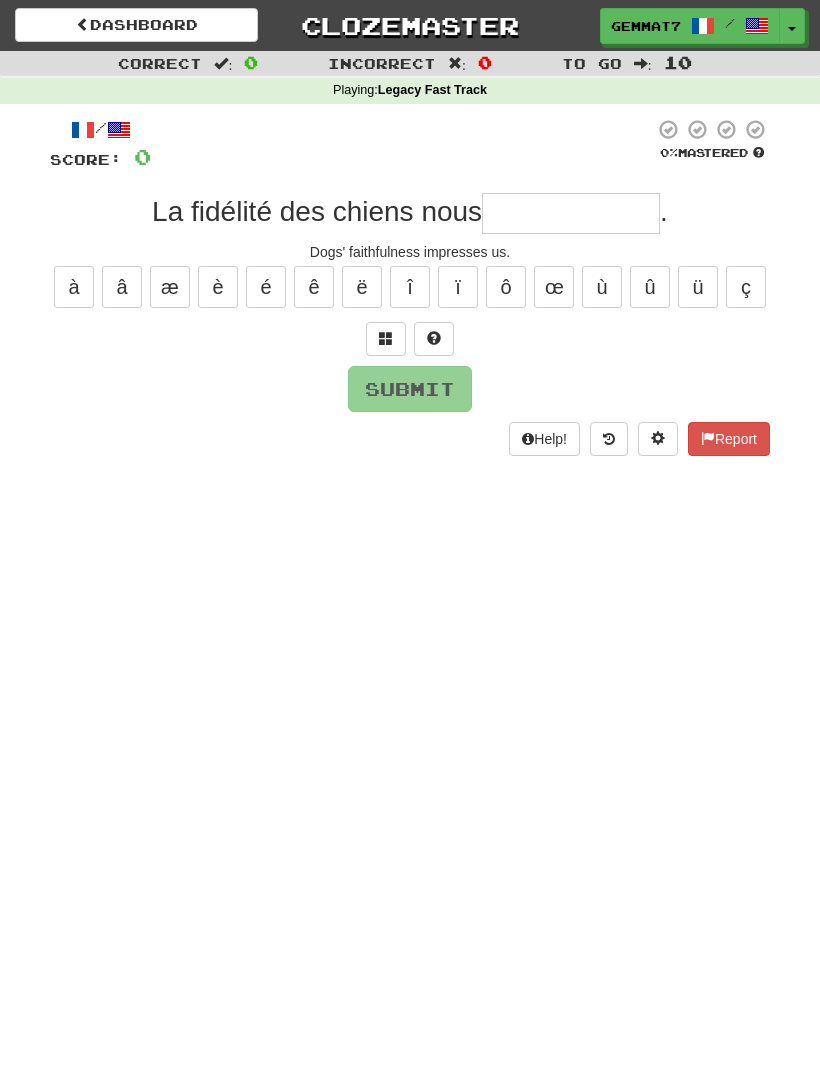click at bounding box center (571, 213) 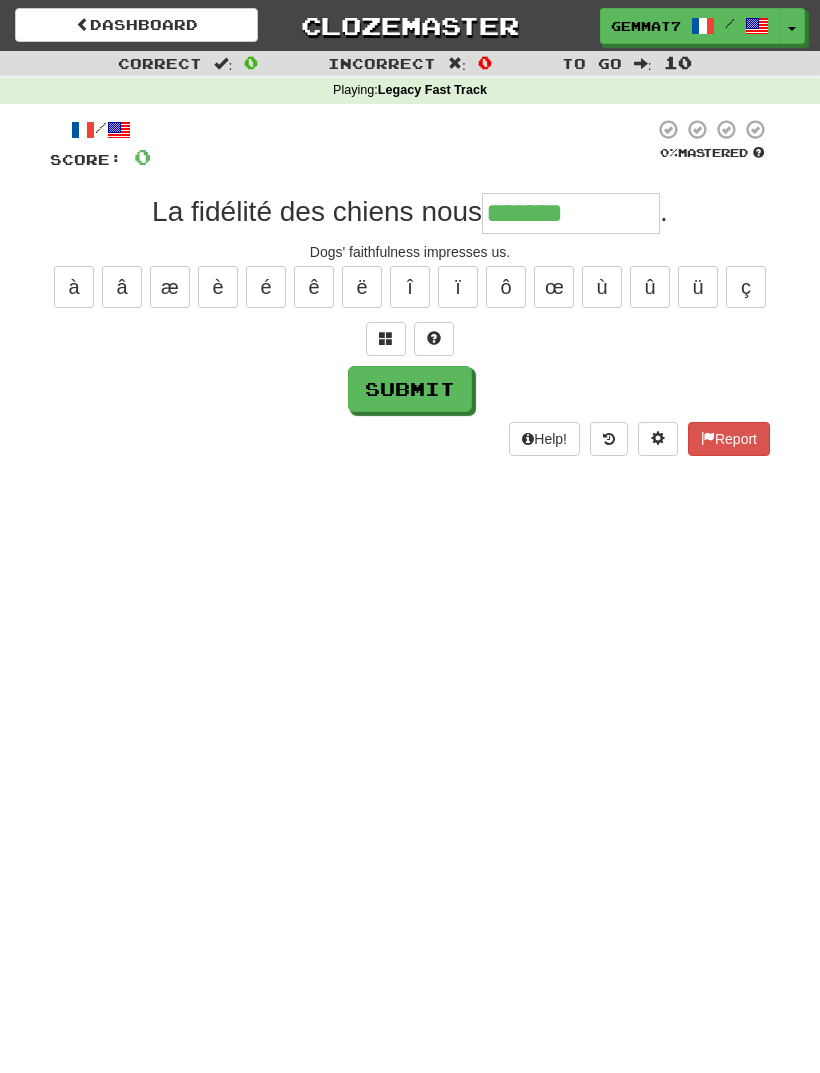 click at bounding box center [386, 338] 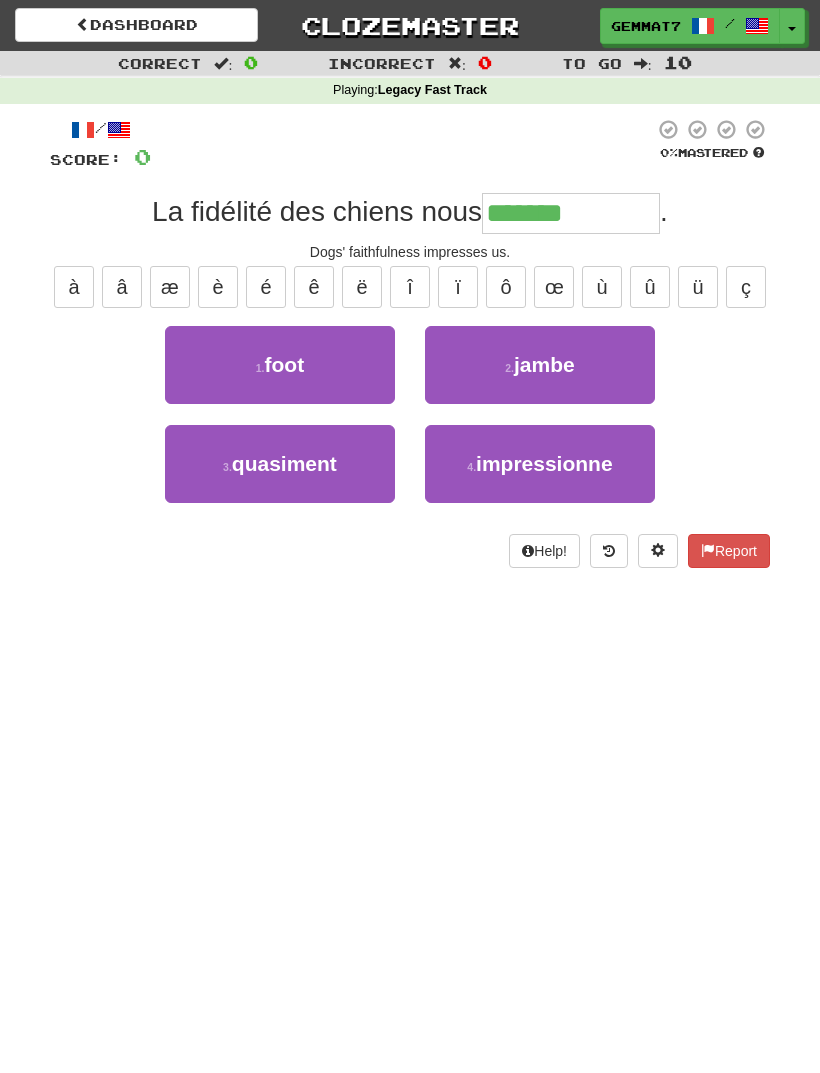 click on "impressionne" at bounding box center [544, 463] 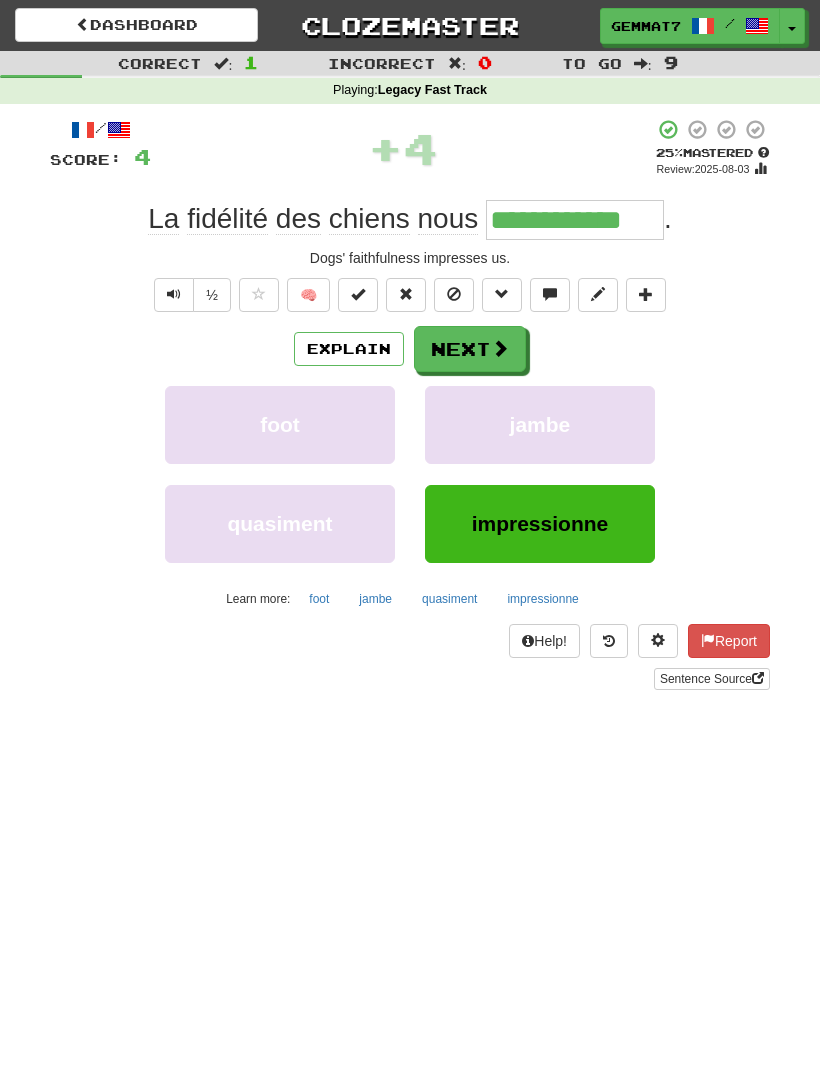 click on "Next" at bounding box center (470, 349) 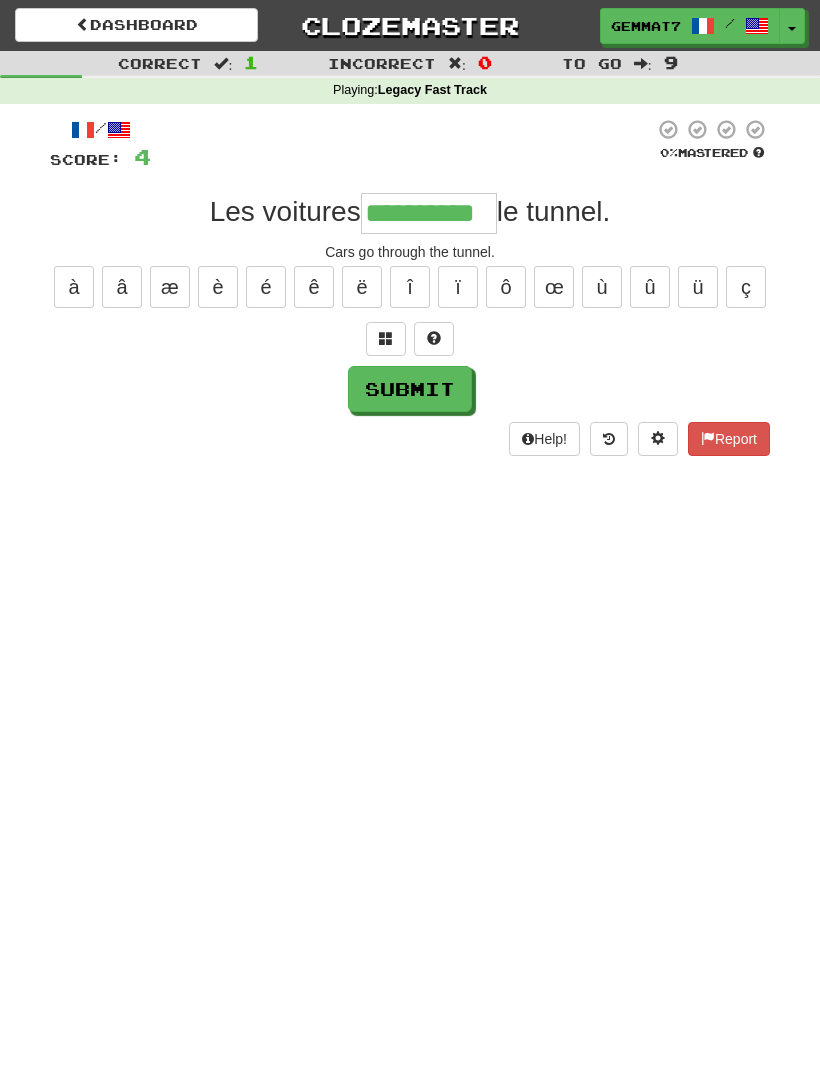type on "**********" 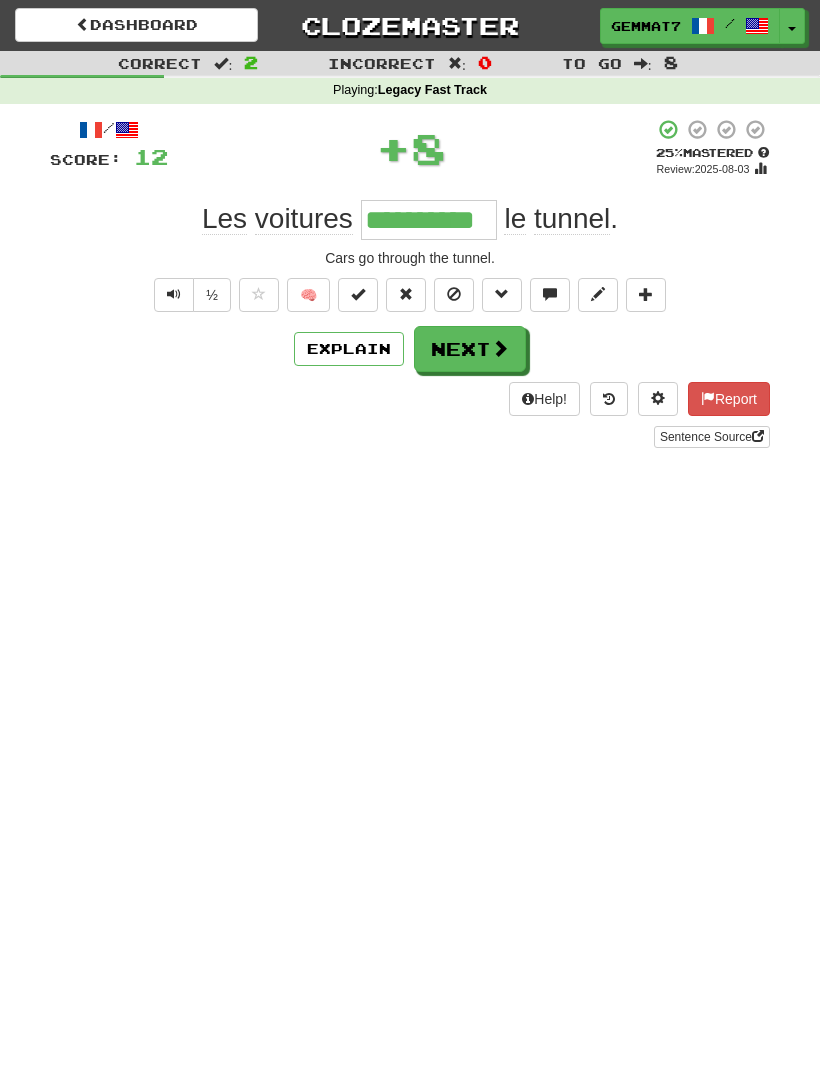 click on "Next" at bounding box center [470, 349] 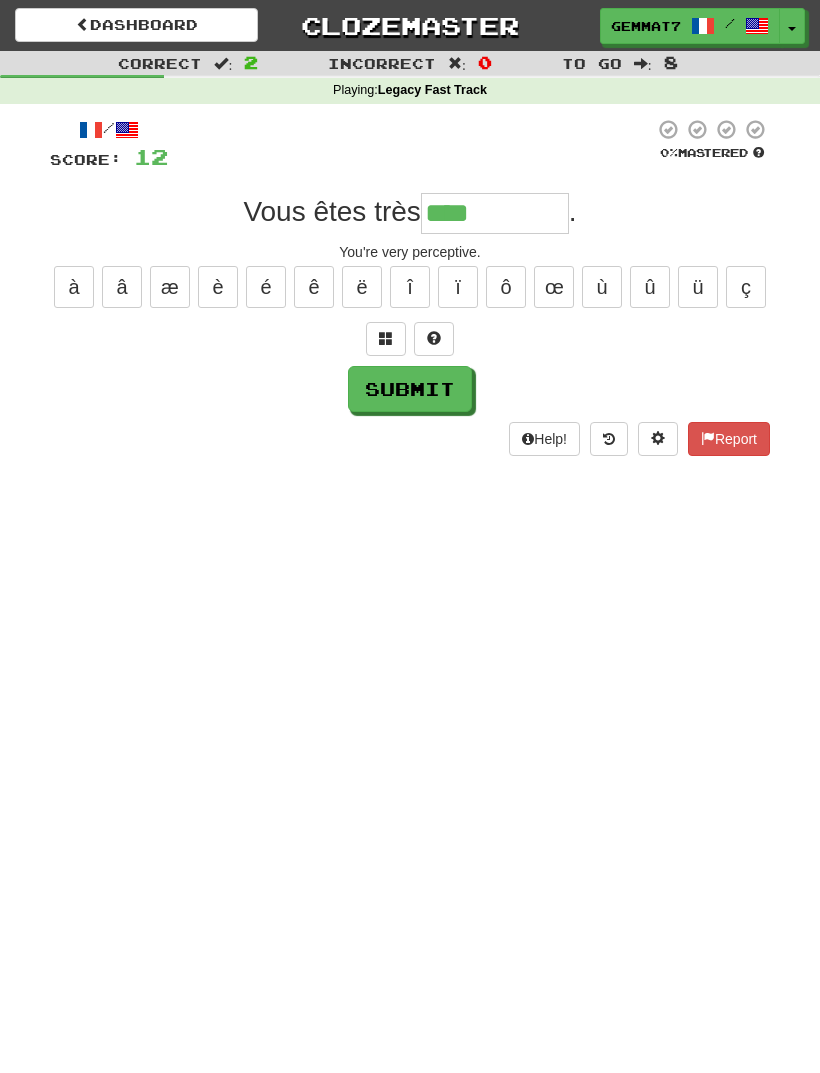 click at bounding box center [386, 338] 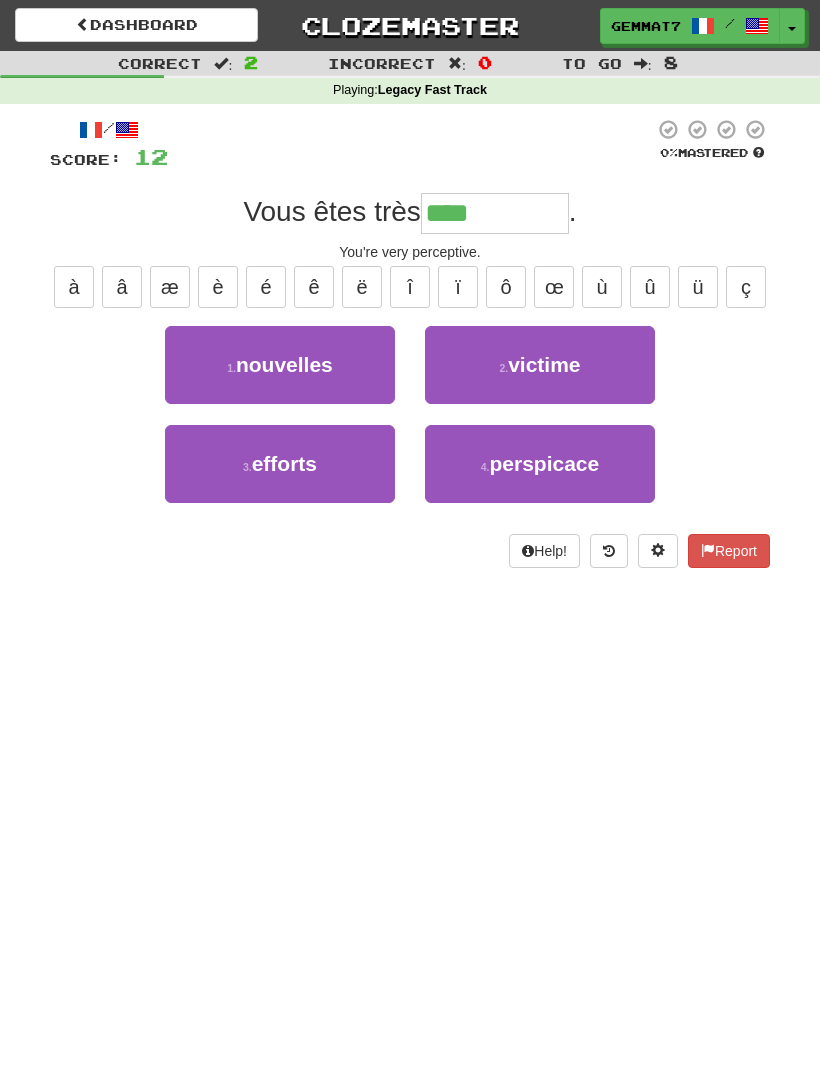 click on "4 .  perspicace" at bounding box center [540, 464] 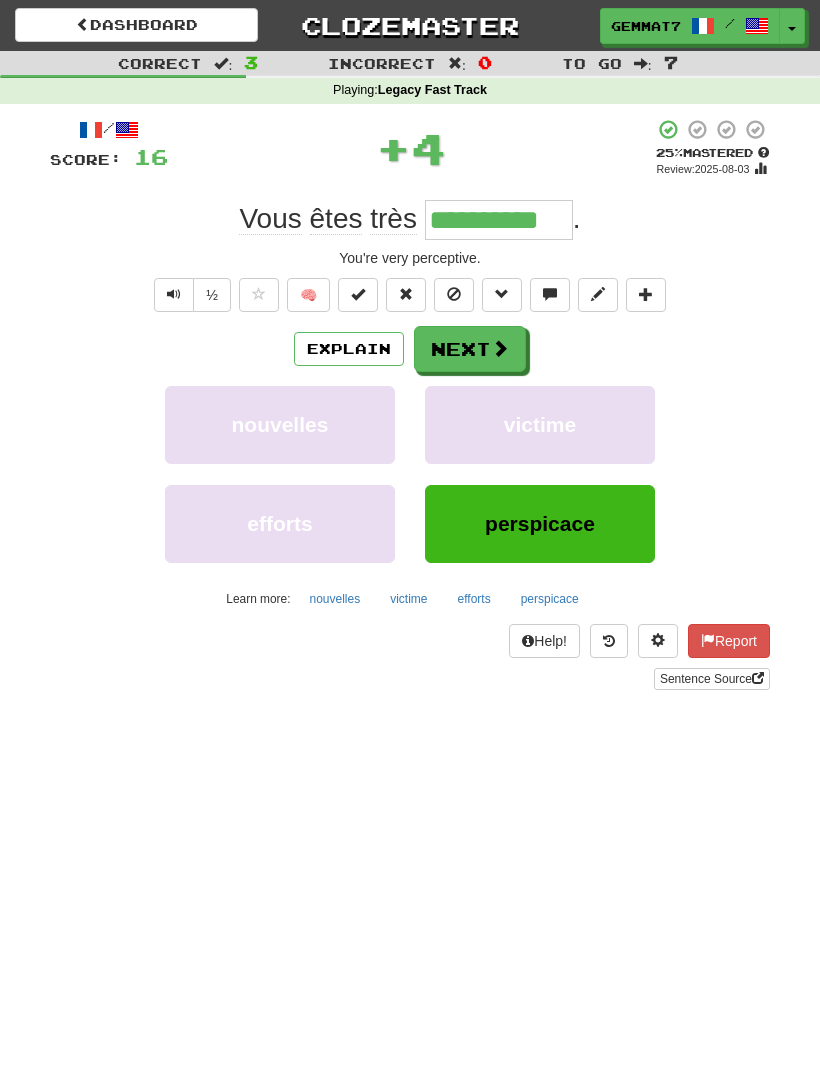 click on "perspicace" at bounding box center [550, 599] 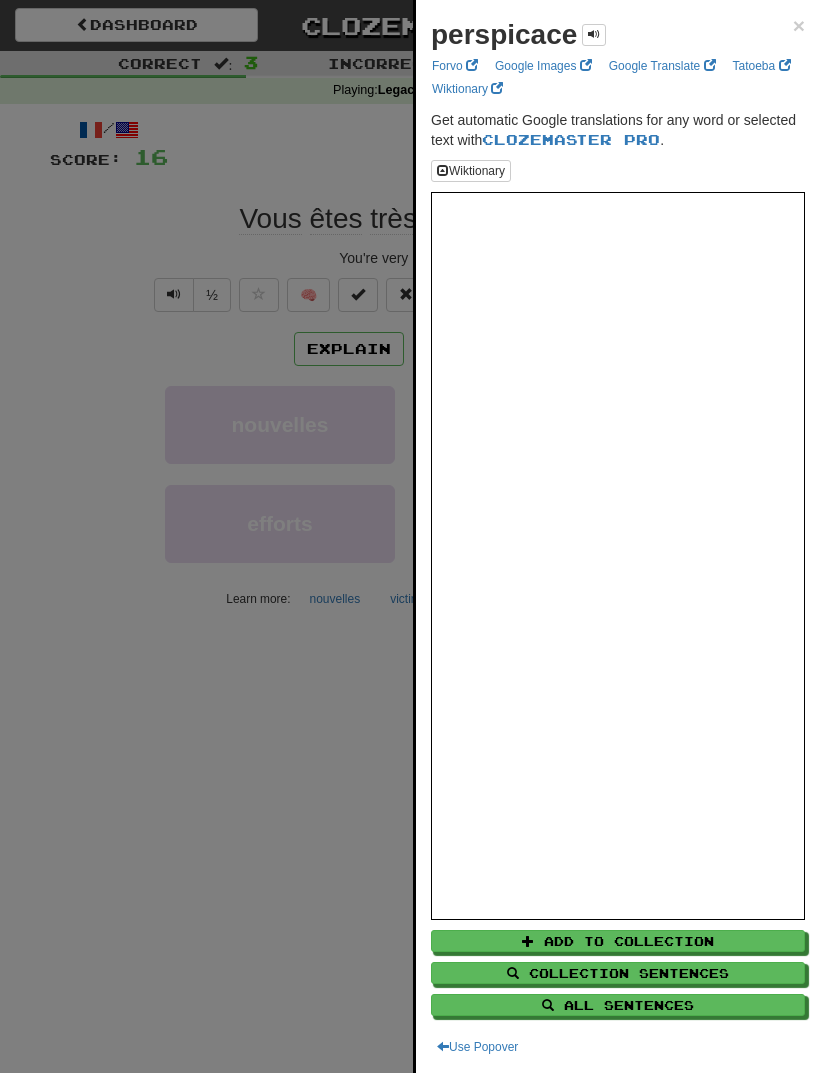 click at bounding box center (410, 536) 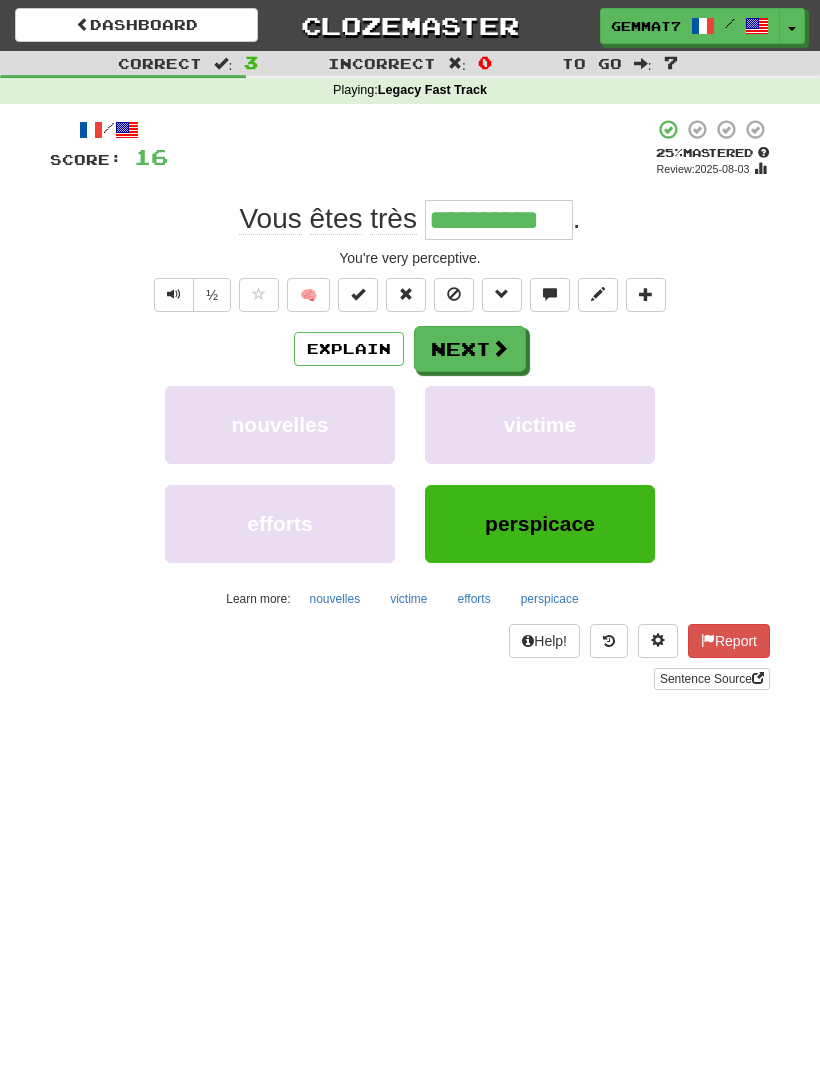 click on "Next" at bounding box center (470, 349) 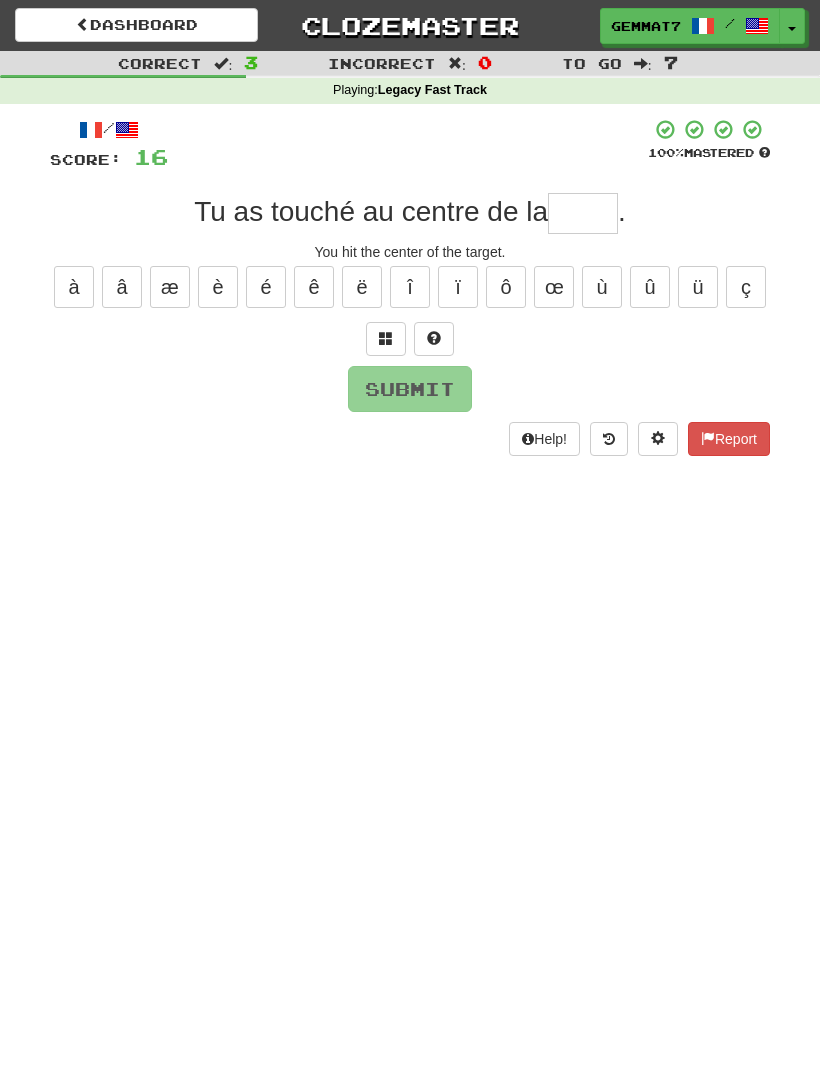 click at bounding box center [386, 339] 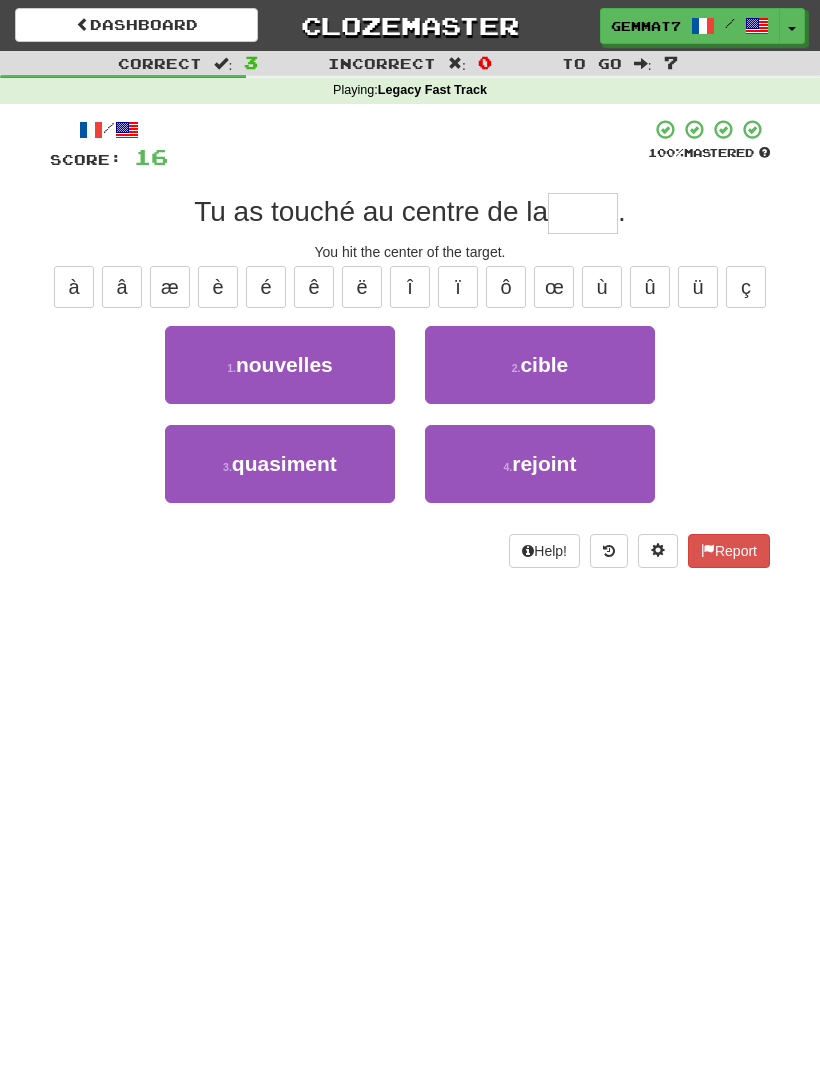click on "2 .  cible" at bounding box center (540, 365) 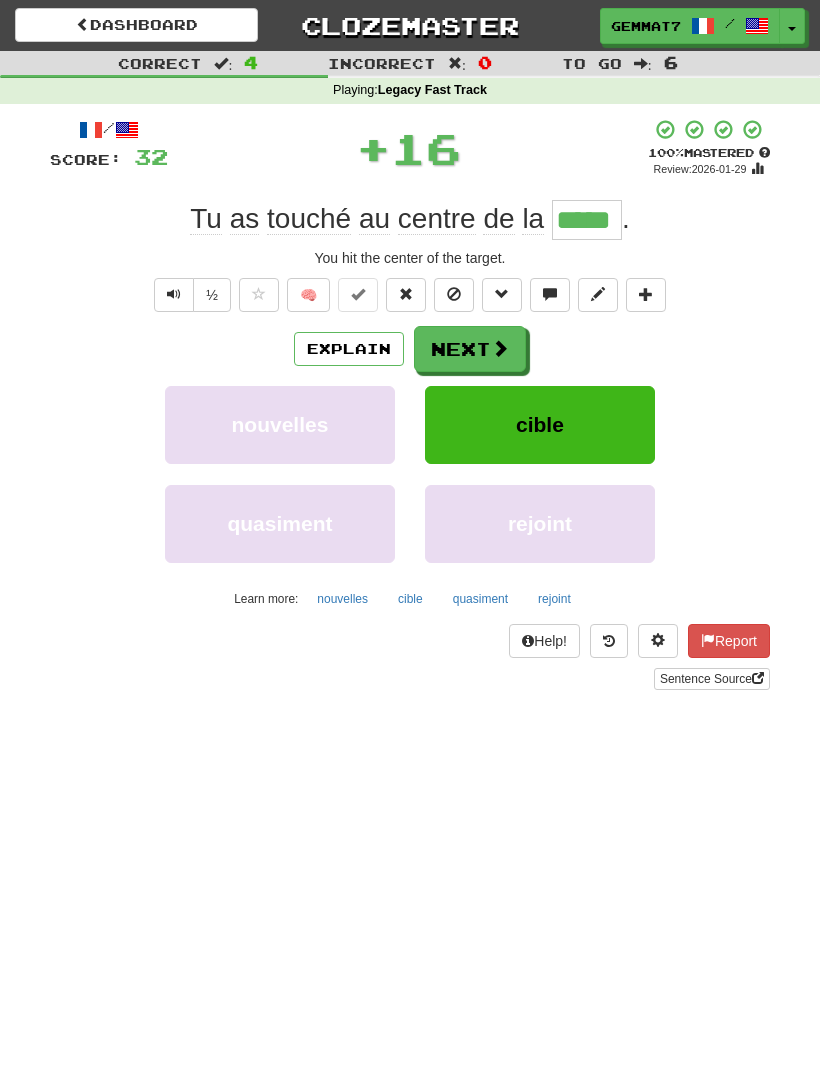 click on "Next" at bounding box center [470, 349] 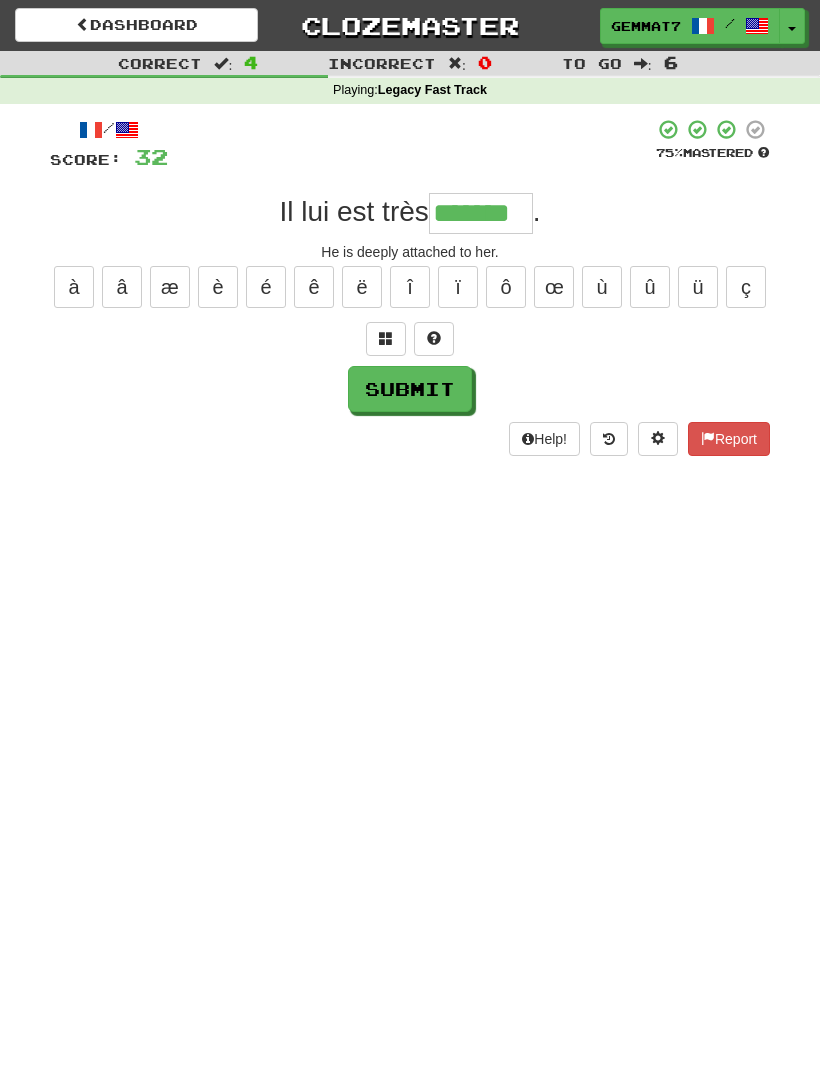 type on "*******" 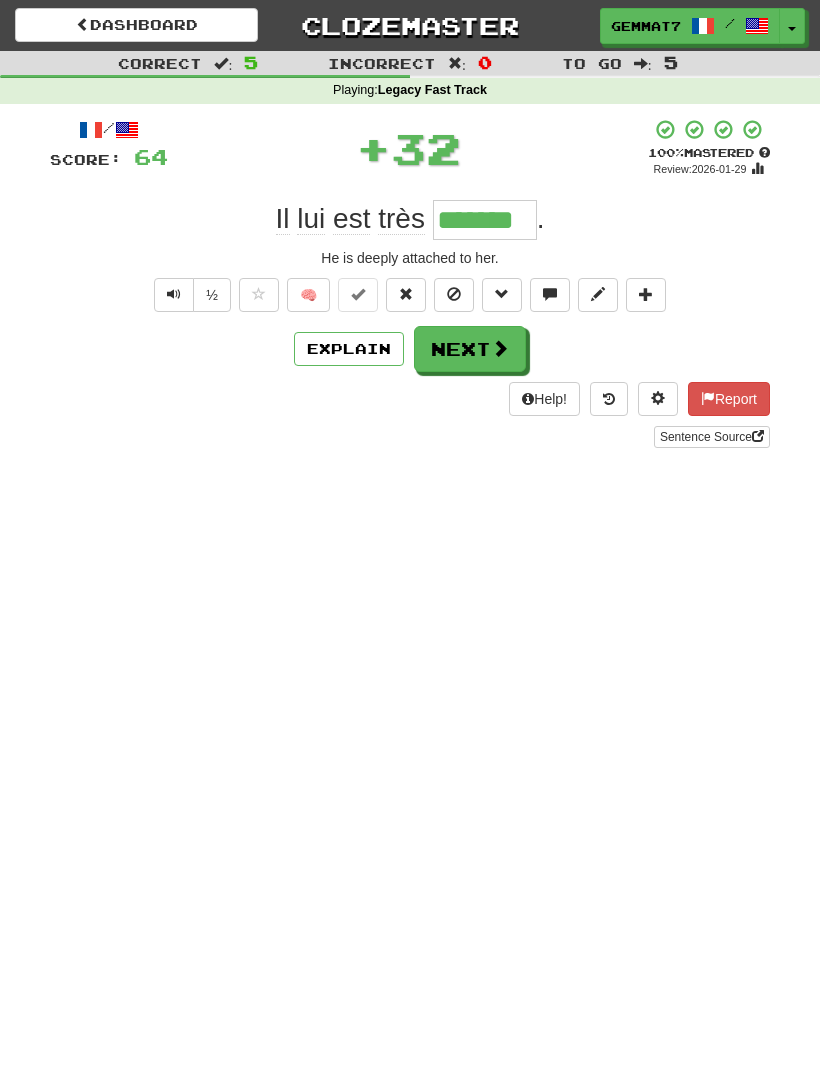 click on "Explain" at bounding box center (349, 349) 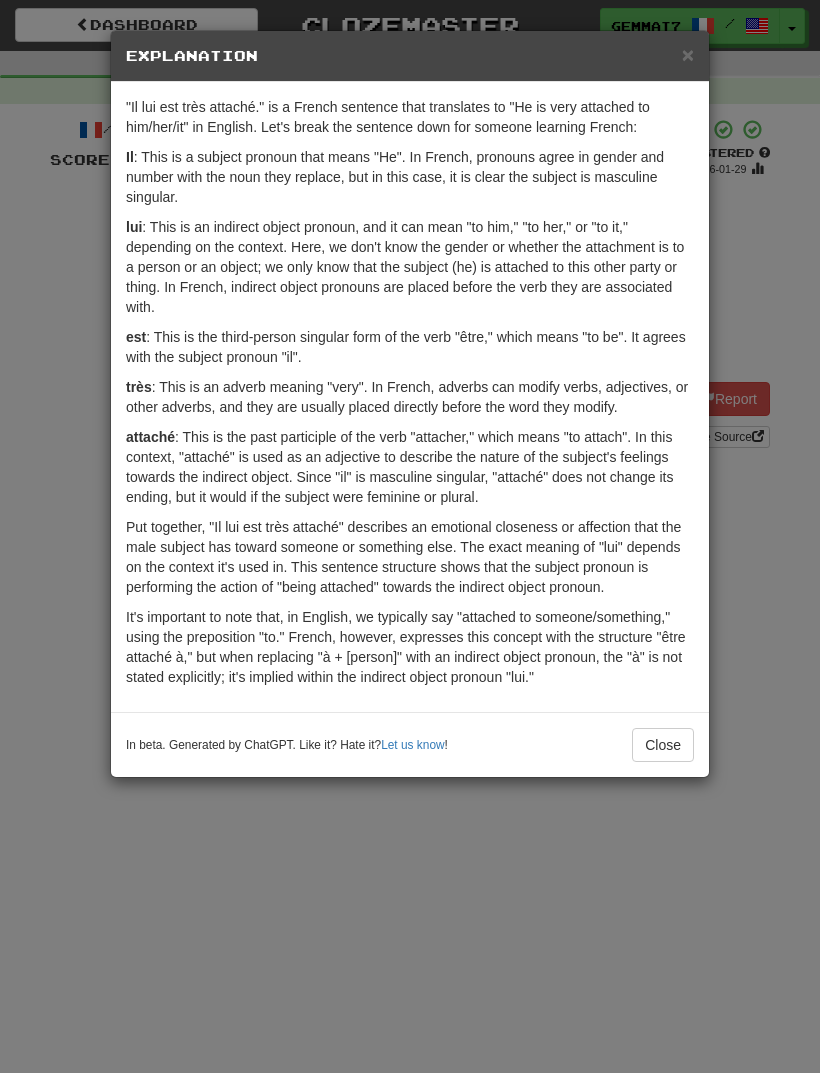 click on "× Explanation "Il lui est très attaché." is a French sentence that translates to "He is very attached to him/her/it" in English. Let's break the sentence down for someone learning French:
Il : This is a subject pronoun that means "He". In French, pronouns agree in gender and number with the noun they replace, but in this case, it is clear the subject is masculine singular.
lui : This is an indirect object pronoun, and it can mean "to him," "to her," or "to it," depending on the context. Here, we don't know the gender or whether the attachment is to a person or an object; we only know that the subject (he) is attached to this other party or thing. In French, indirect object pronouns are placed before the verb they are associated with.
est : This is the third-person singular form of the verb "être," which means "to be". It agrees with the subject pronoun "il".
très
attaché
In beta. Generated by ChatGPT. Like it? Hate it?  Let us know ! Close" at bounding box center (410, 536) 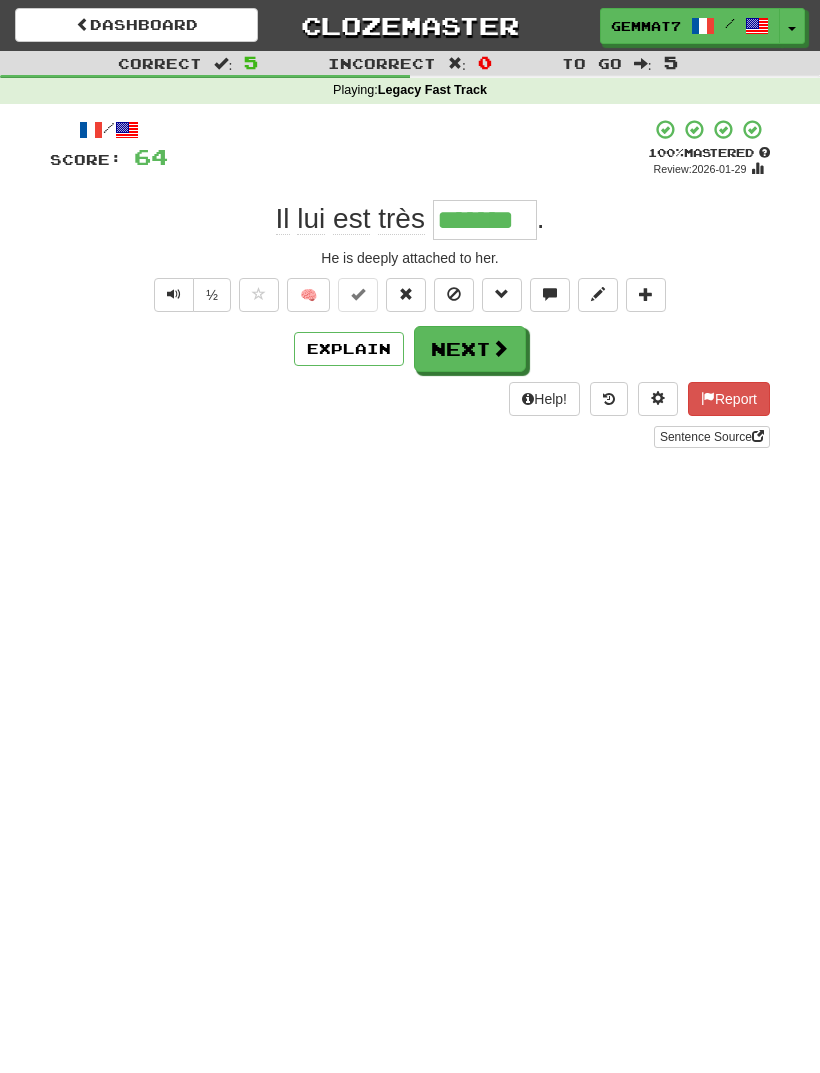 click on "Next" at bounding box center [470, 349] 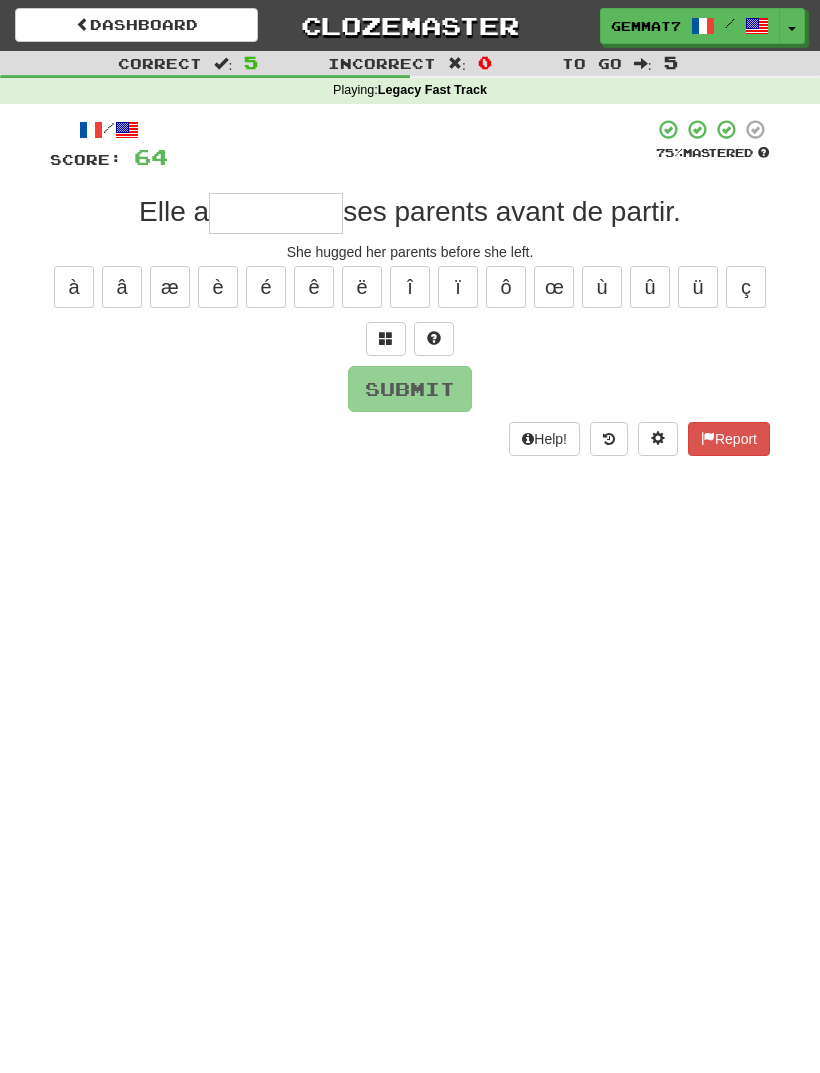 type on "*" 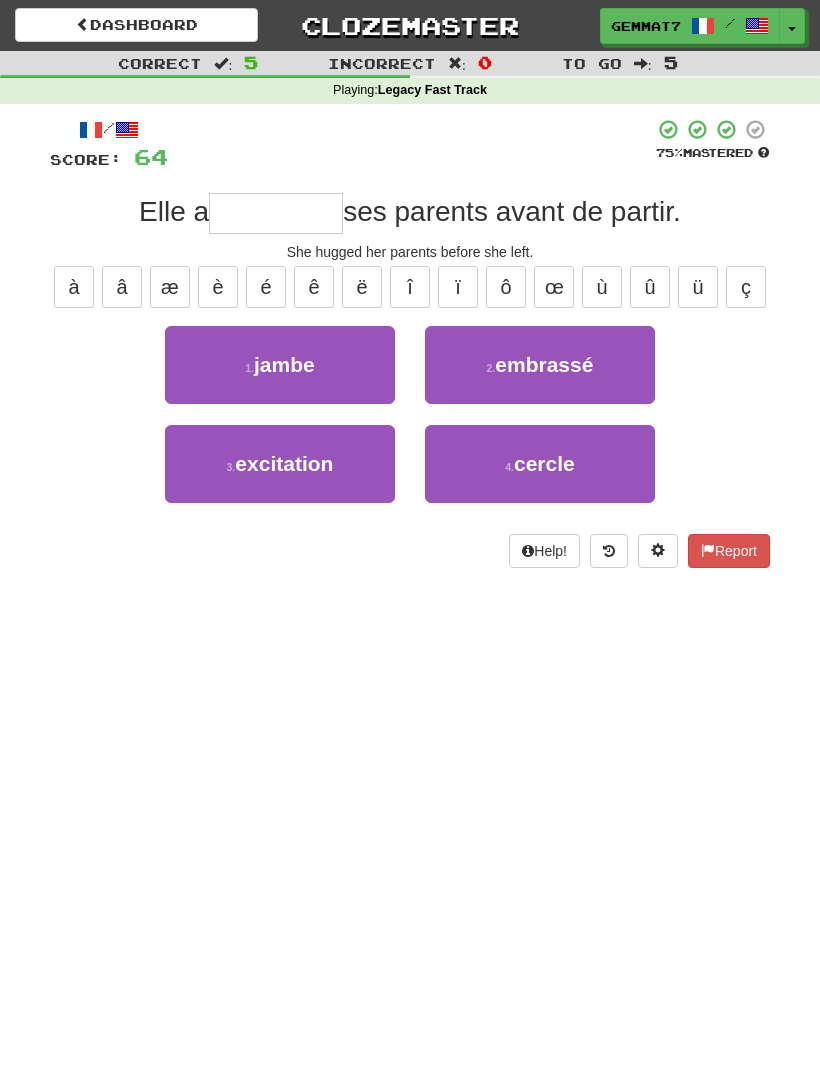 click on "2 .  embrassé" at bounding box center [540, 365] 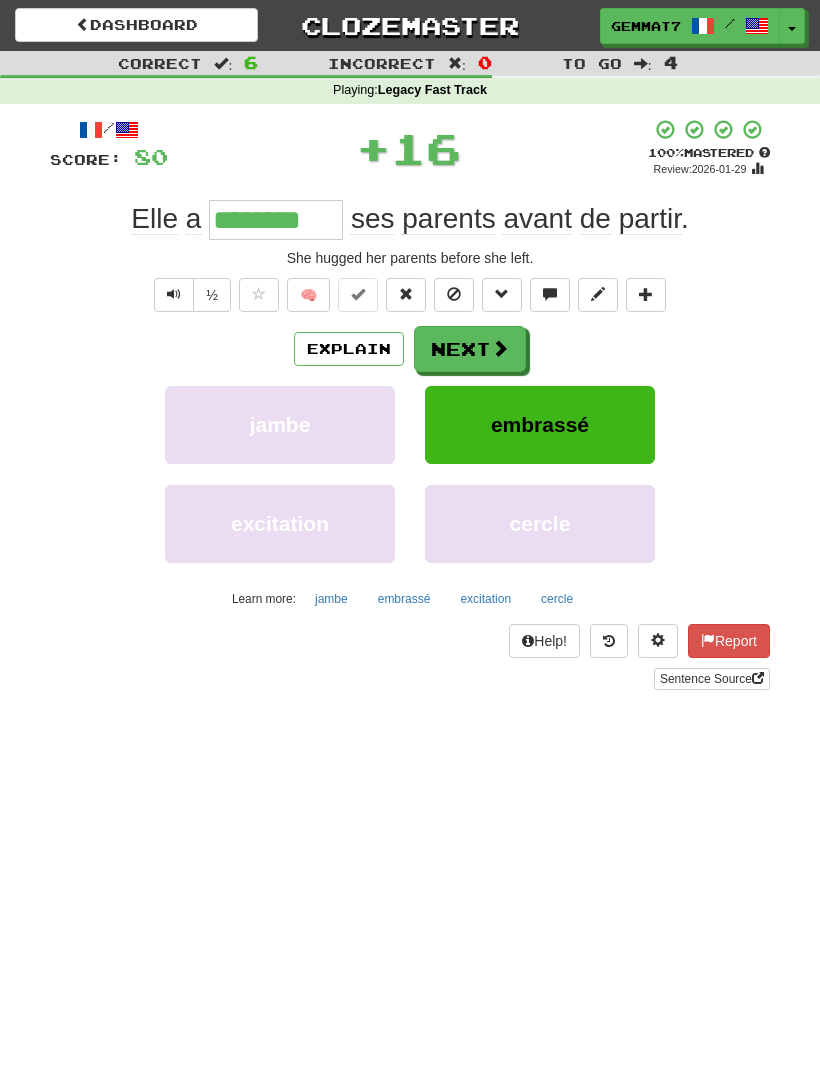 click on "Explain" at bounding box center [349, 349] 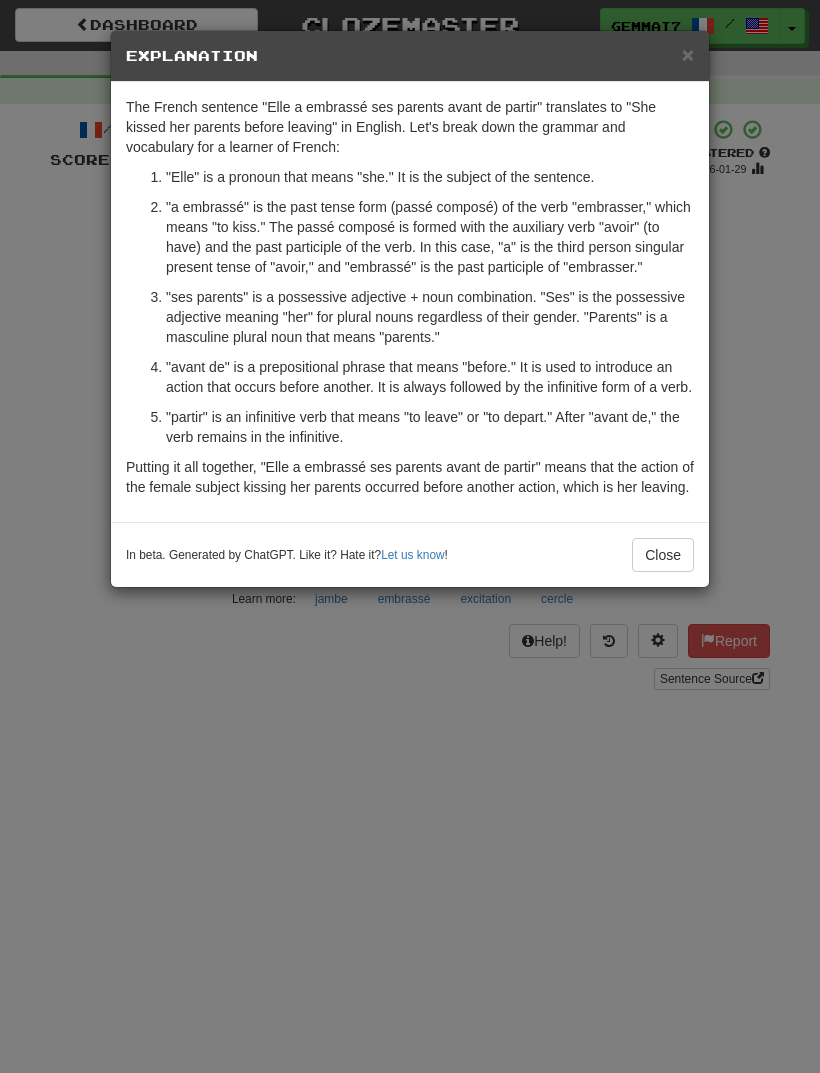 click on "× Explanation The French sentence "Elle a embrassé ses parents avant de partir" translates to "She kissed her parents before leaving" in English. Let's break down the grammar and vocabulary for a learner of French:
"Elle" is a pronoun that means "she." It is the subject of the sentence.
"a embrassé" is the past tense form (passé composé) of the verb "embrasser," which means "to kiss." The passé composé is formed with the auxiliary verb "avoir" (to have) and the past participle of the verb. In this case, "a" is the third person singular present tense of "avoir," and "embrassé" is the past participle of "embrasser."
"ses parents" is a possessive adjective + noun combination. "Ses" is the possessive adjective meaning "her" for plural nouns regardless of their gender. "Parents" is a masculine plural noun that means "parents."
"partir" is an infinitive verb that means "to leave" or "to depart." After "avant de," the verb remains in the infinitive.
Let us know ! Close" at bounding box center [410, 536] 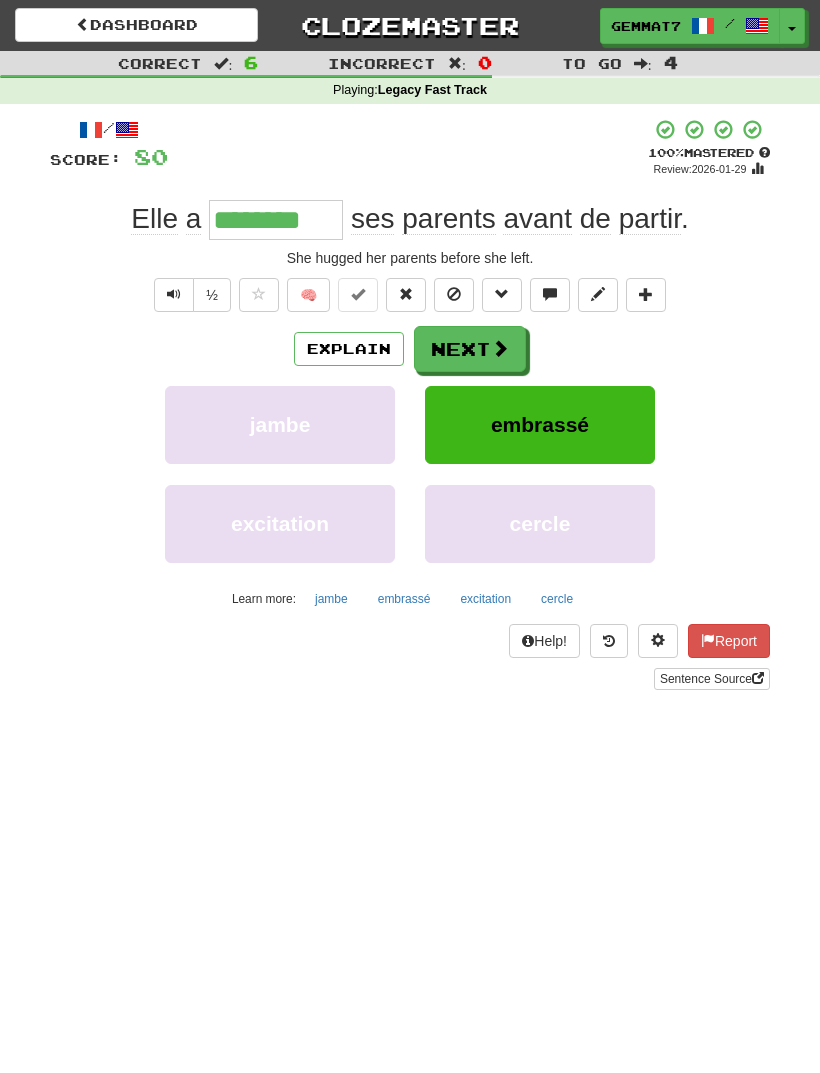 click on "Explain" at bounding box center (349, 349) 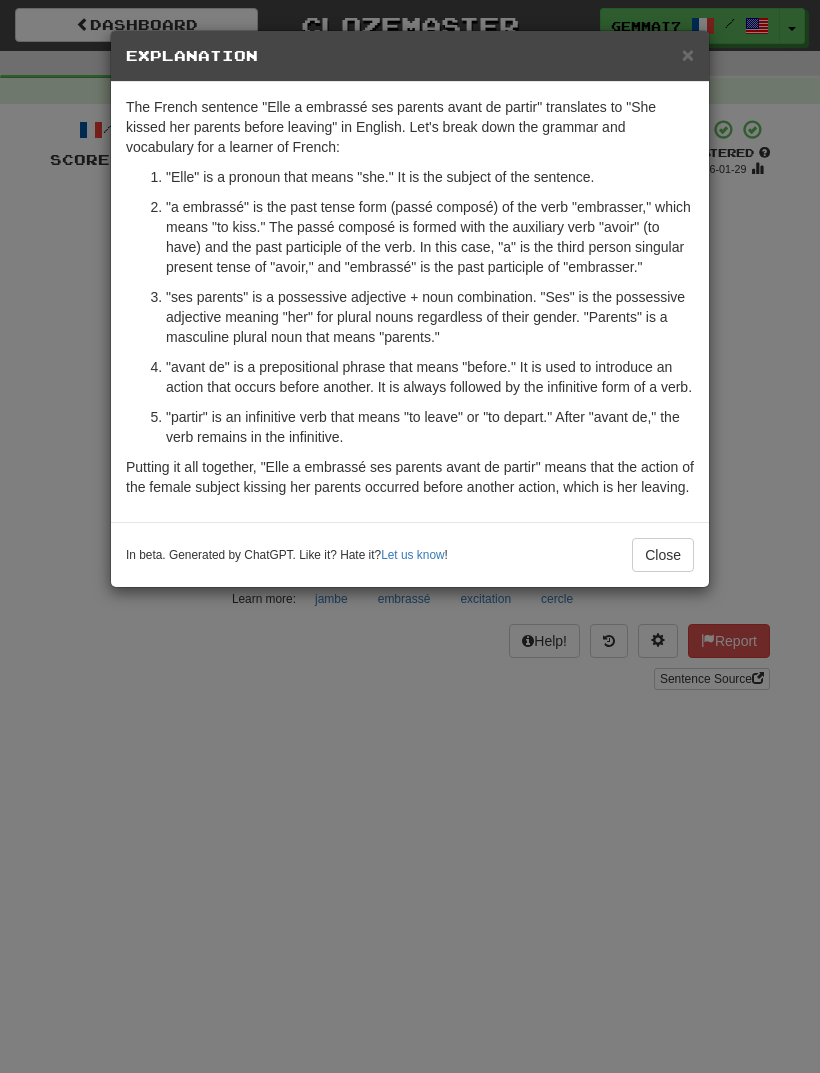 click on "× Explanation The French sentence "Elle a embrassé ses parents avant de partir" translates to "She kissed her parents before leaving" in English. Let's break down the grammar and vocabulary for a learner of French:
"Elle" is a pronoun that means "she." It is the subject of the sentence.
"a embrassé" is the past tense form (passé composé) of the verb "embrasser," which means "to kiss." The passé composé is formed with the auxiliary verb "avoir" (to have) and the past participle of the verb. In this case, "a" is the third person singular present tense of "avoir," and "embrassé" is the past participle of "embrasser."
"ses parents" is a possessive adjective + noun combination. "Ses" is the possessive adjective meaning "her" for plural nouns regardless of their gender. "Parents" is a masculine plural noun that means "parents."
"partir" is an infinitive verb that means "to leave" or "to depart." After "avant de," the verb remains in the infinitive.
Let us know ! Close" at bounding box center (410, 536) 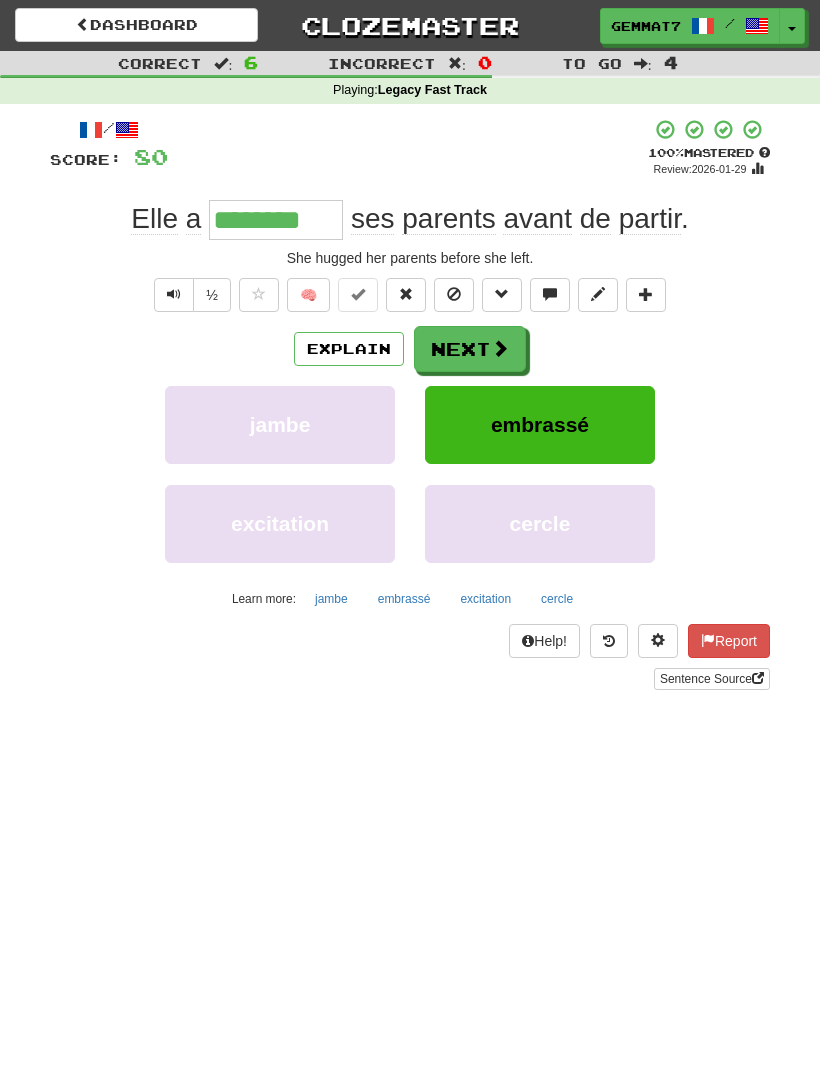 click on "embrassé" at bounding box center [404, 599] 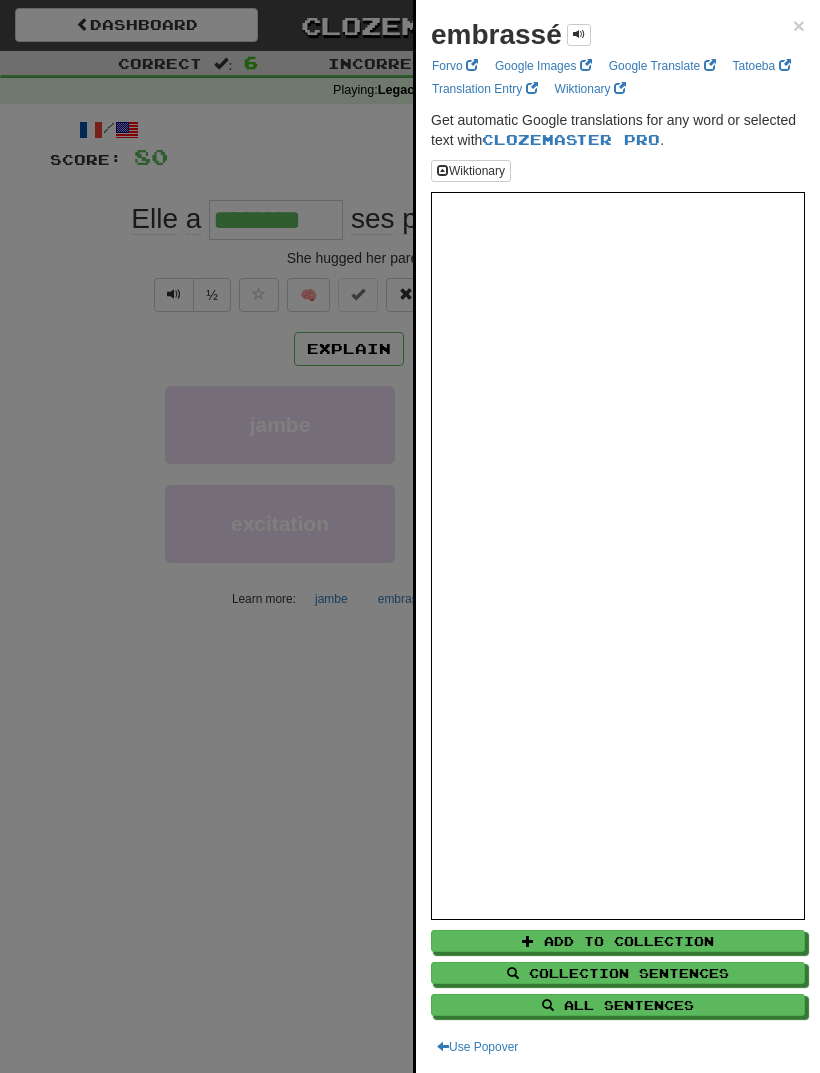 click at bounding box center (410, 536) 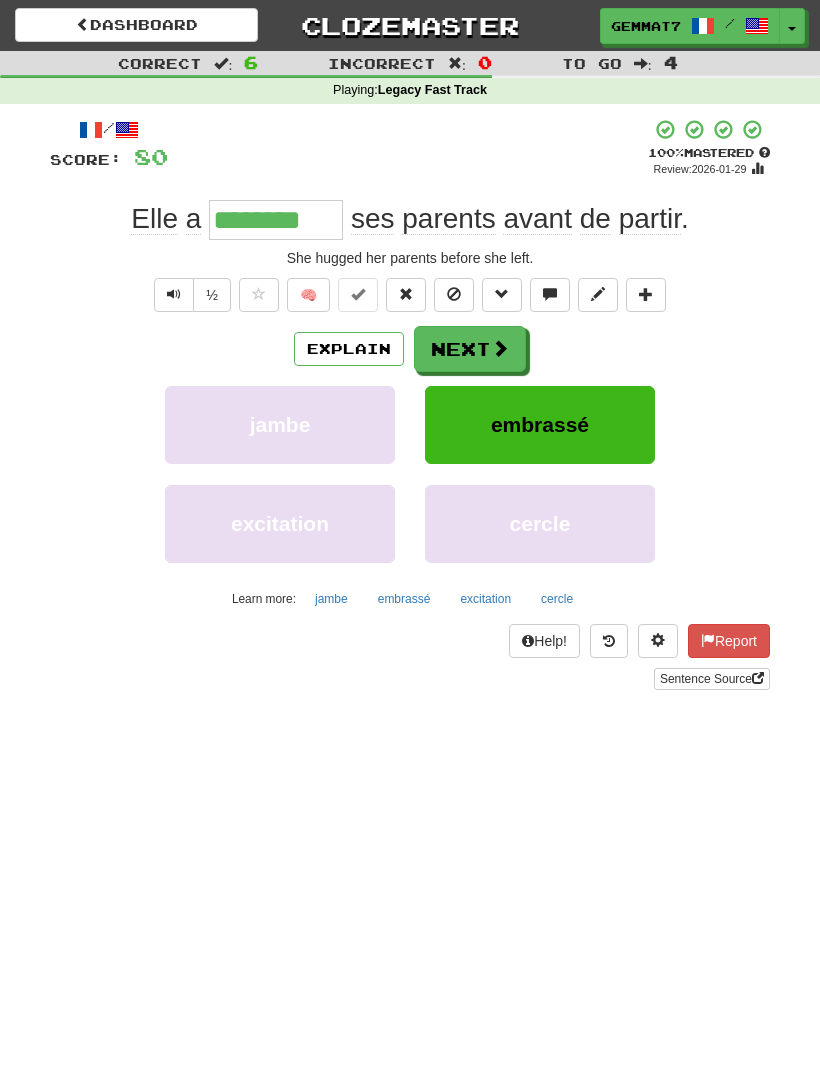 click on "Explain" at bounding box center (349, 349) 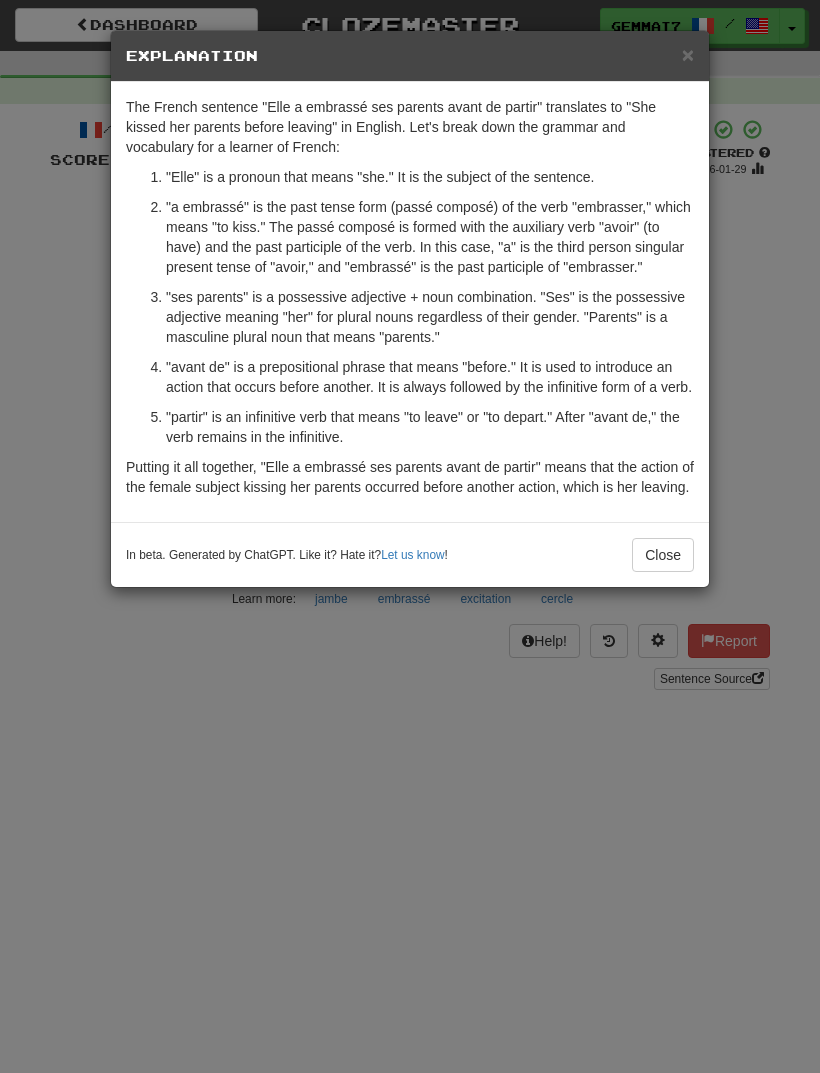 click on "× Explanation The French sentence "Elle a embrassé ses parents avant de partir" translates to "She kissed her parents before leaving" in English. Let's break down the grammar and vocabulary for a learner of French:
"Elle" is a pronoun that means "she." It is the subject of the sentence.
"a embrassé" is the past tense form (passé composé) of the verb "embrasser," which means "to kiss." The passé composé is formed with the auxiliary verb "avoir" (to have) and the past participle of the verb. In this case, "a" is the third person singular present tense of "avoir," and "embrassé" is the past participle of "embrasser."
"ses parents" is a possessive adjective + noun combination. "Ses" is the possessive adjective meaning "her" for plural nouns regardless of their gender. "Parents" is a masculine plural noun that means "parents."
"partir" is an infinitive verb that means "to leave" or "to depart." After "avant de," the verb remains in the infinitive.
Let us know ! Close" at bounding box center [410, 536] 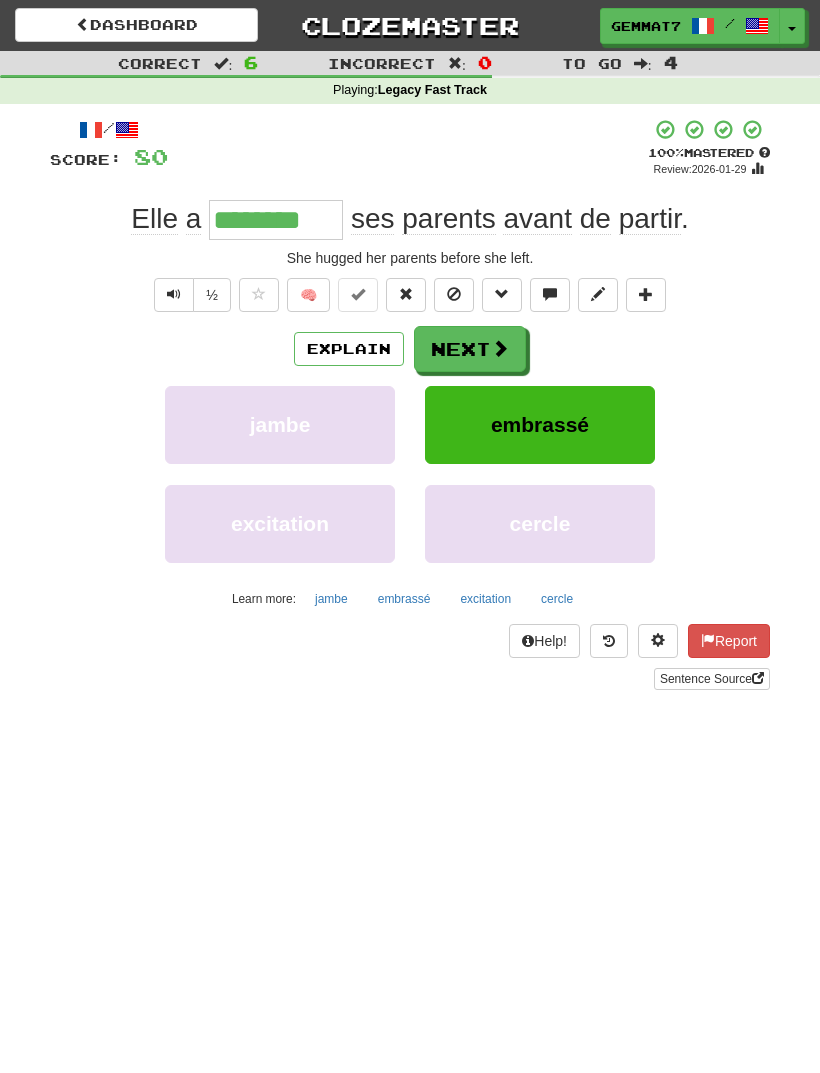click on "Next" at bounding box center (470, 349) 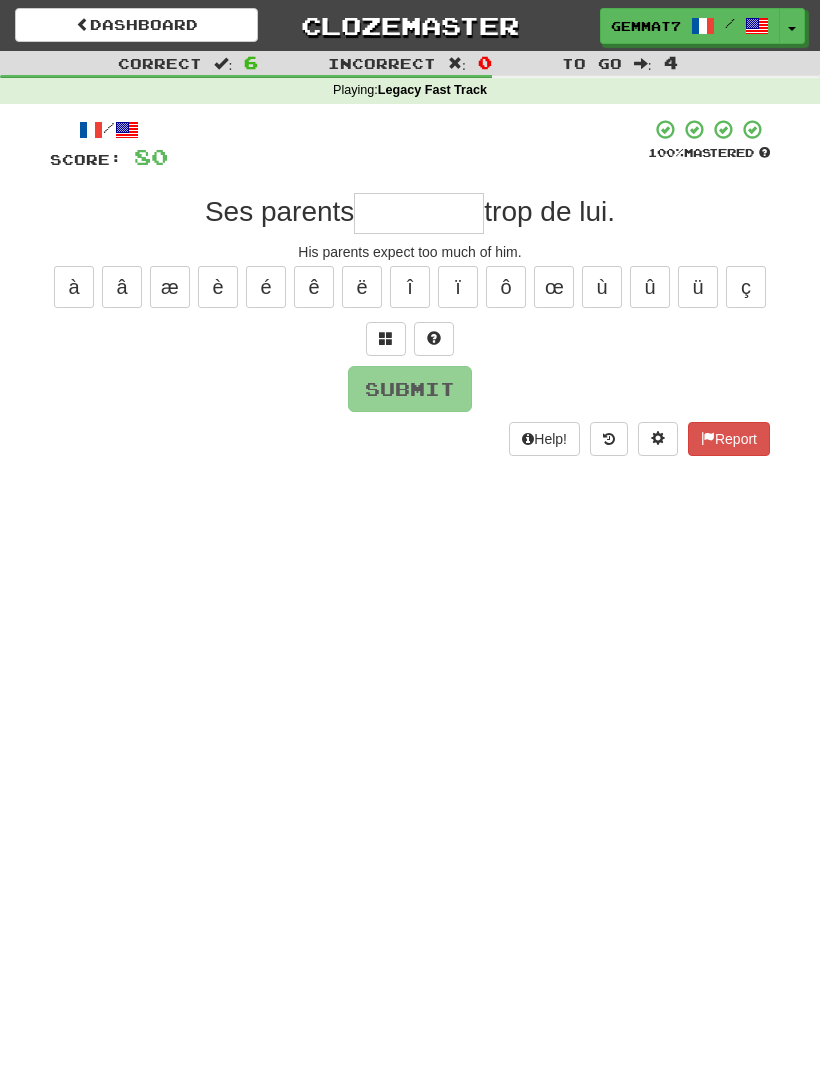 type on "*" 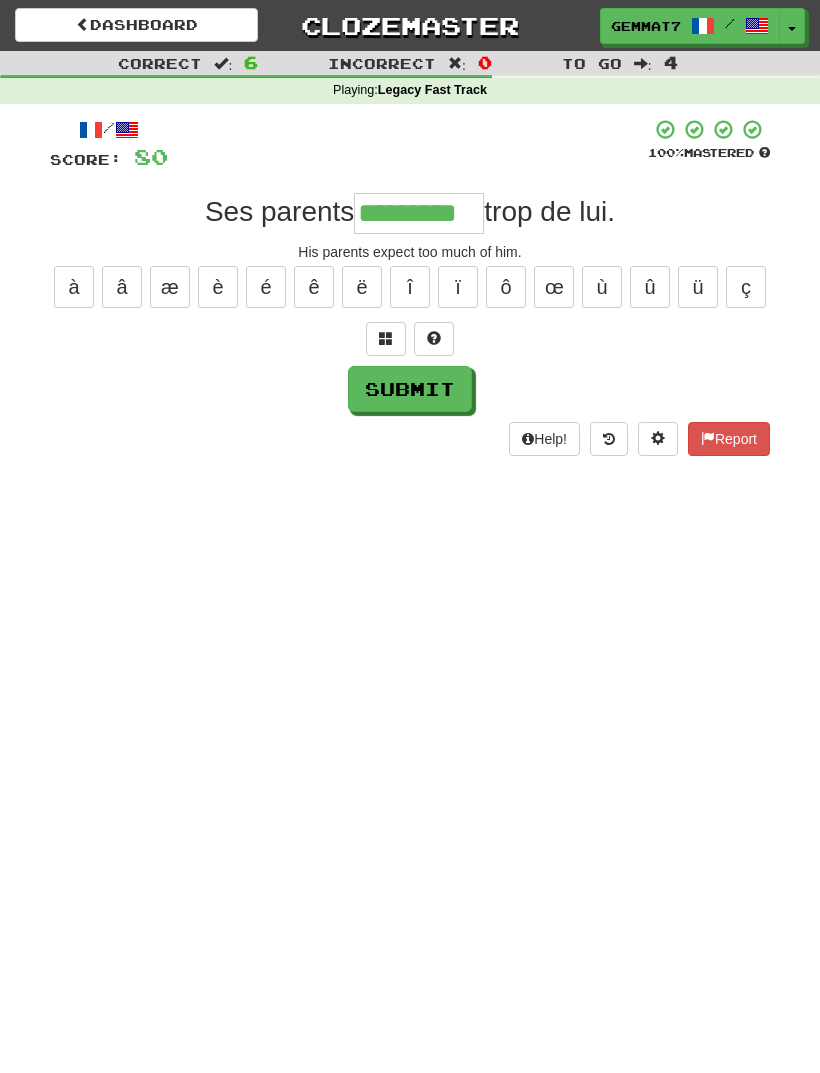 type on "*********" 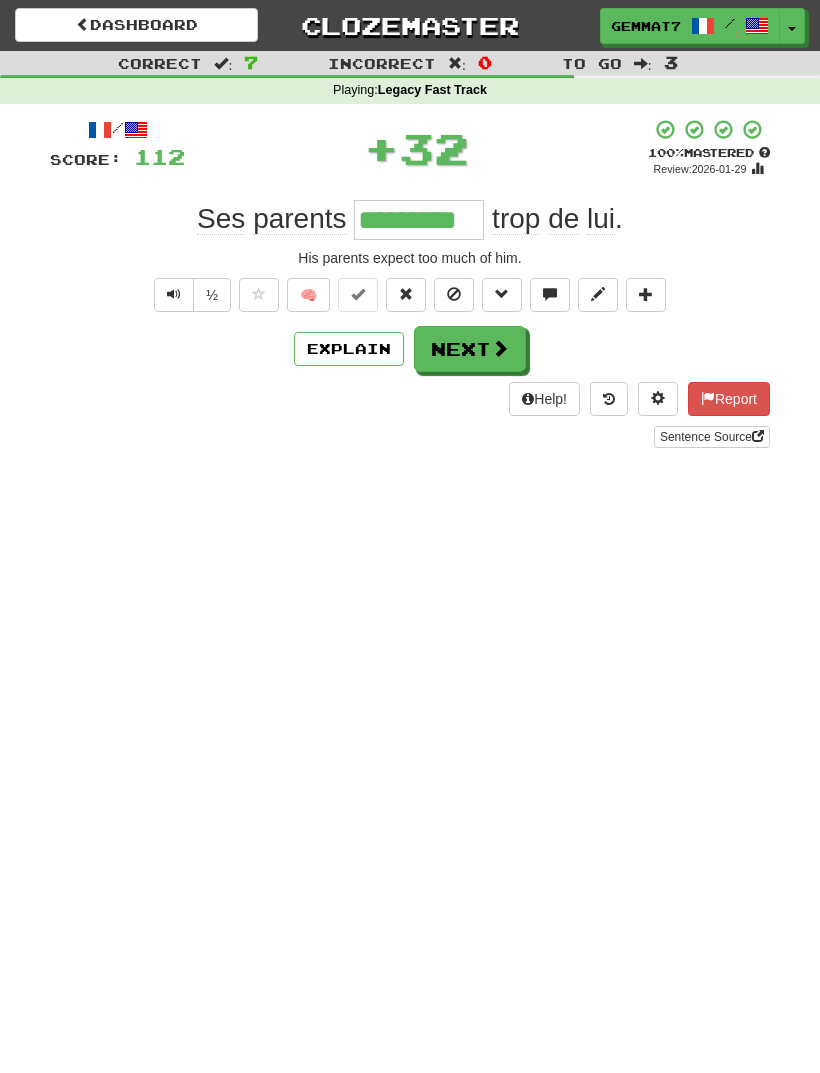 click on "Next" at bounding box center (470, 349) 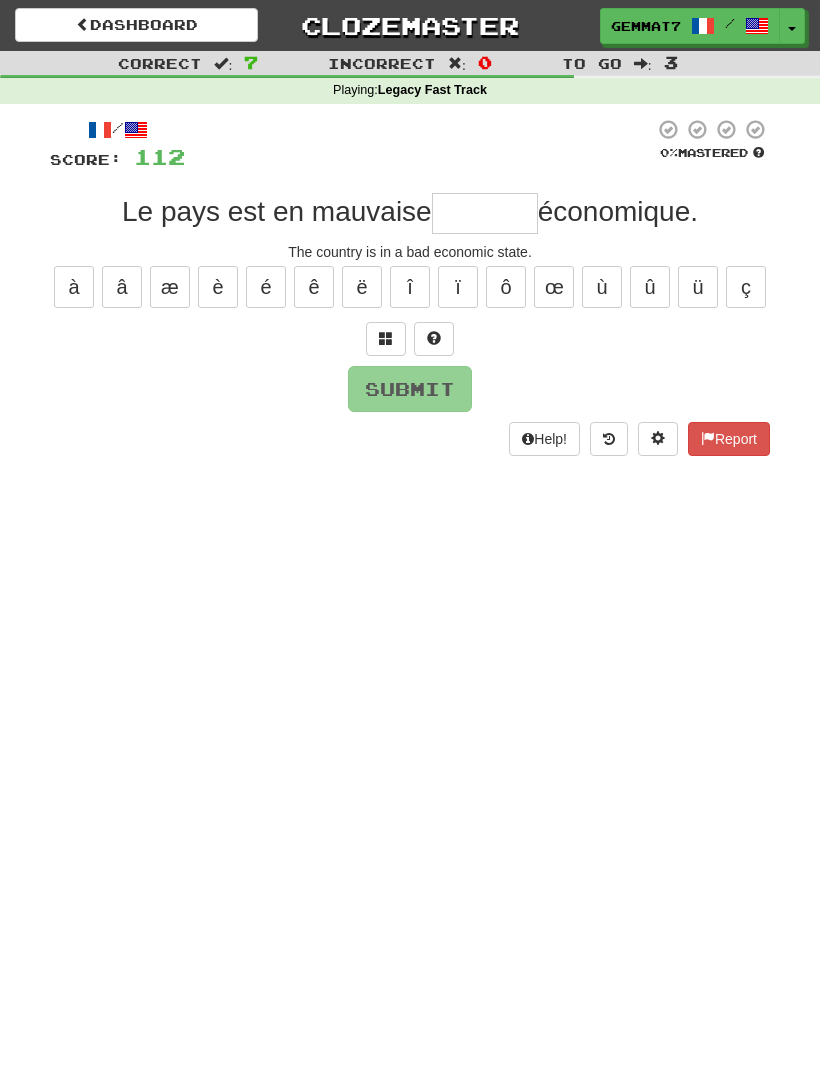 type on "*" 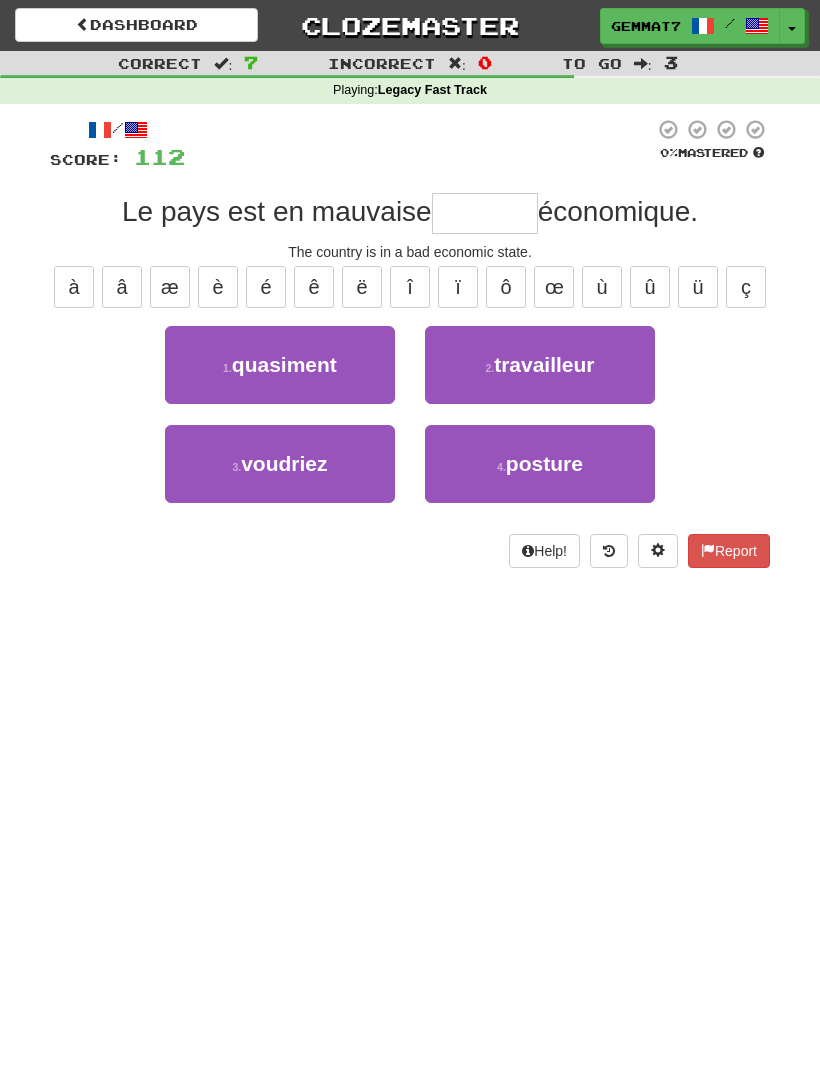 click on "4 .  posture" at bounding box center (540, 464) 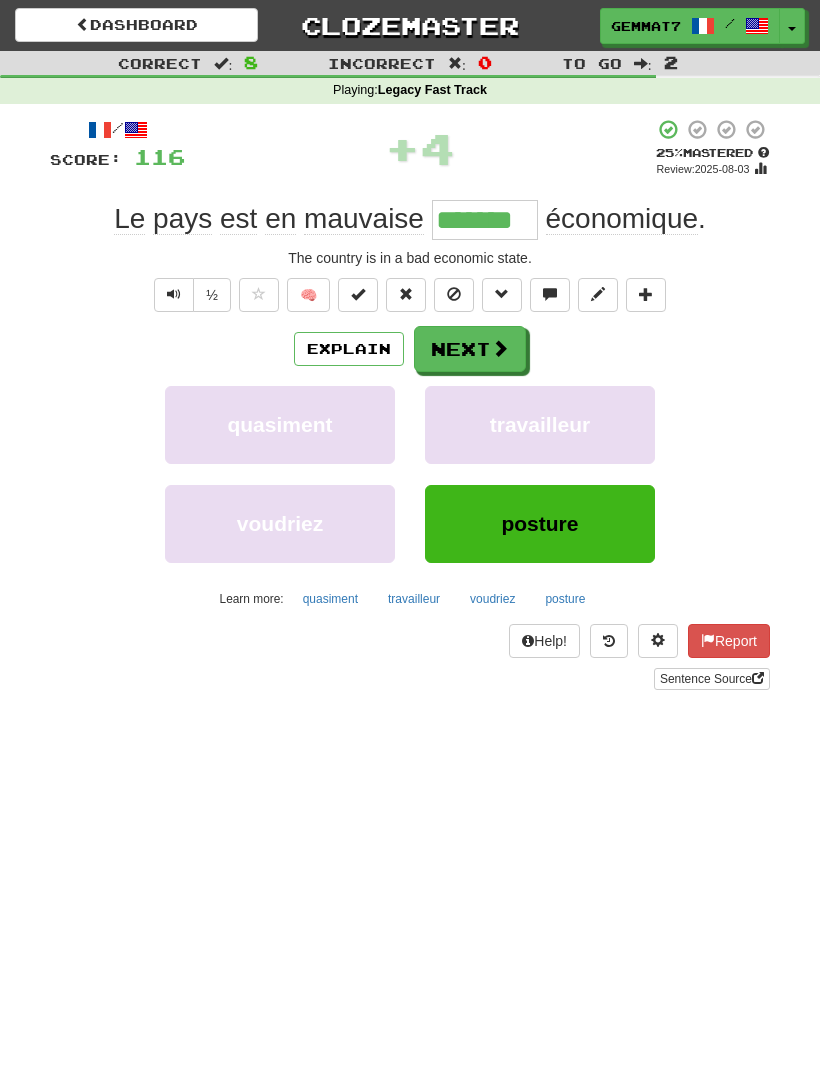 click on "Next" at bounding box center (470, 349) 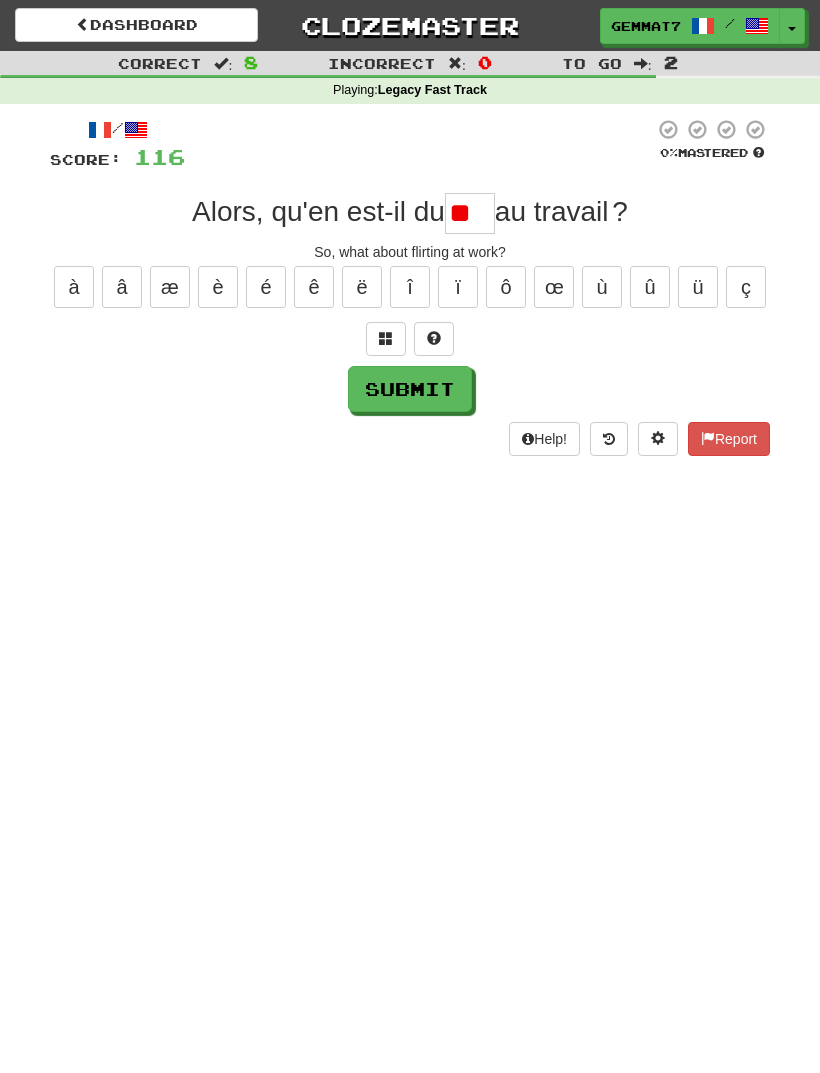 type on "*" 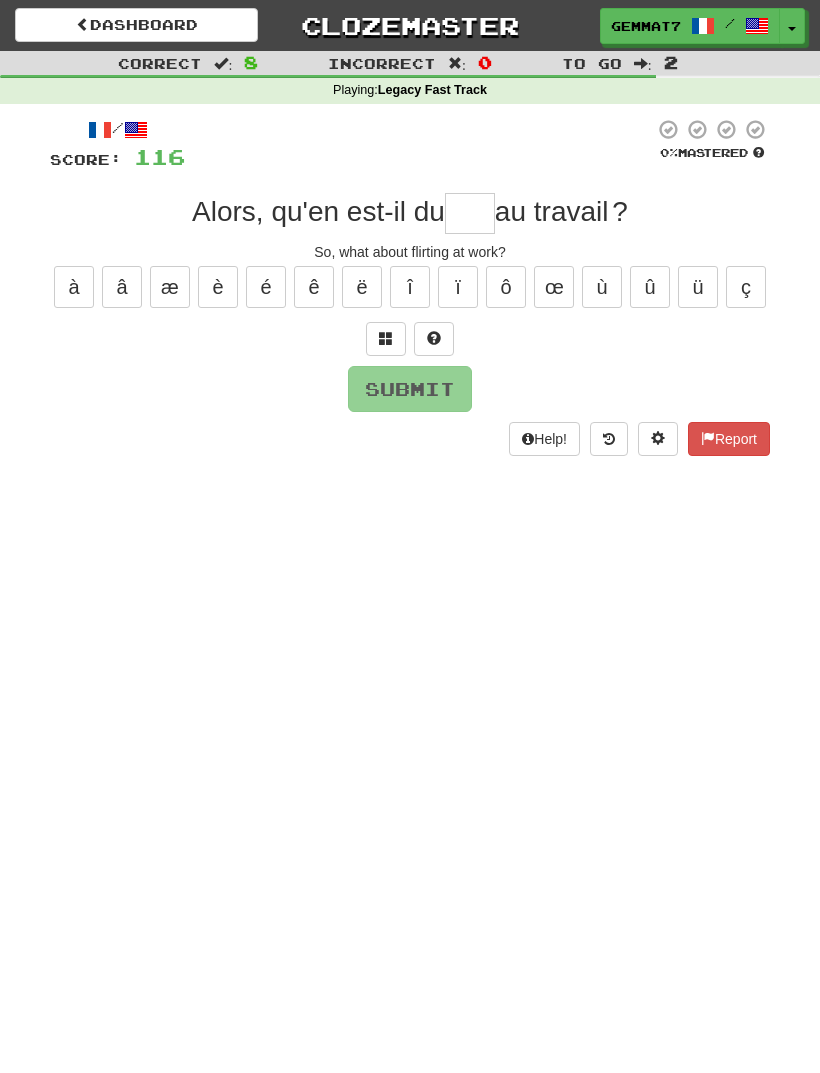 click at bounding box center (386, 338) 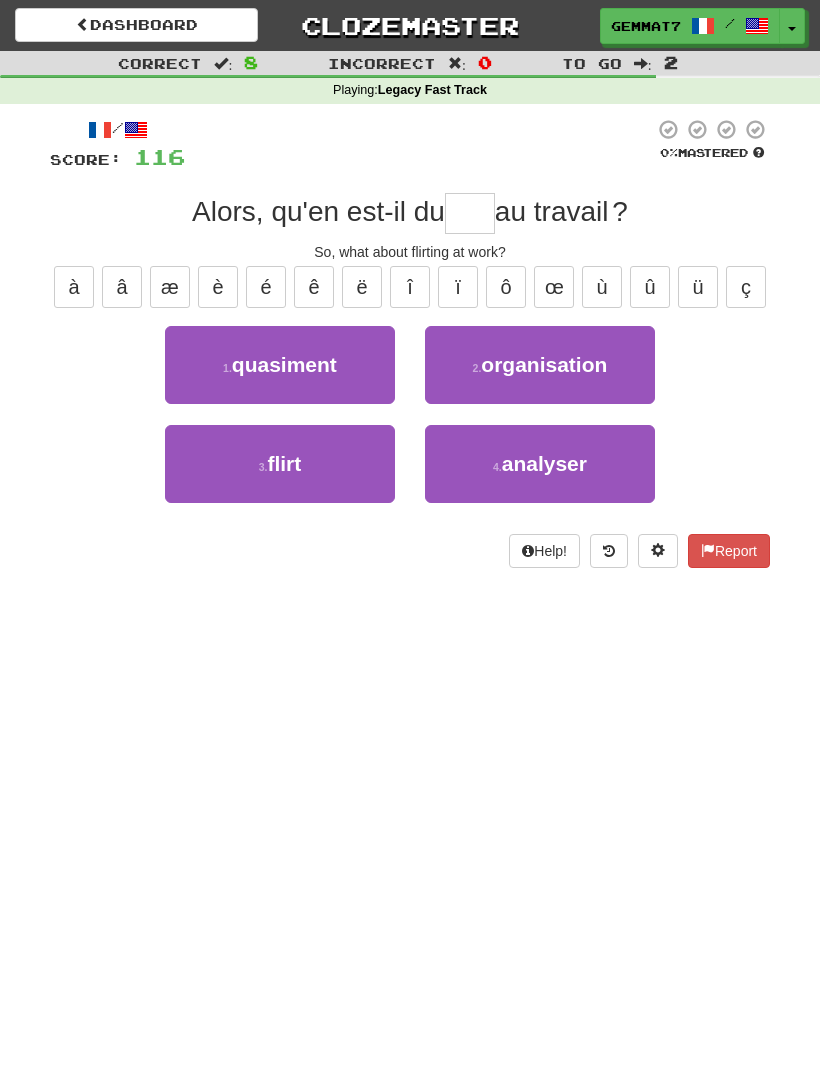 click on "3 .  flirt" at bounding box center [280, 464] 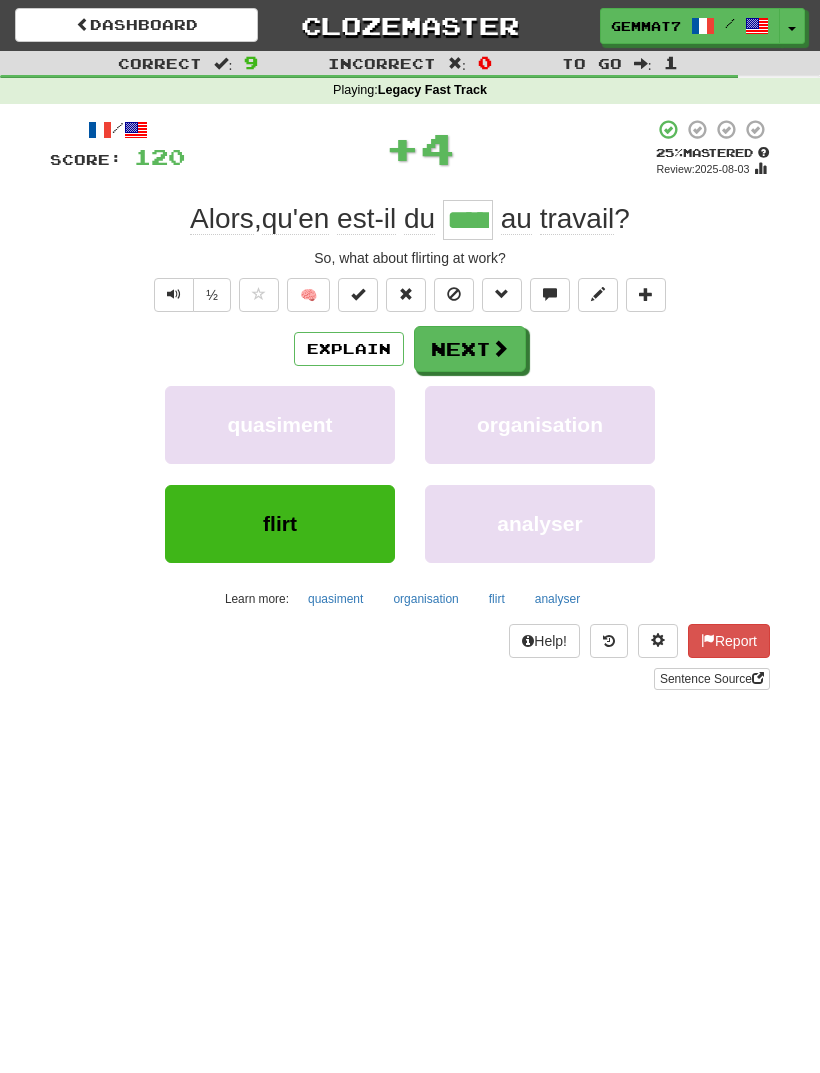 click on "Explain" at bounding box center [349, 349] 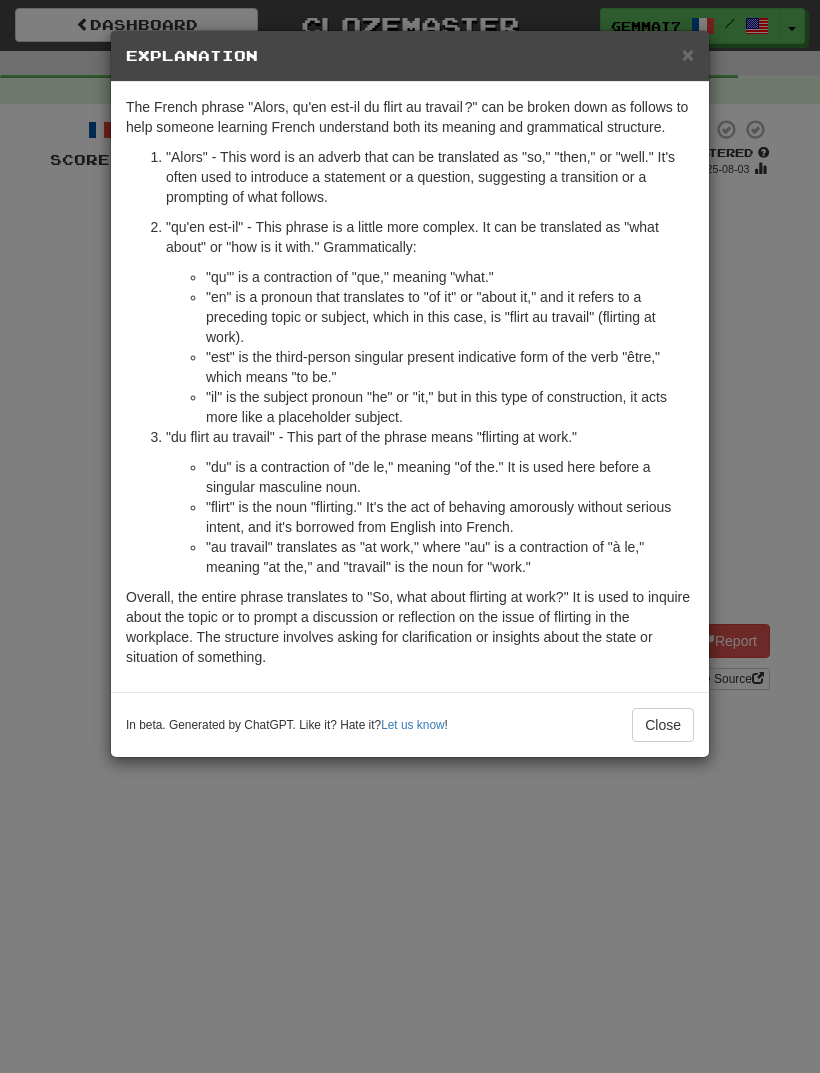 click on "× Explanation The French phrase "Alors, qu'en est-il du flirt au travail ?" can be broken down as follows to help someone learning French understand both its meaning and grammatical structure.
"Alors" - This word is an adverb that can be translated as "so," "then," or "well." It's often used to introduce a statement or a question, suggesting a transition or a prompting of what follows.
"qu'en est-il" - This phrase is a little more complex. It can be translated as "what about" or "how is it with." Grammatically:
"qu'" is a contraction of "que," meaning "what."
"en" is a pronoun that translates to "of it" or "about it," and it refers to a preceding topic or subject, which in this case, is "flirt au travail" (flirting at work).
"est" is the third-person singular present indicative form of the verb "être," which means "to be."
"il" is the subject pronoun "he" or "it," but in this type of construction, it acts more like a placeholder subject.
Let us know ! Close" at bounding box center (410, 536) 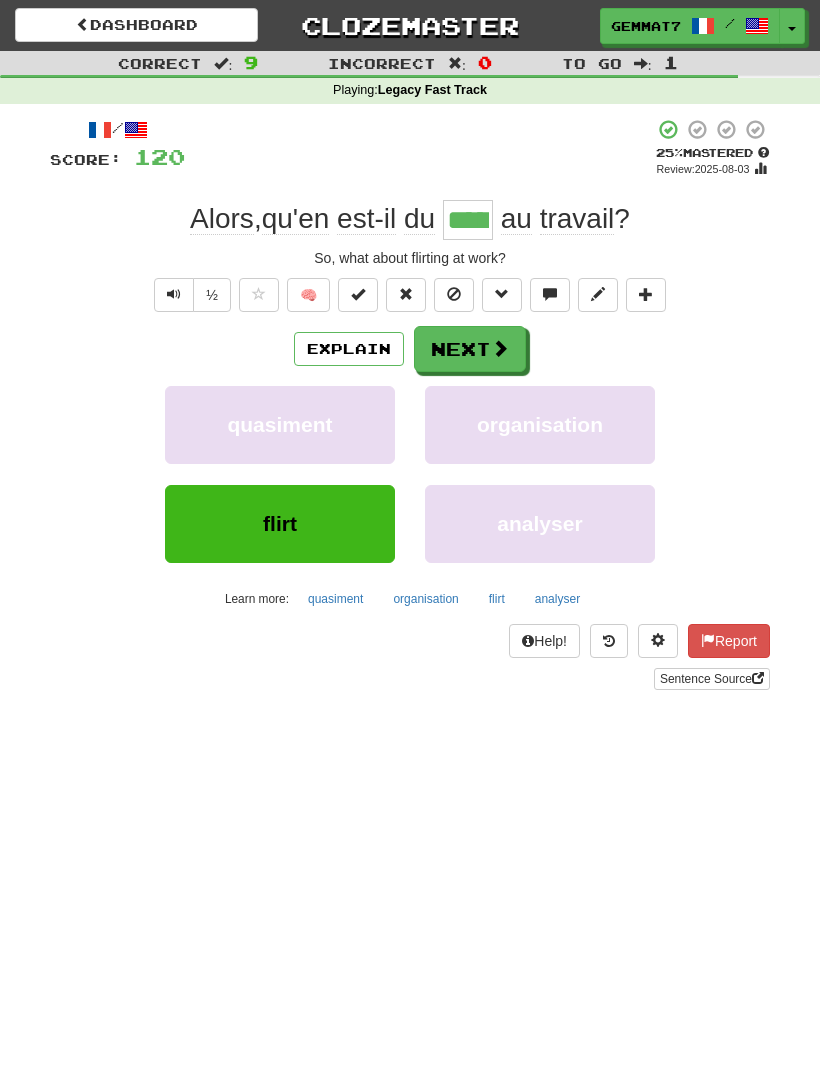 click on "Next" at bounding box center (470, 349) 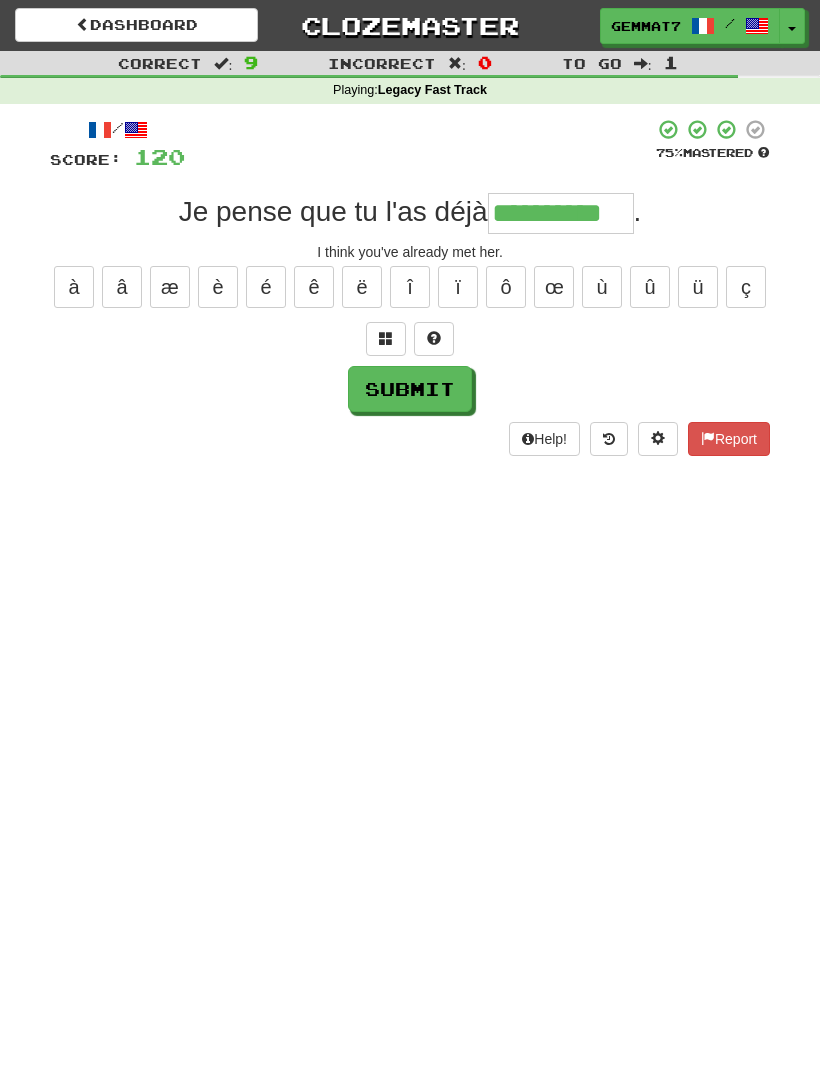 type on "**********" 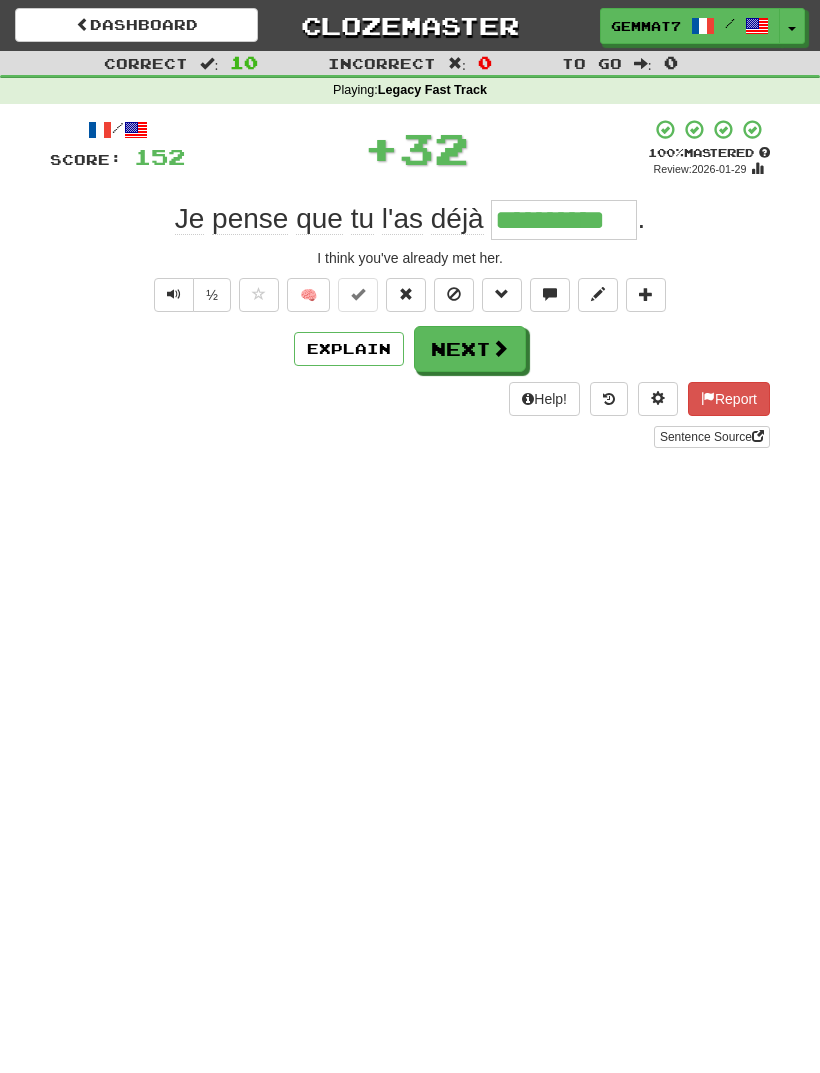 click on "Next" at bounding box center (470, 349) 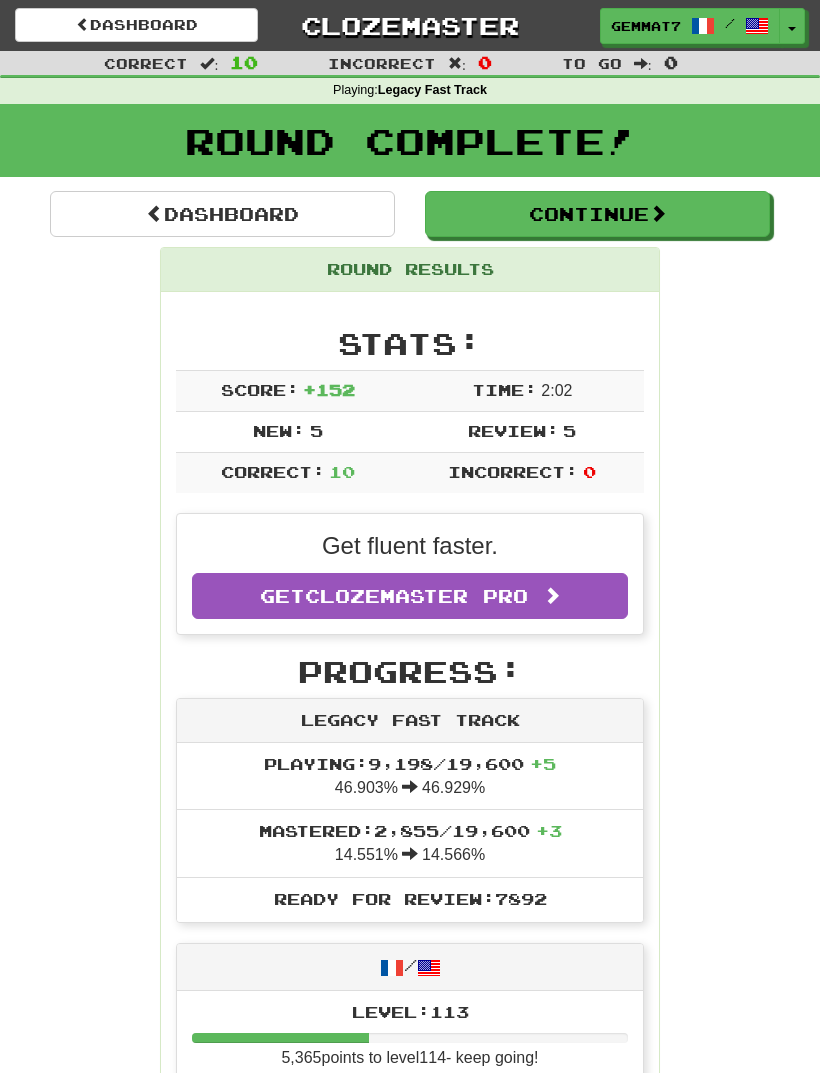 click on "Dashboard" at bounding box center (222, 214) 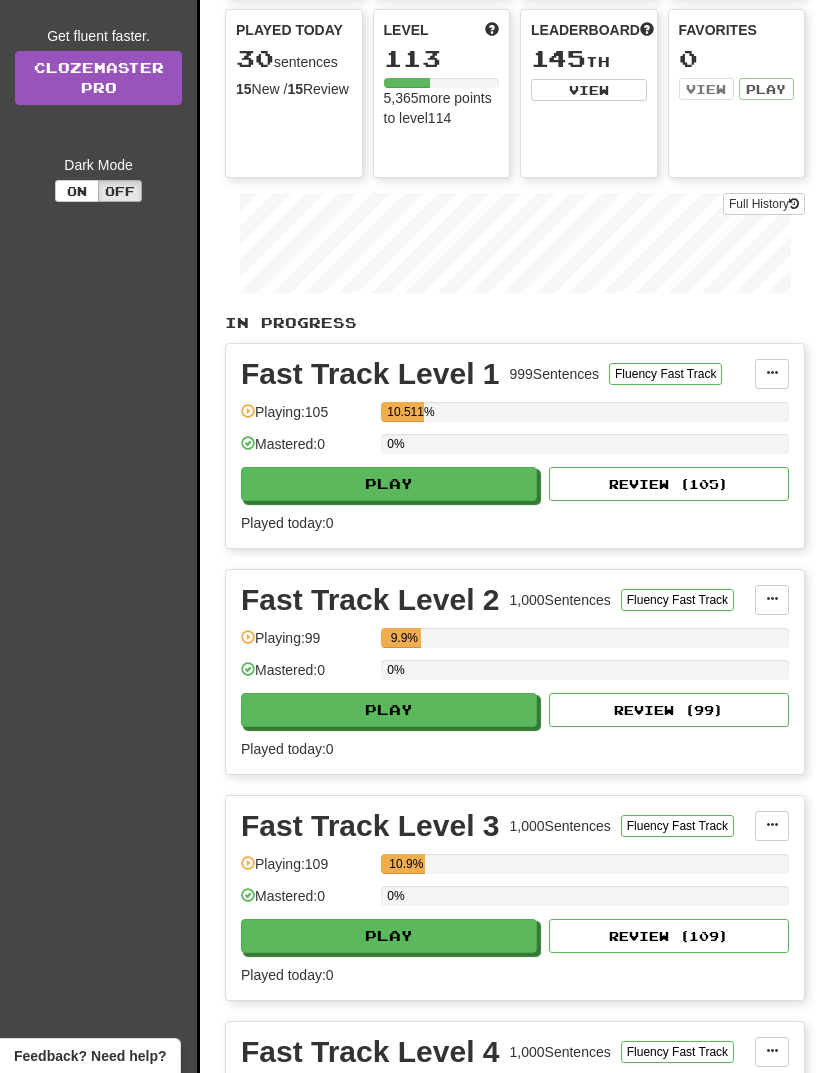 scroll, scrollTop: 0, scrollLeft: 0, axis: both 